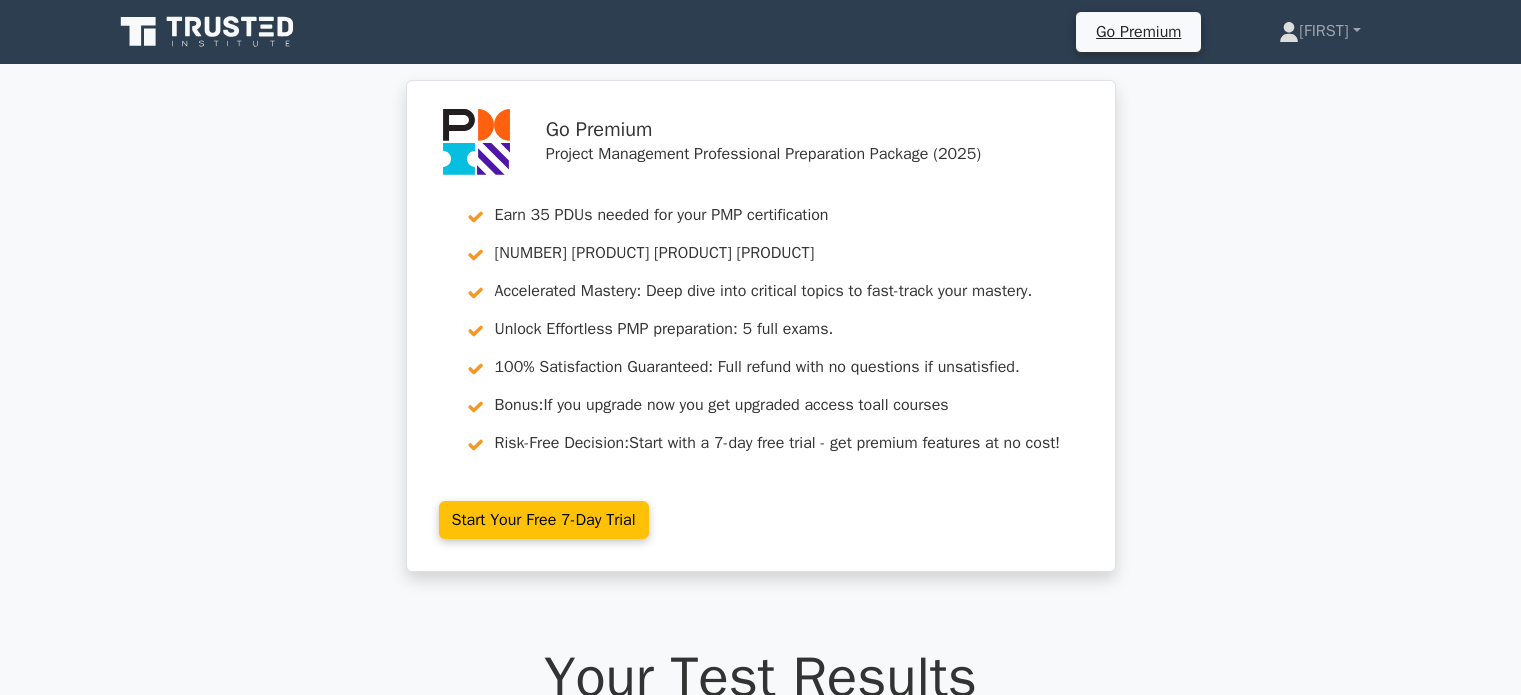 scroll, scrollTop: 530, scrollLeft: 0, axis: vertical 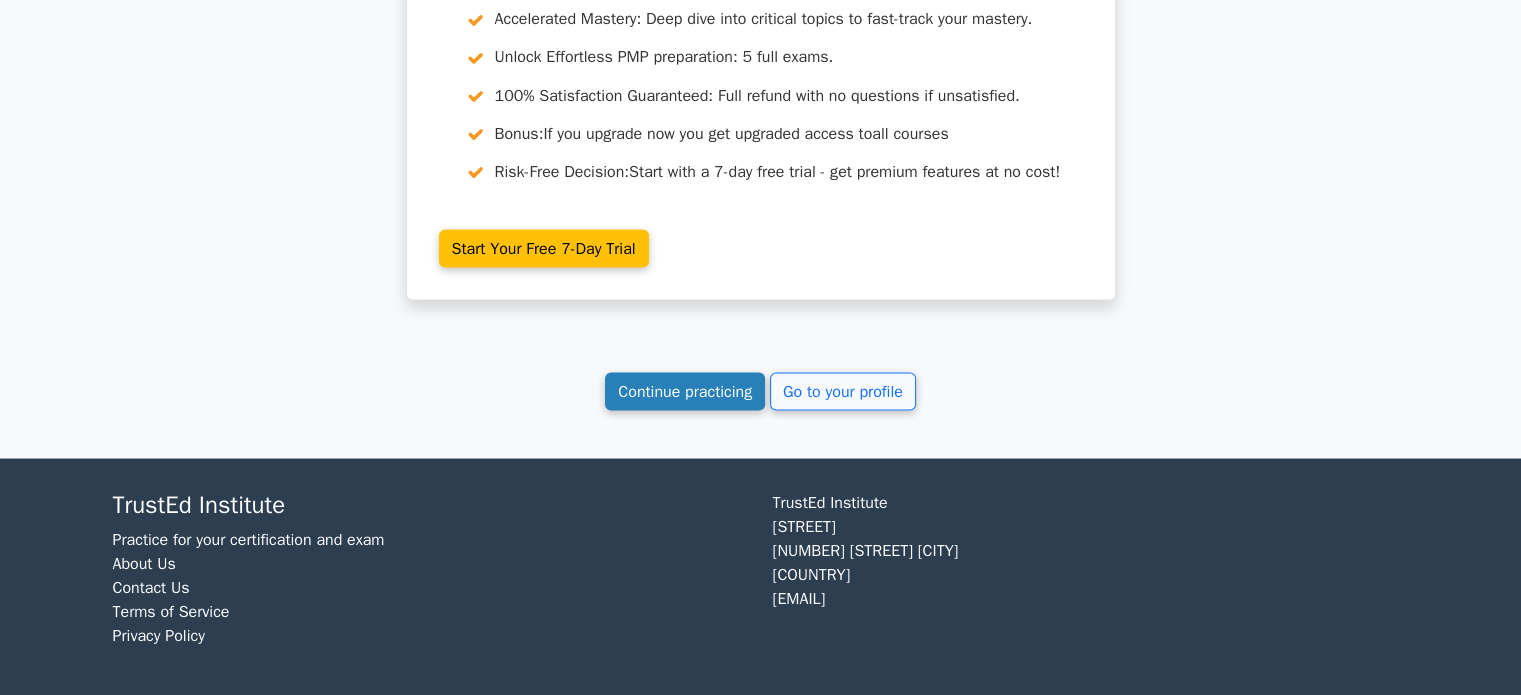 click on "Continue practicing" at bounding box center (685, 391) 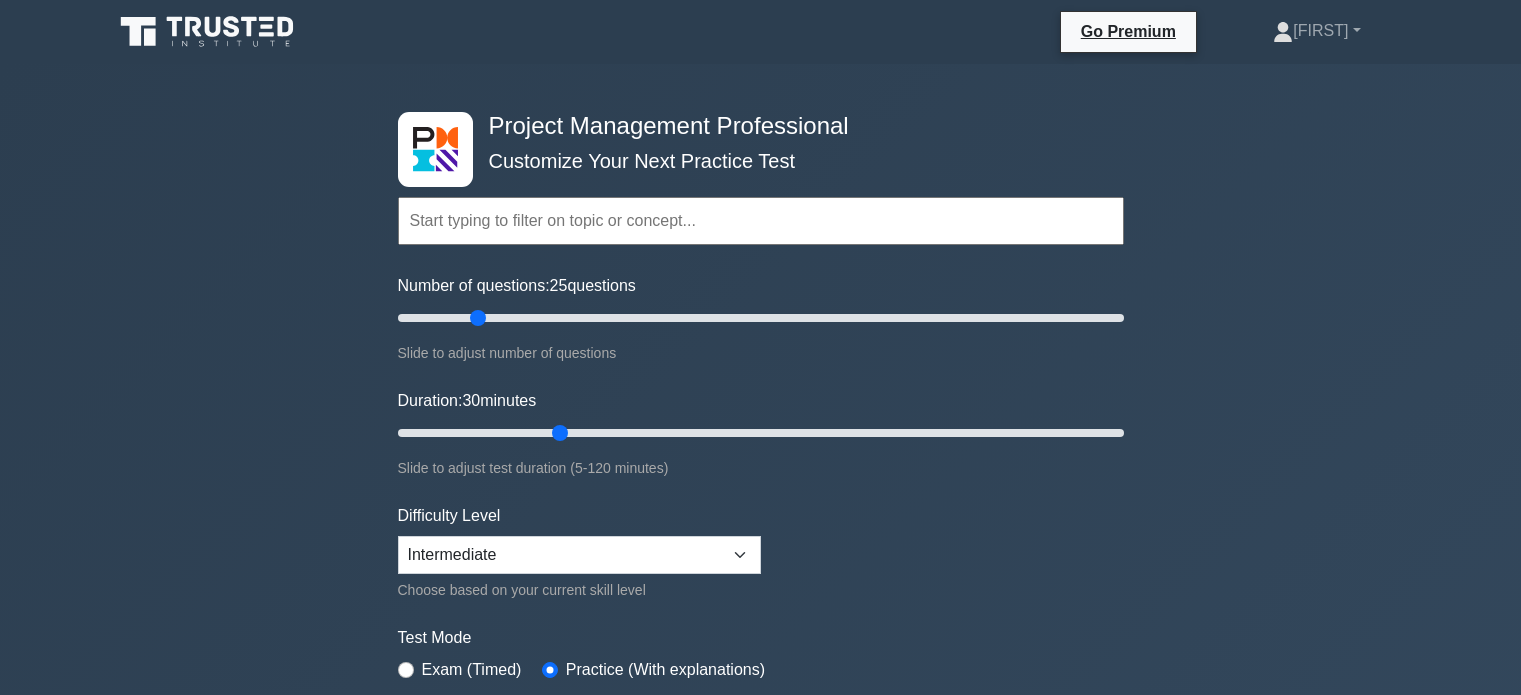 scroll, scrollTop: 0, scrollLeft: 0, axis: both 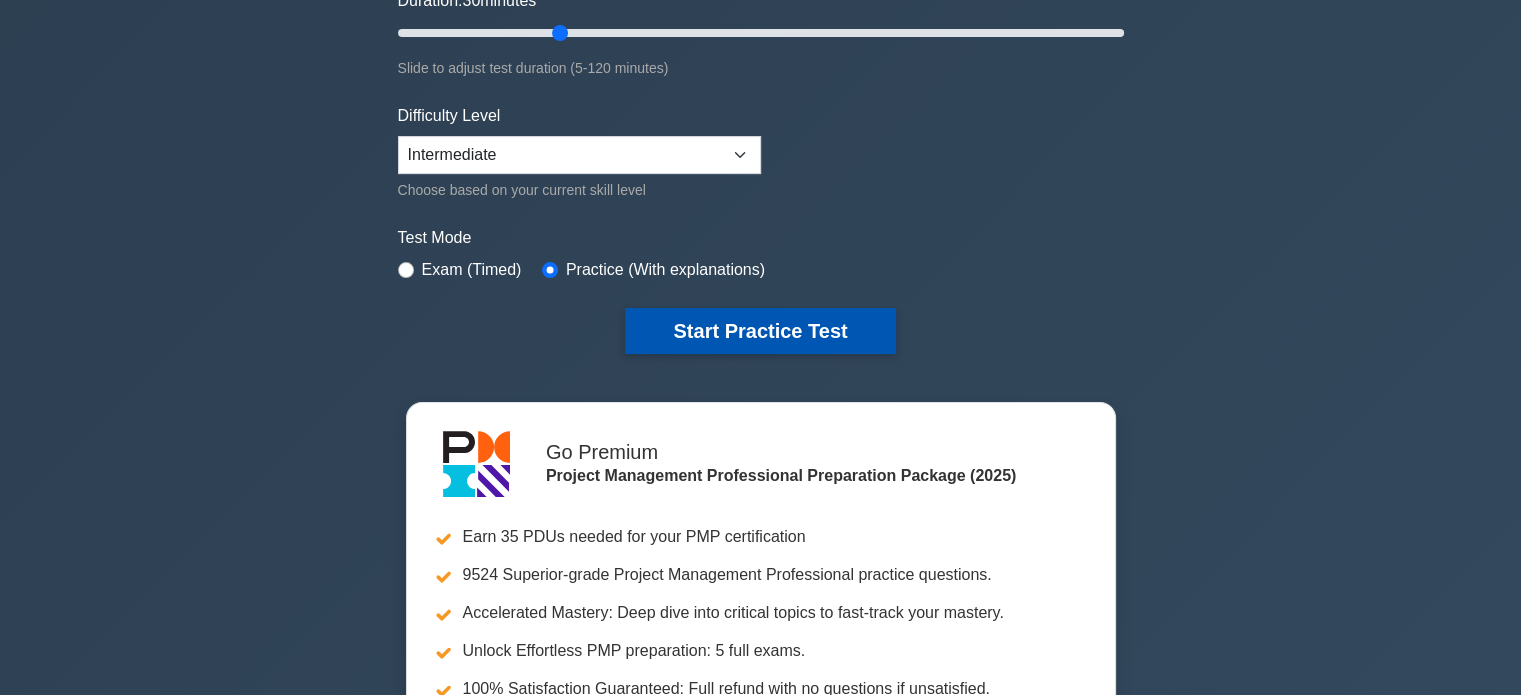 click on "Start Practice Test" at bounding box center (760, 331) 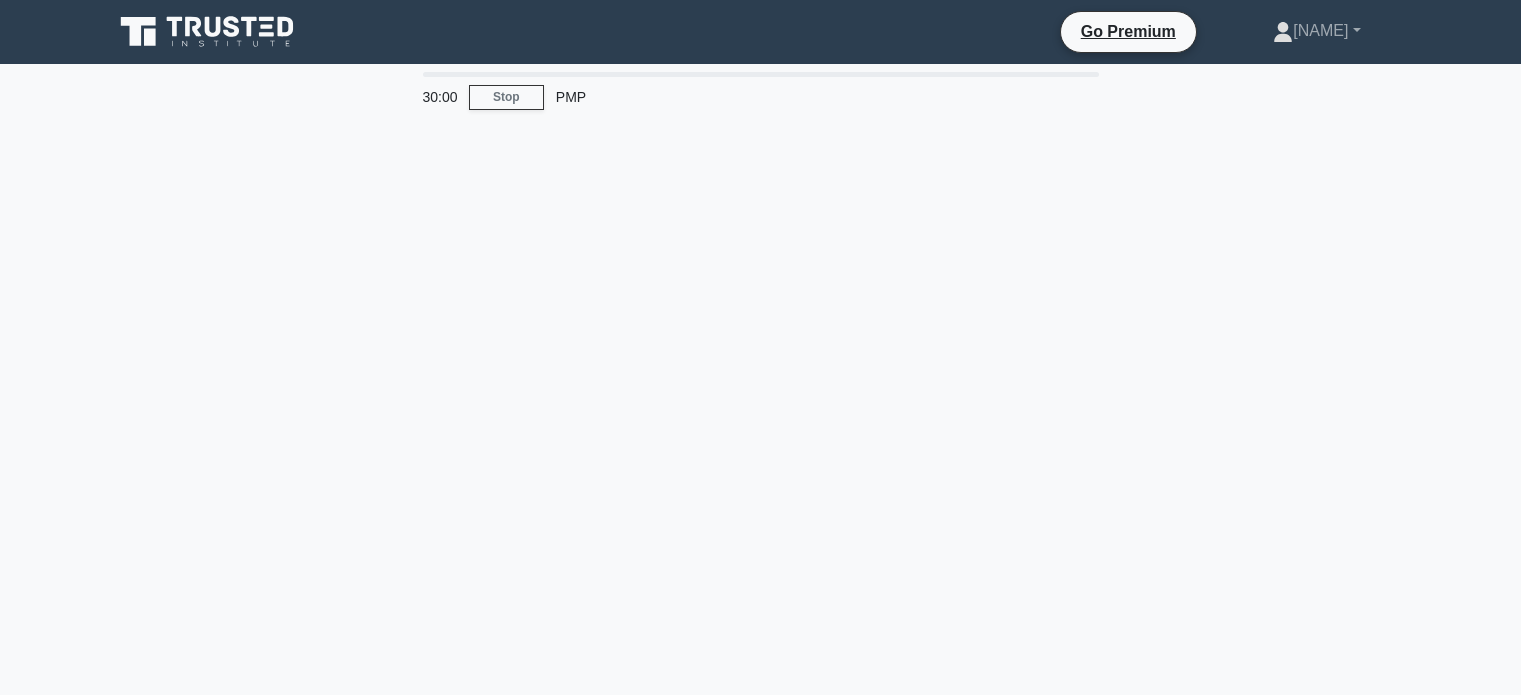 scroll, scrollTop: 0, scrollLeft: 0, axis: both 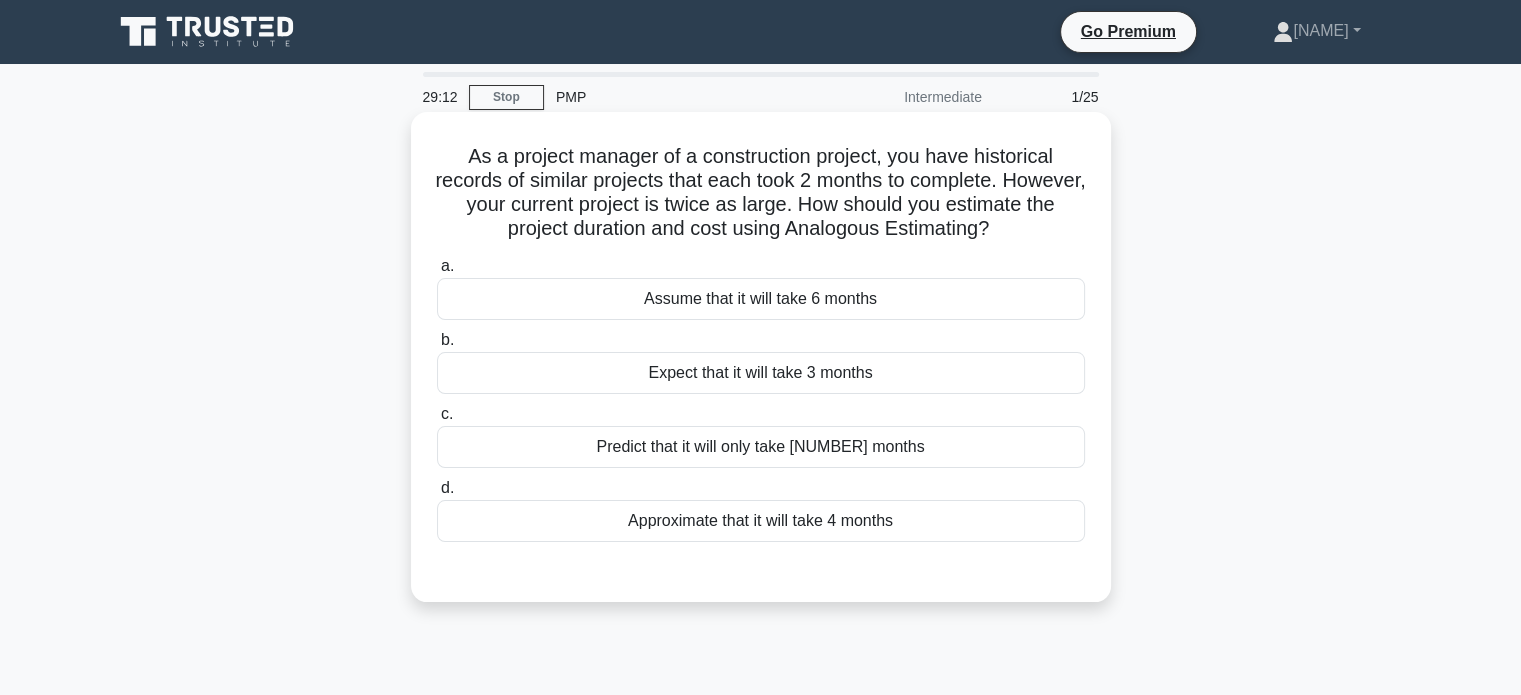 click on "Approximate that it will take 4 months" at bounding box center [761, 521] 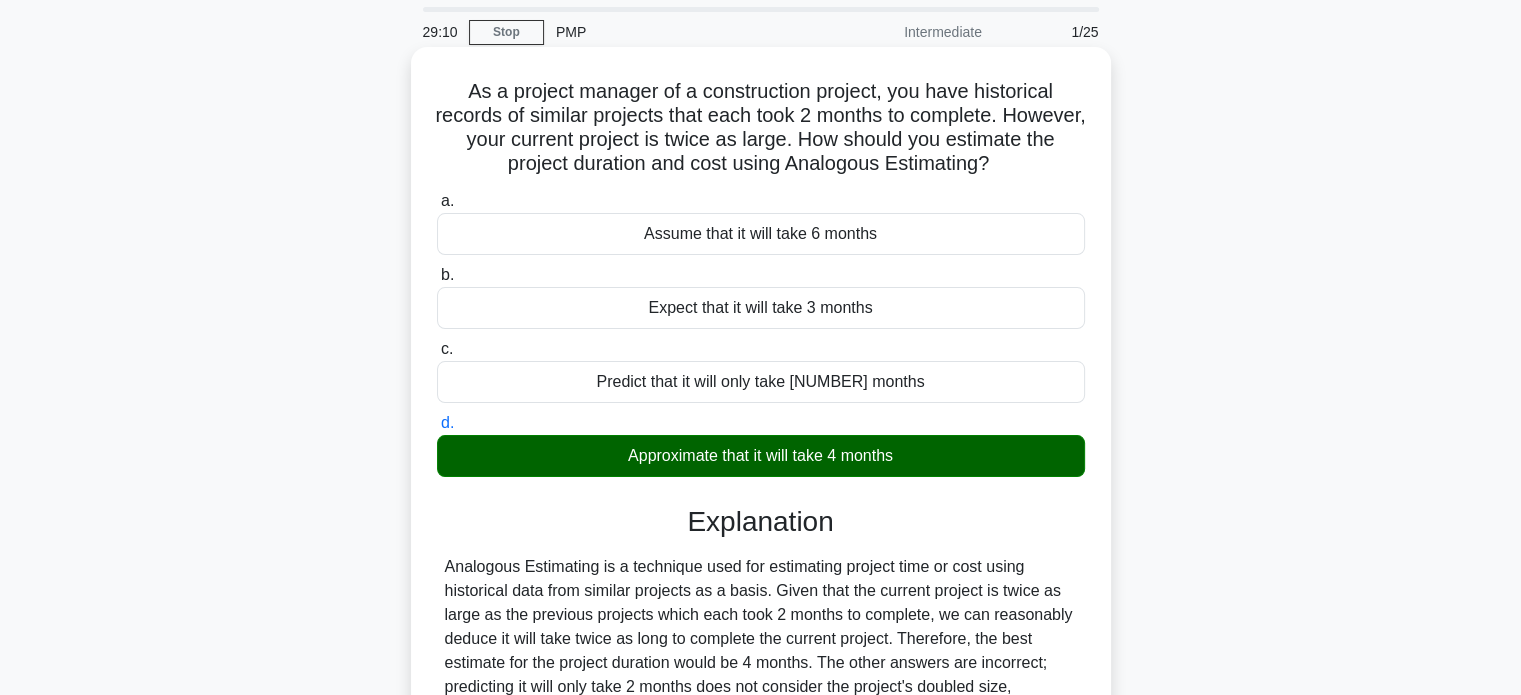 scroll, scrollTop: 385, scrollLeft: 0, axis: vertical 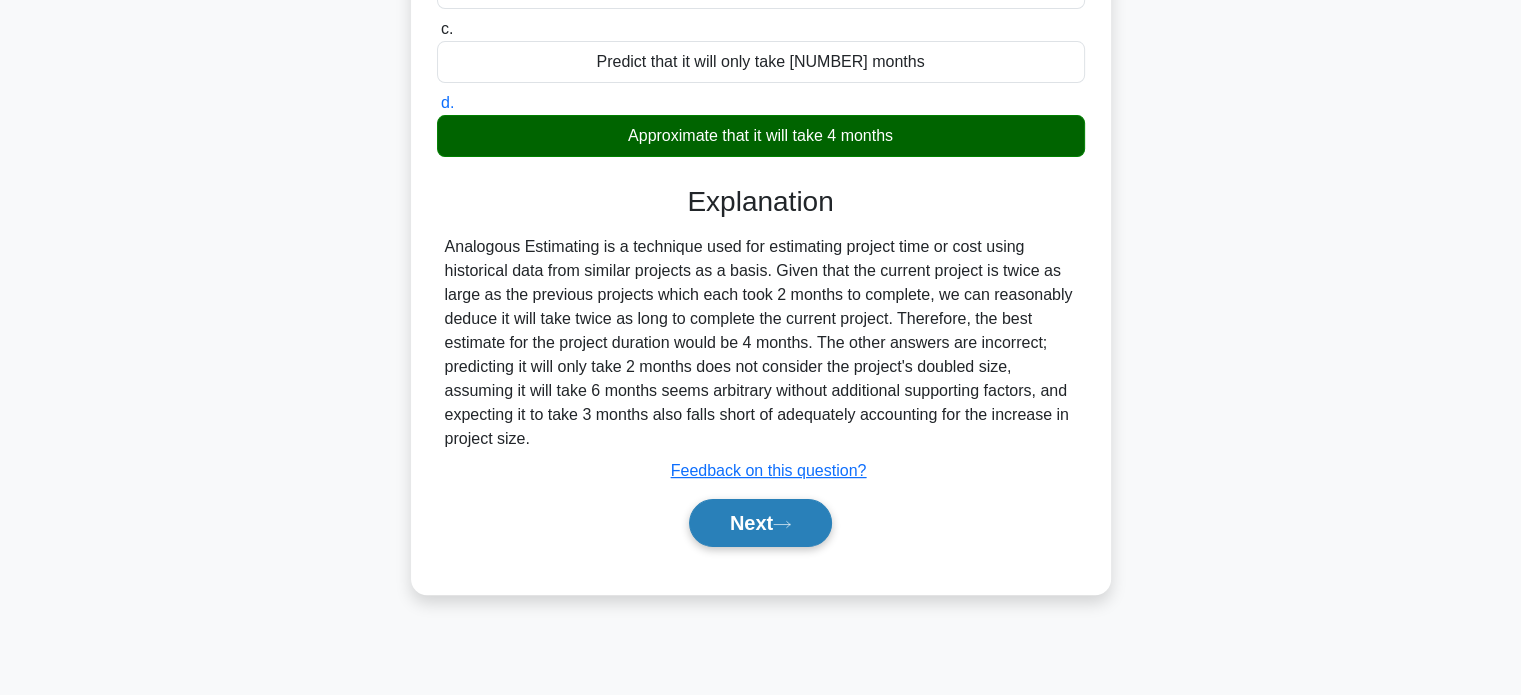 click on "Next" at bounding box center [760, 523] 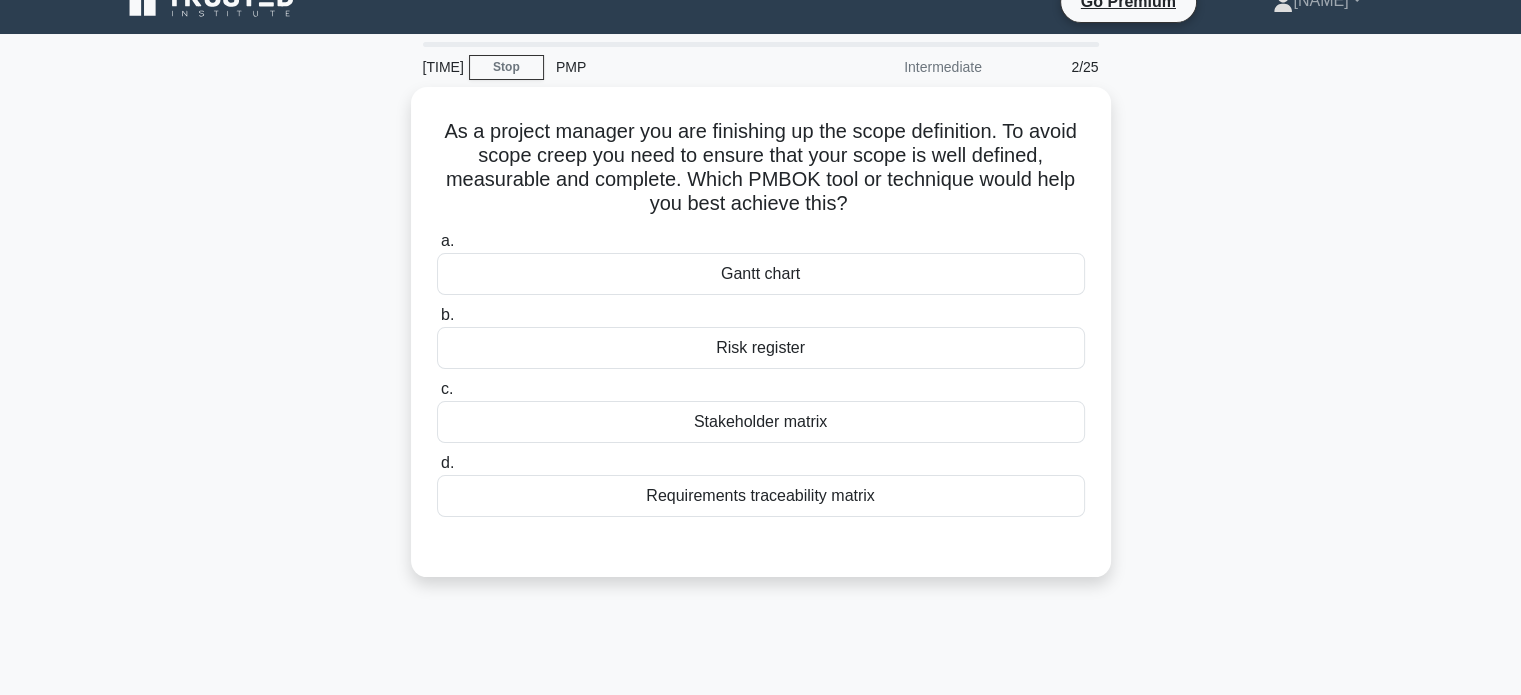 scroll, scrollTop: 0, scrollLeft: 0, axis: both 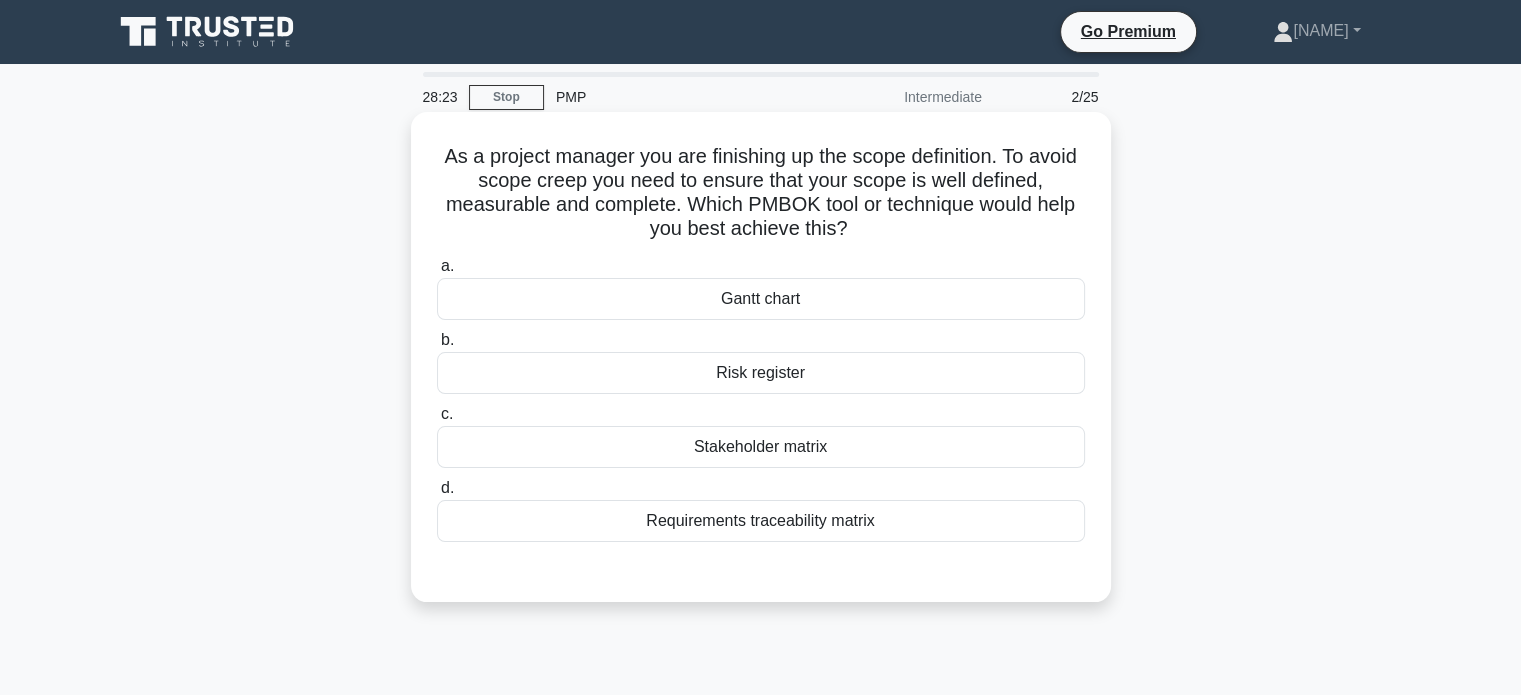 click on "Requirements traceability matrix" at bounding box center [761, 521] 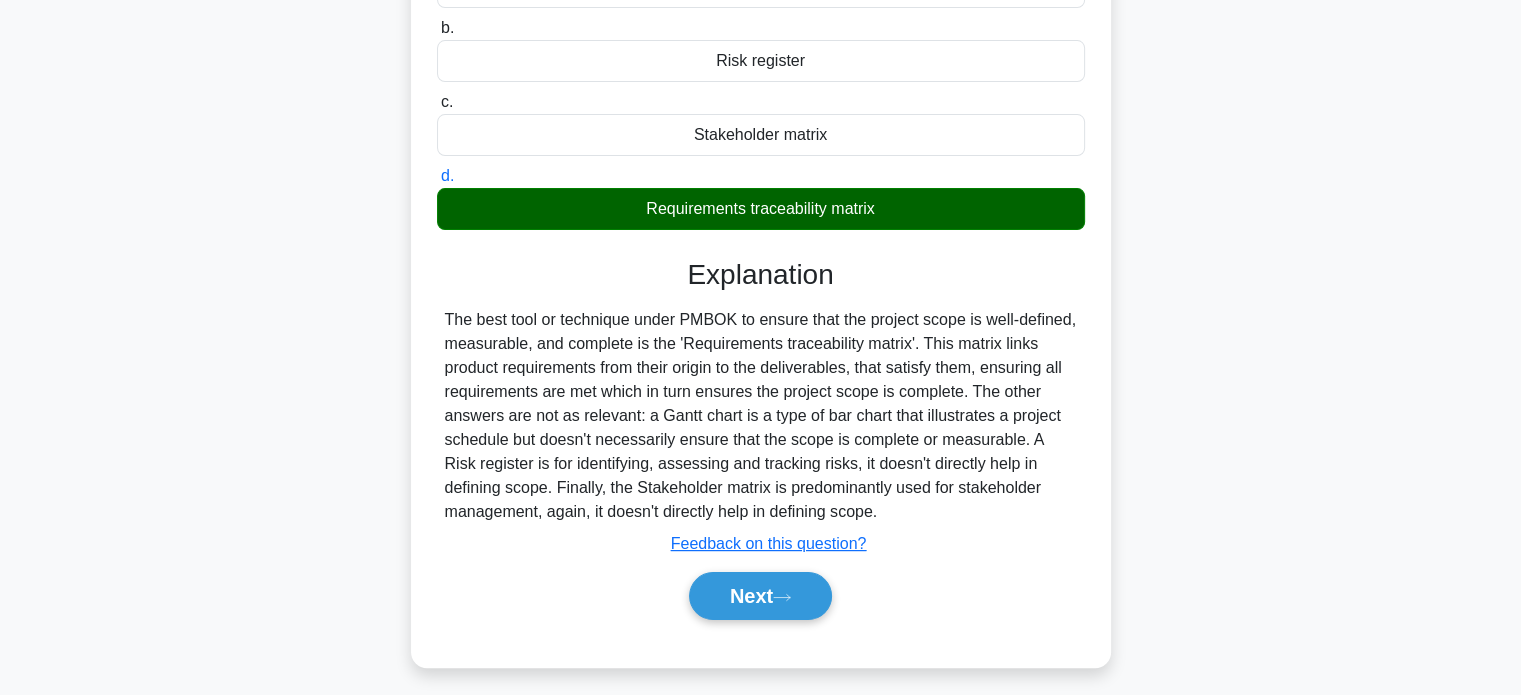 scroll, scrollTop: 385, scrollLeft: 0, axis: vertical 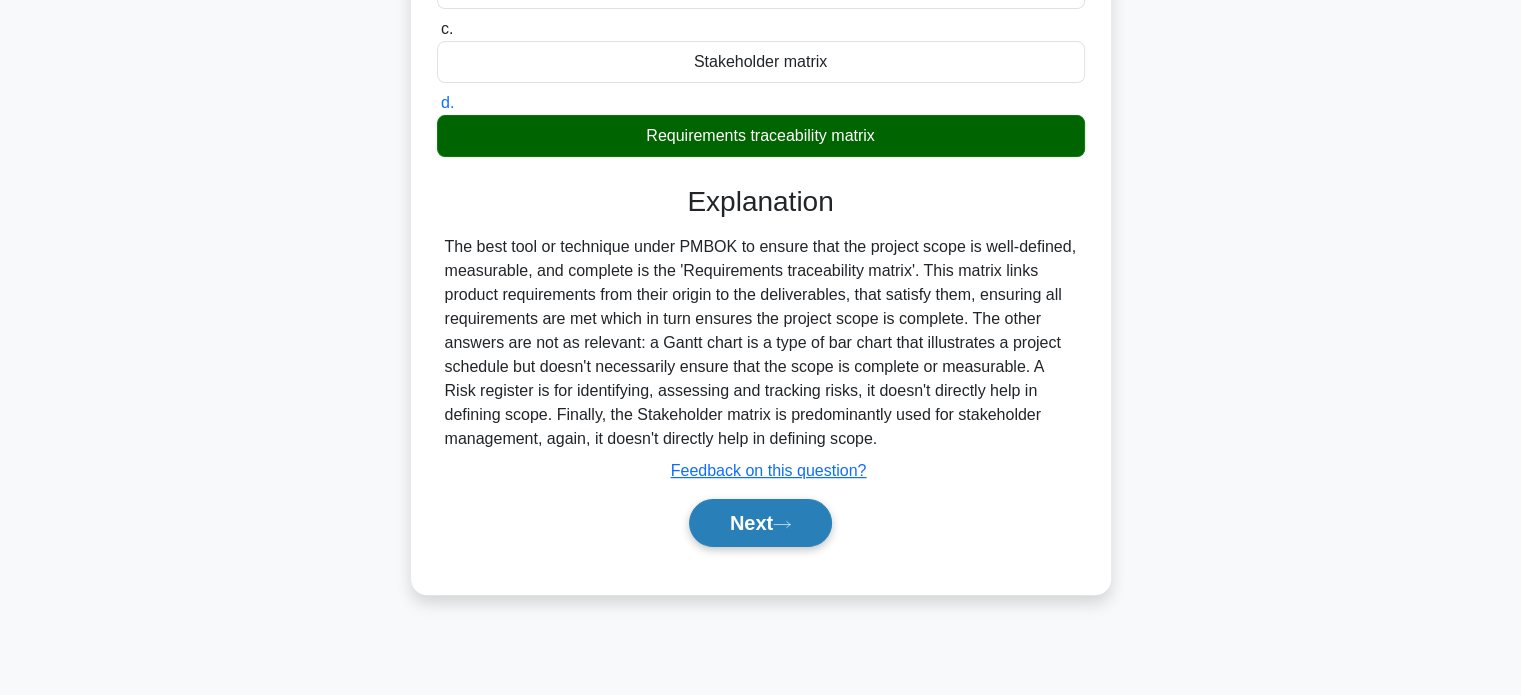 click on "Next" at bounding box center [760, 523] 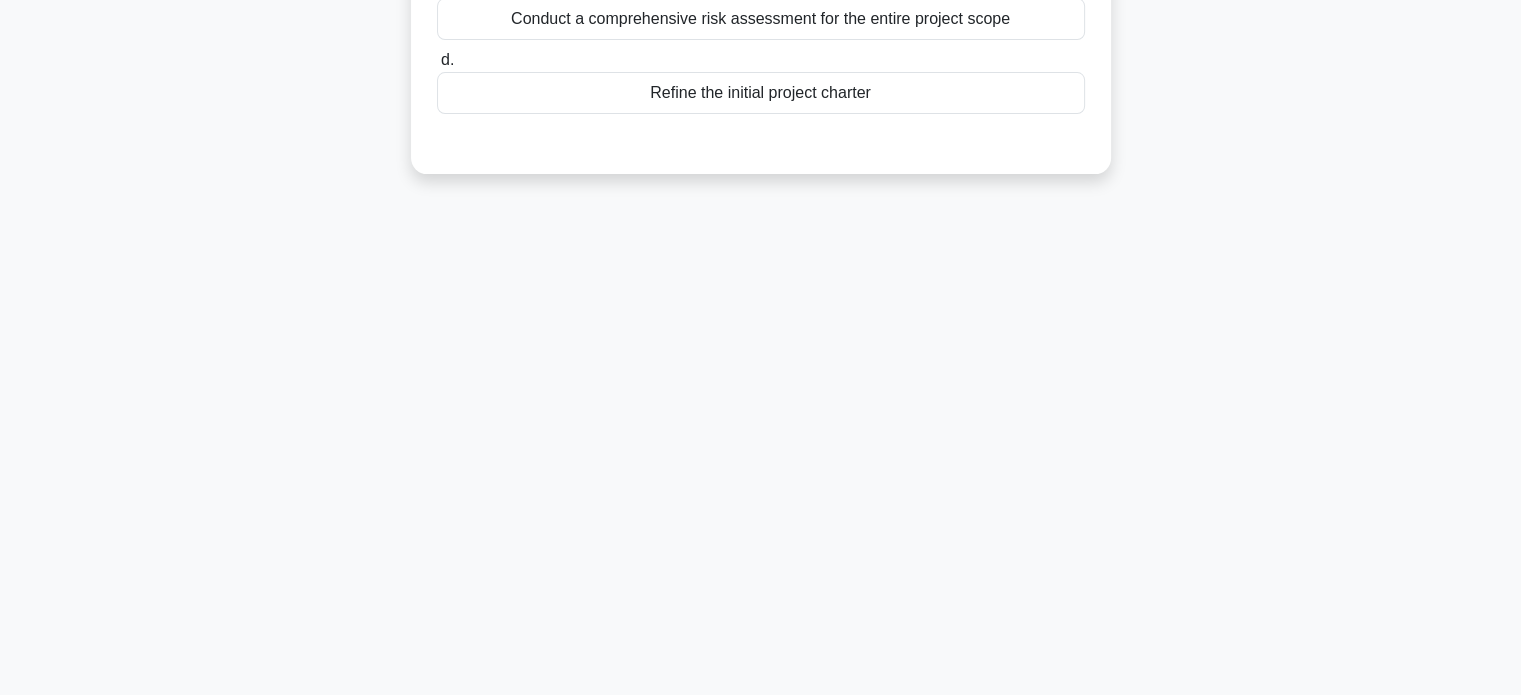 scroll, scrollTop: 0, scrollLeft: 0, axis: both 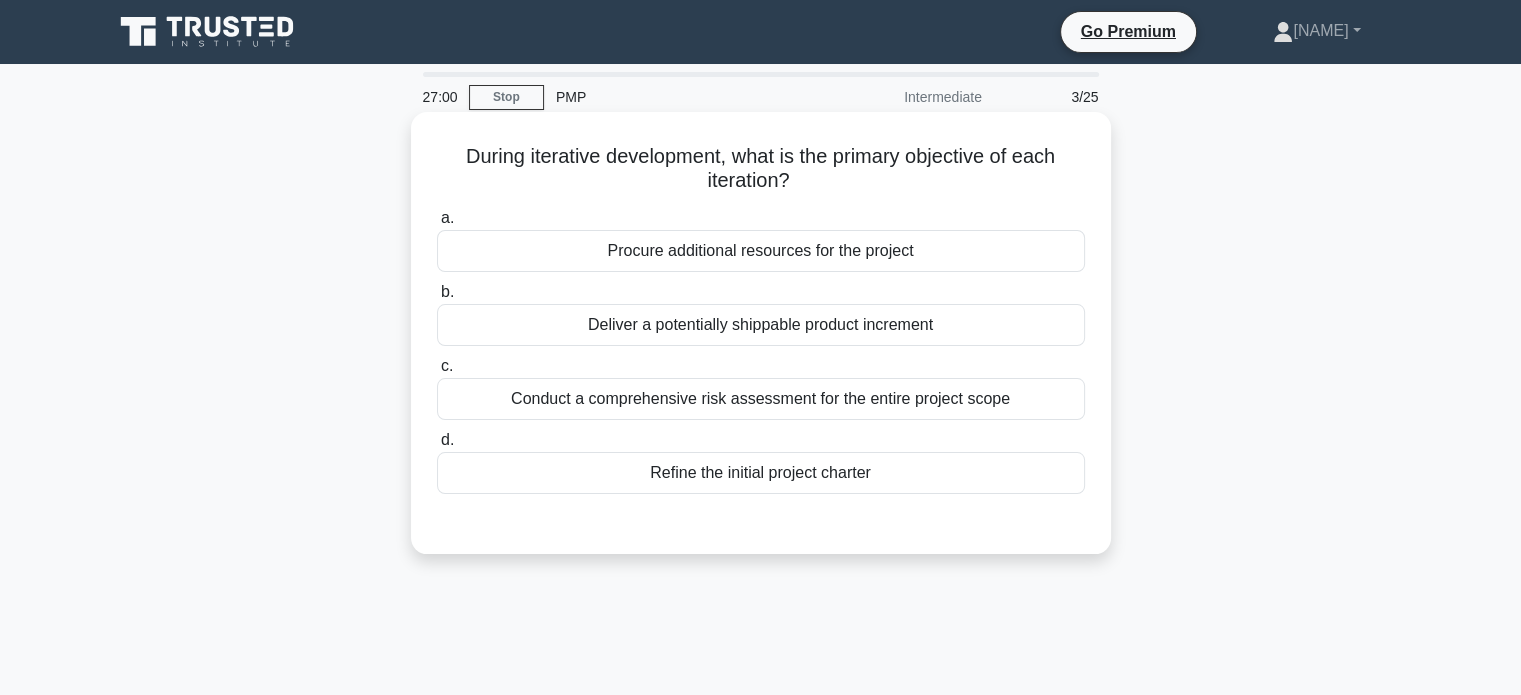 click on "Conduct a comprehensive risk assessment for the entire project scope" at bounding box center (761, 399) 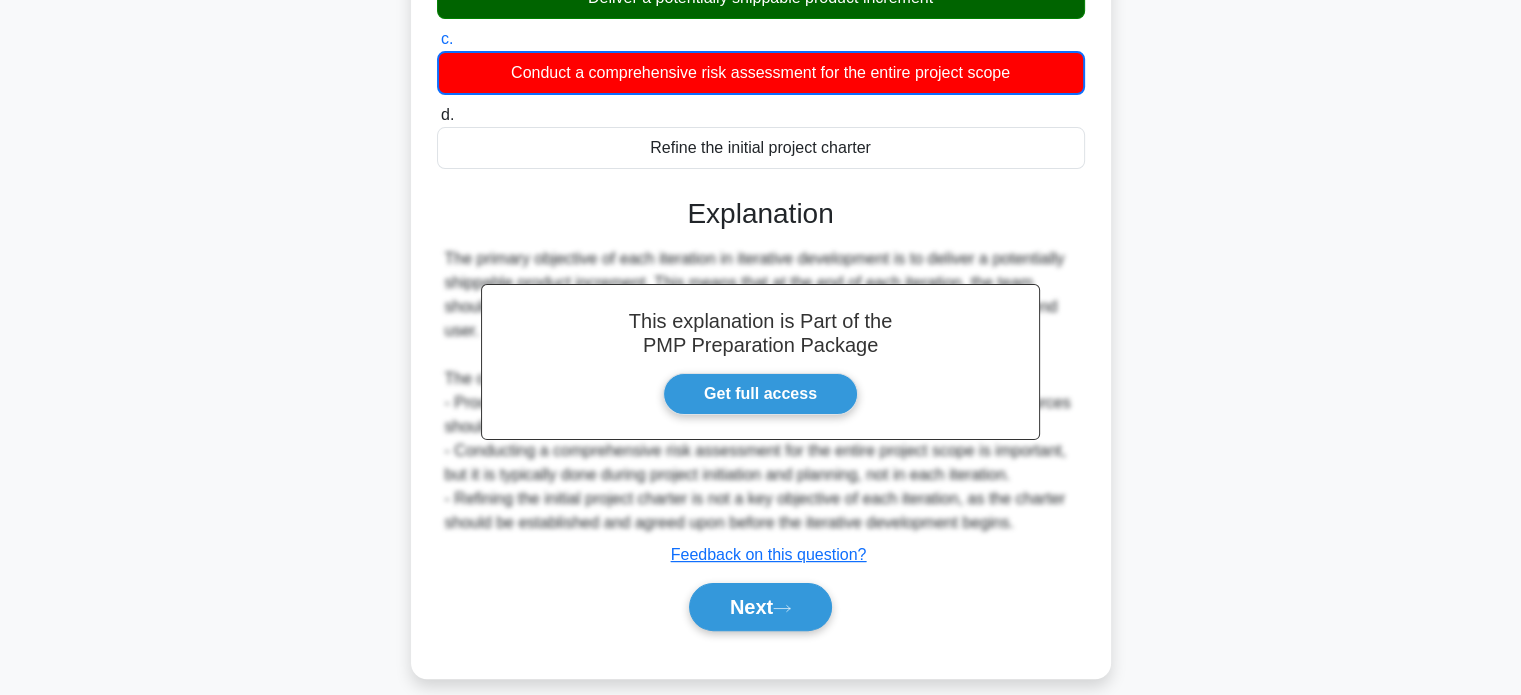 scroll, scrollTop: 385, scrollLeft: 0, axis: vertical 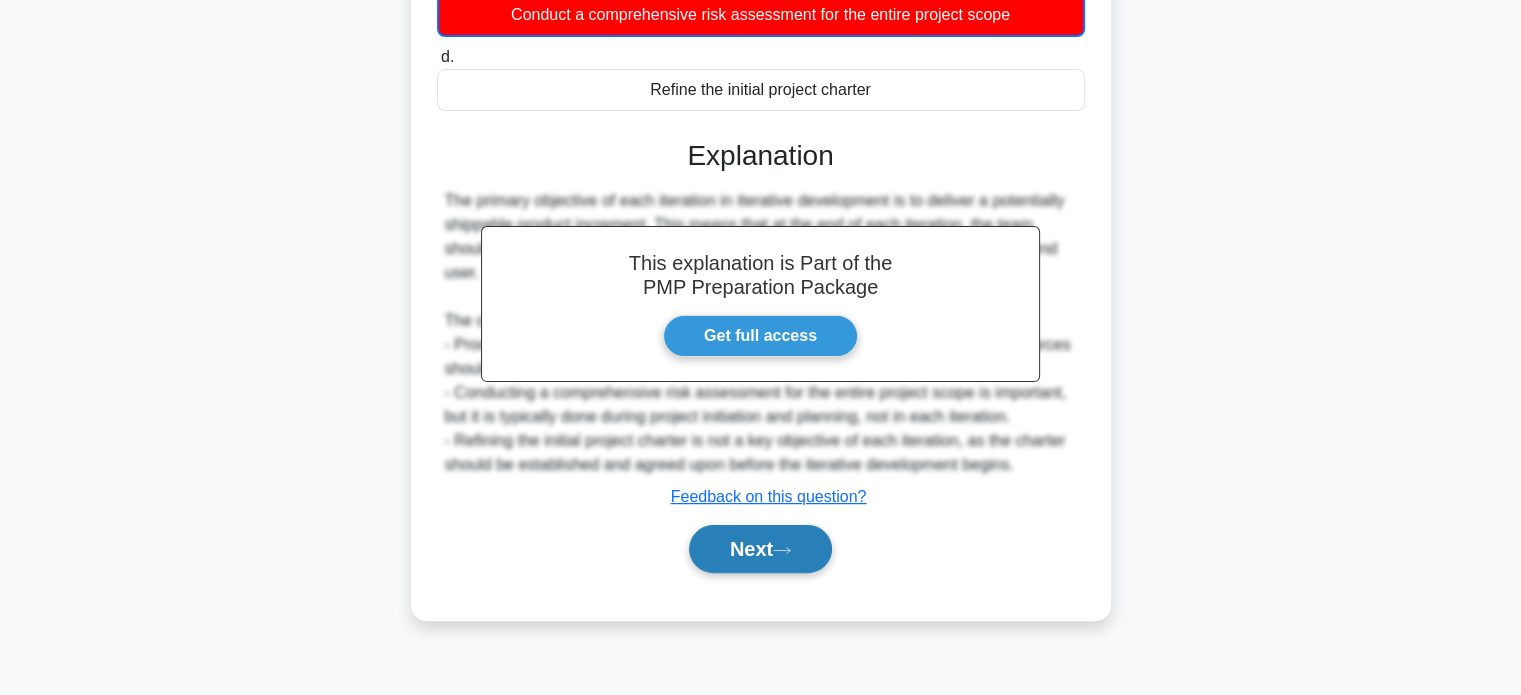 click on "Next" at bounding box center (760, 549) 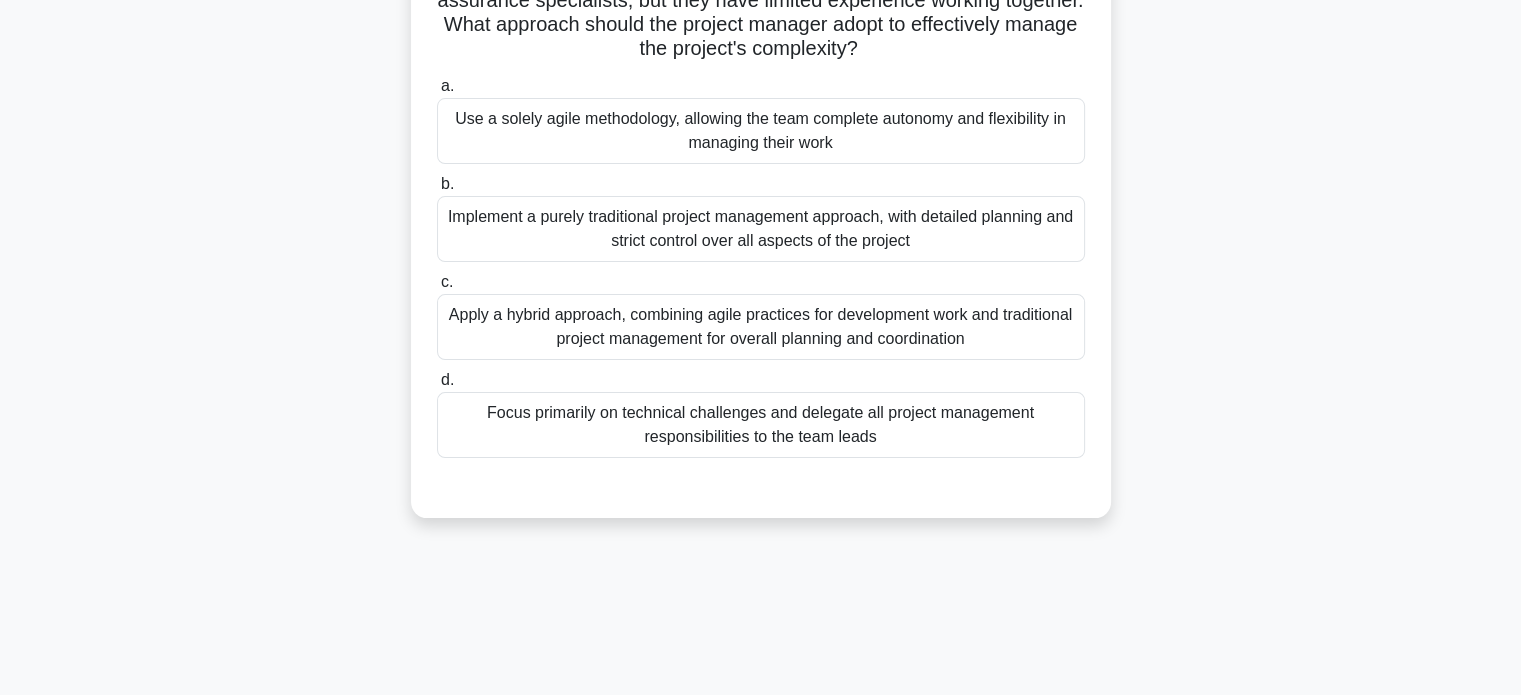 scroll, scrollTop: 200, scrollLeft: 0, axis: vertical 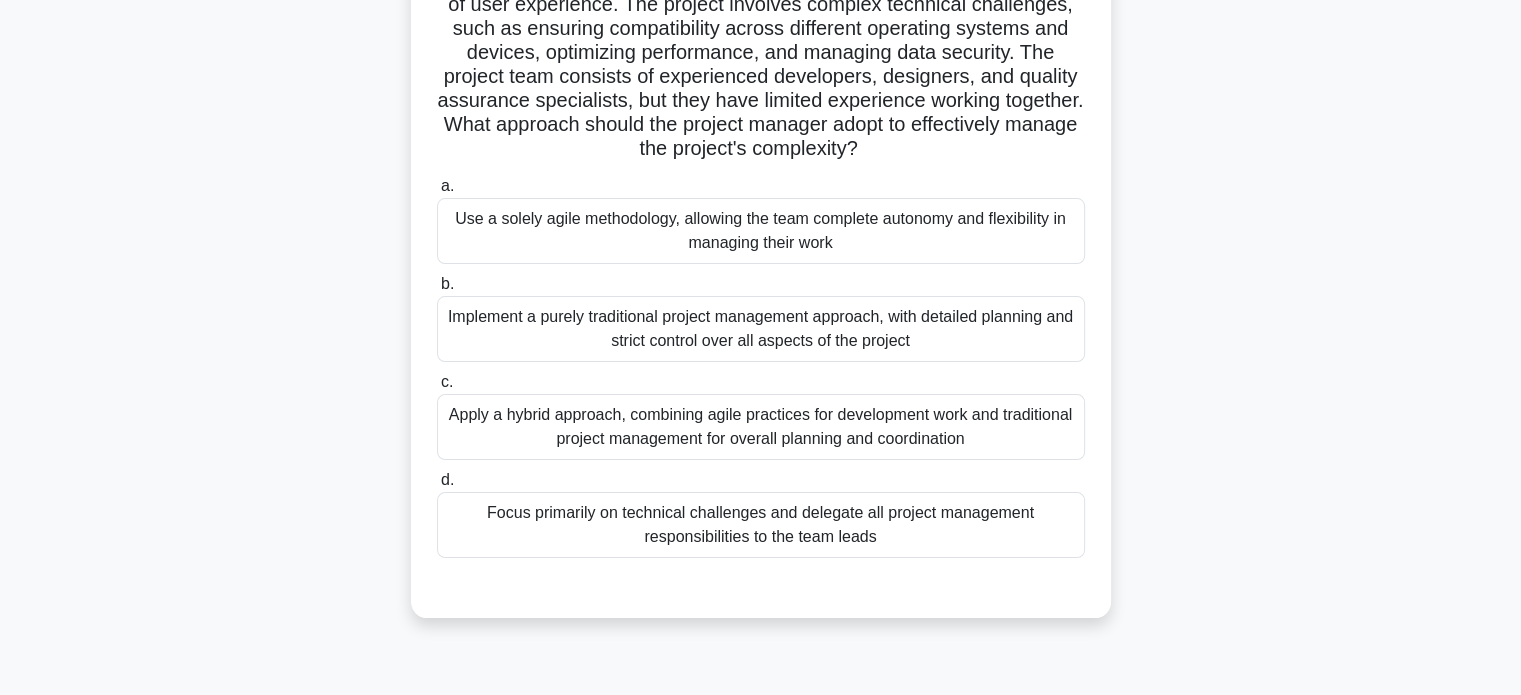 click on "Apply a hybrid approach, combining agile practices for development work and traditional project management for overall planning and coordination" at bounding box center [761, 427] 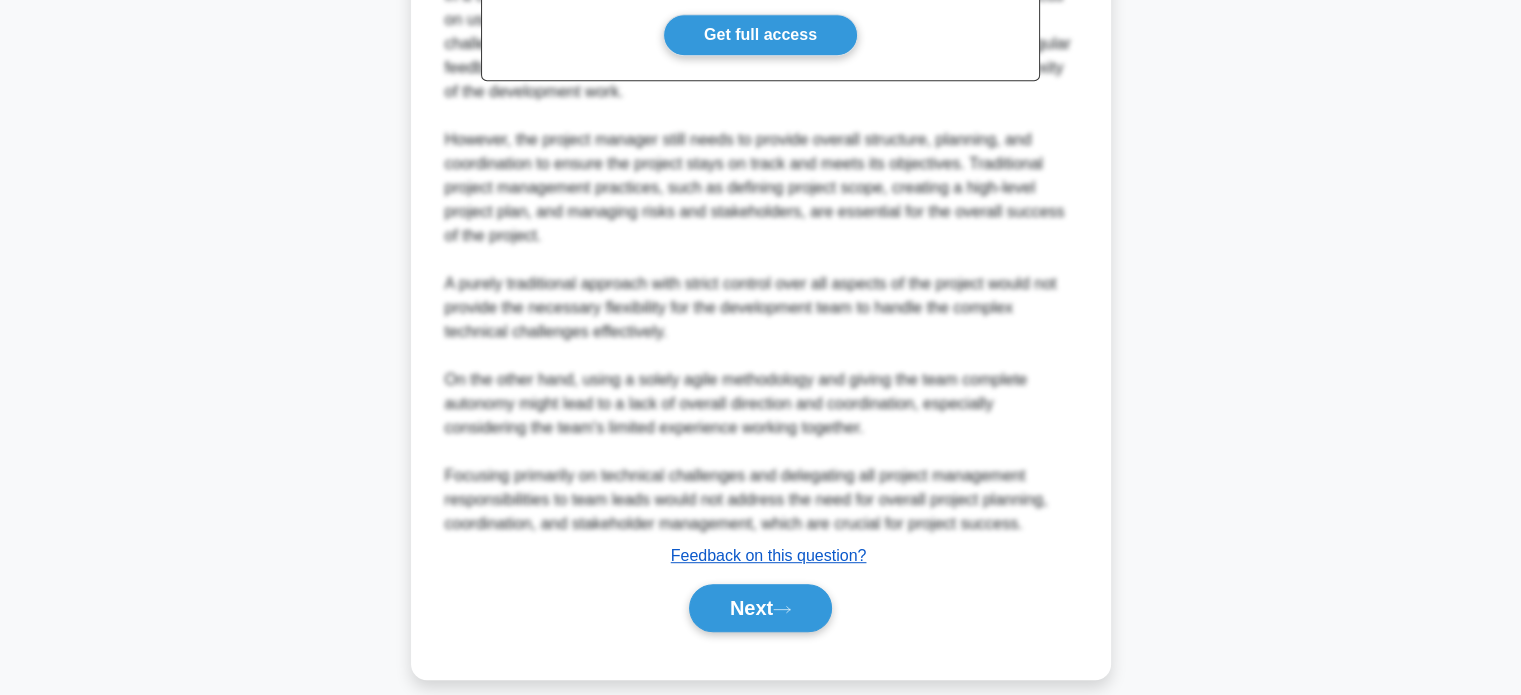scroll, scrollTop: 968, scrollLeft: 0, axis: vertical 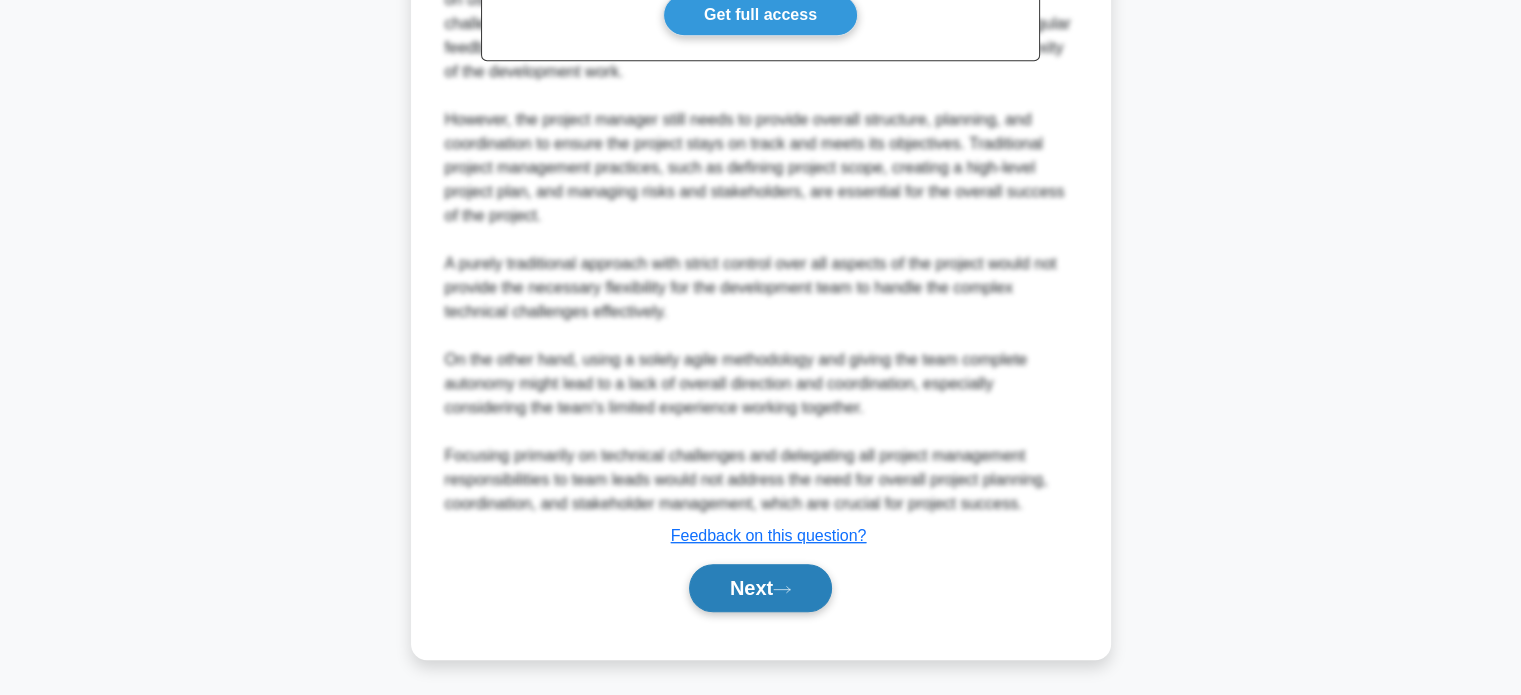 click on "Next" at bounding box center [760, 588] 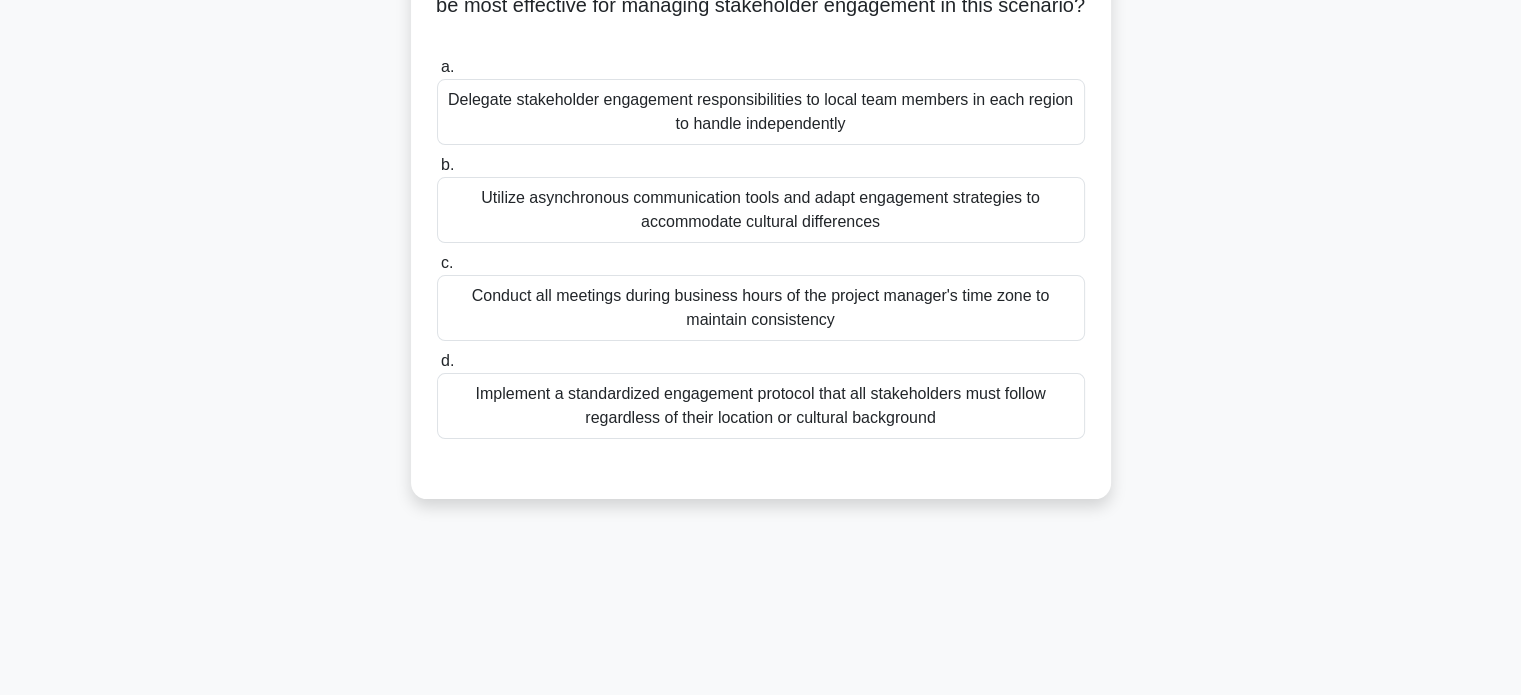 scroll, scrollTop: 200, scrollLeft: 0, axis: vertical 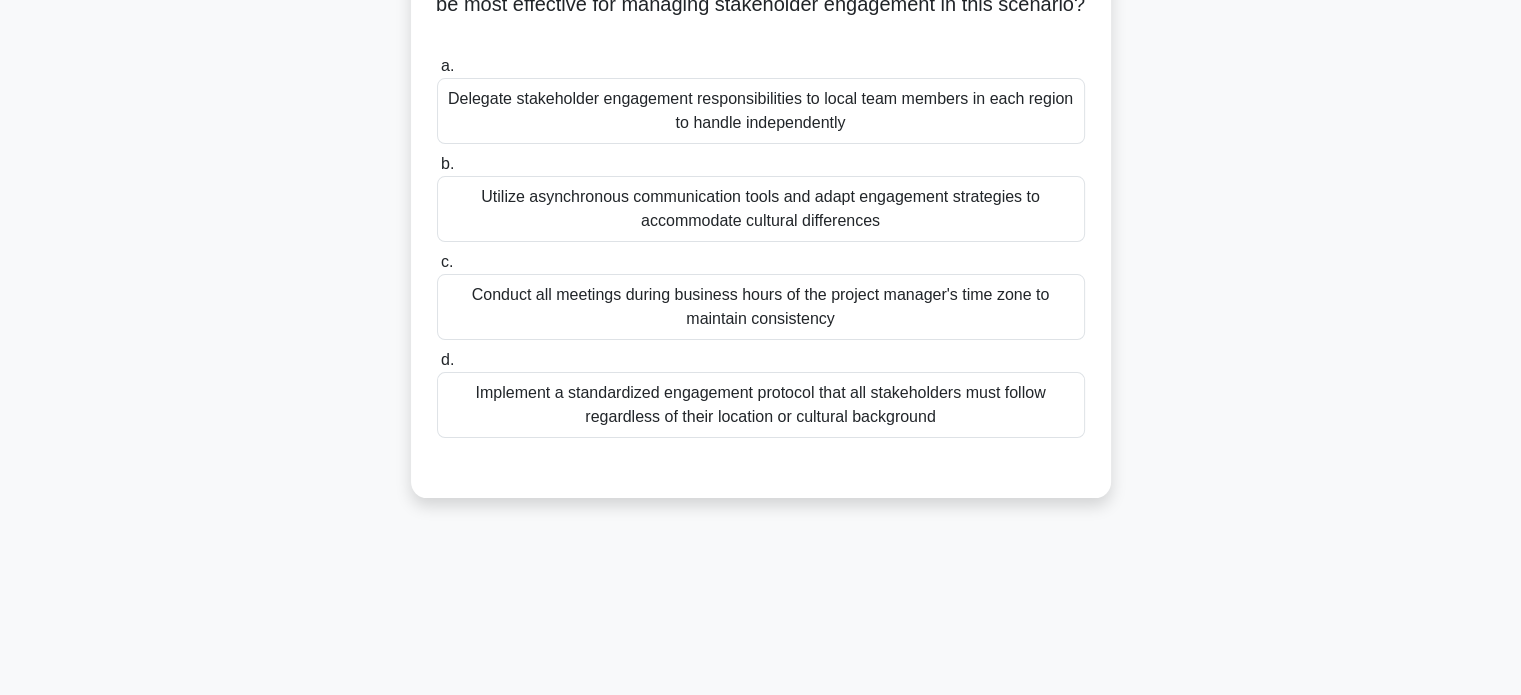click on "Utilize asynchronous communication tools and adapt engagement strategies to accommodate cultural differences" at bounding box center [761, 209] 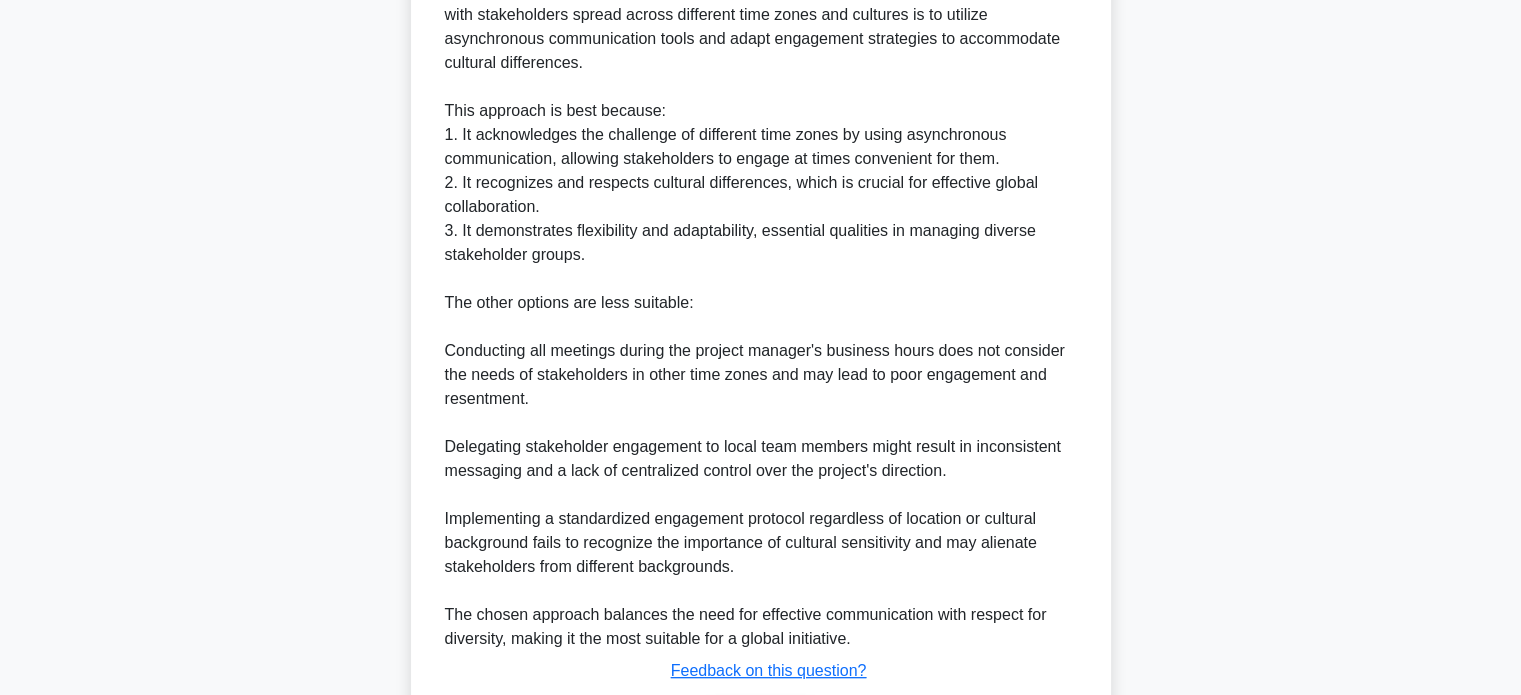 scroll, scrollTop: 872, scrollLeft: 0, axis: vertical 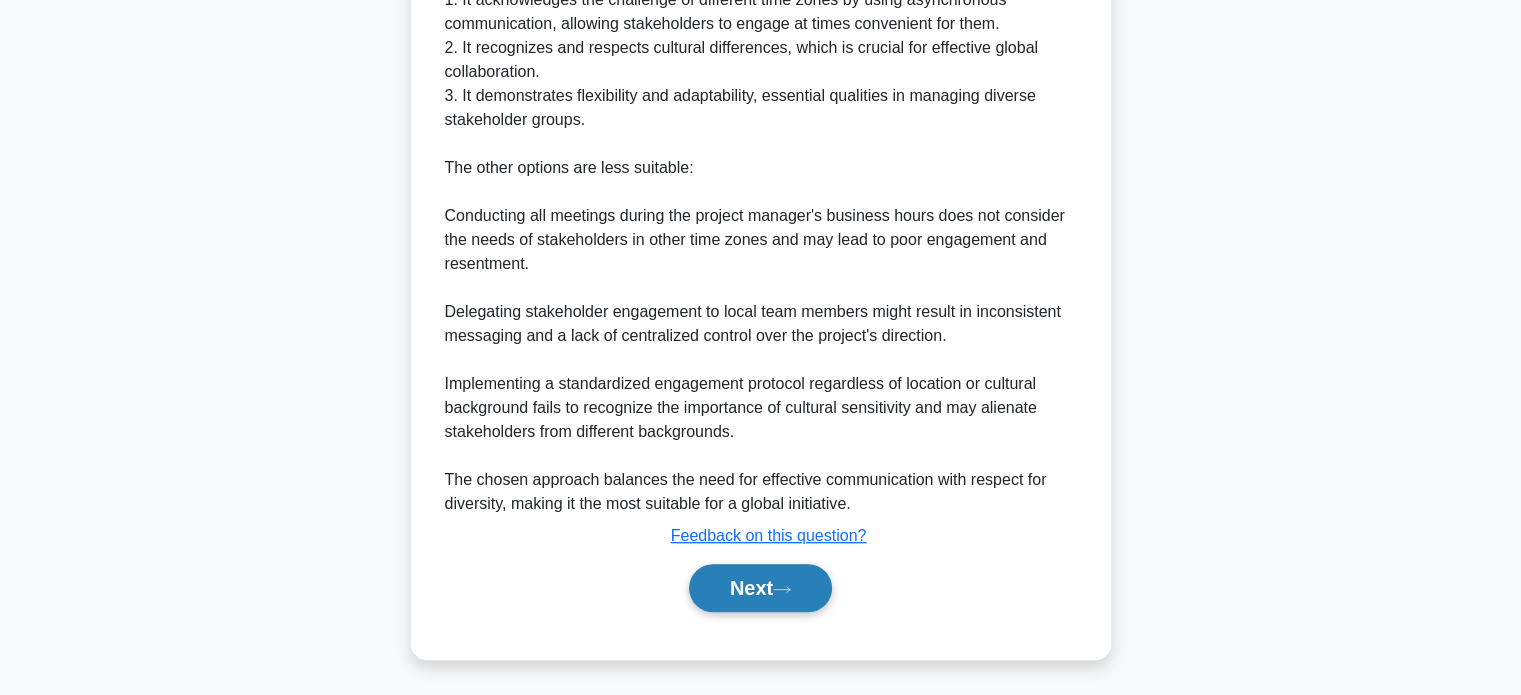 click on "Next" at bounding box center (760, 588) 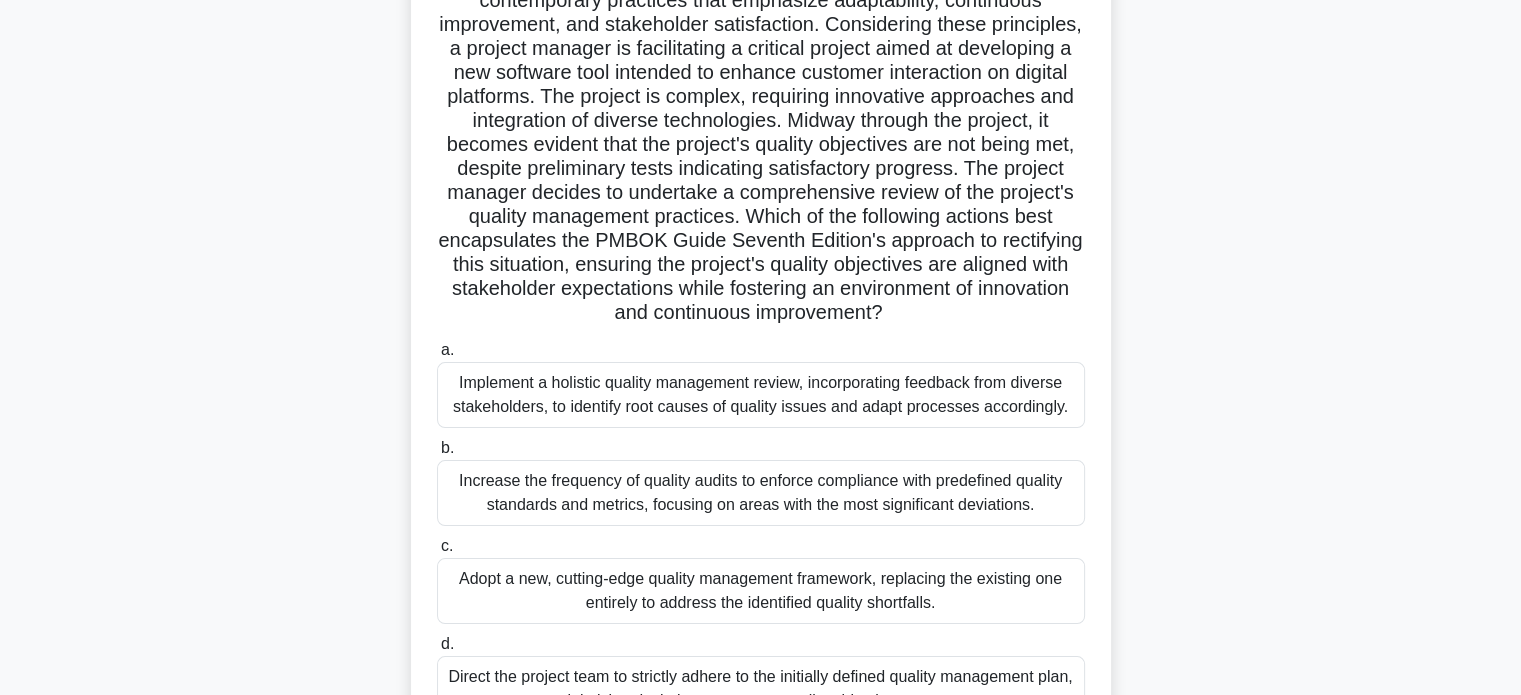 scroll, scrollTop: 0, scrollLeft: 0, axis: both 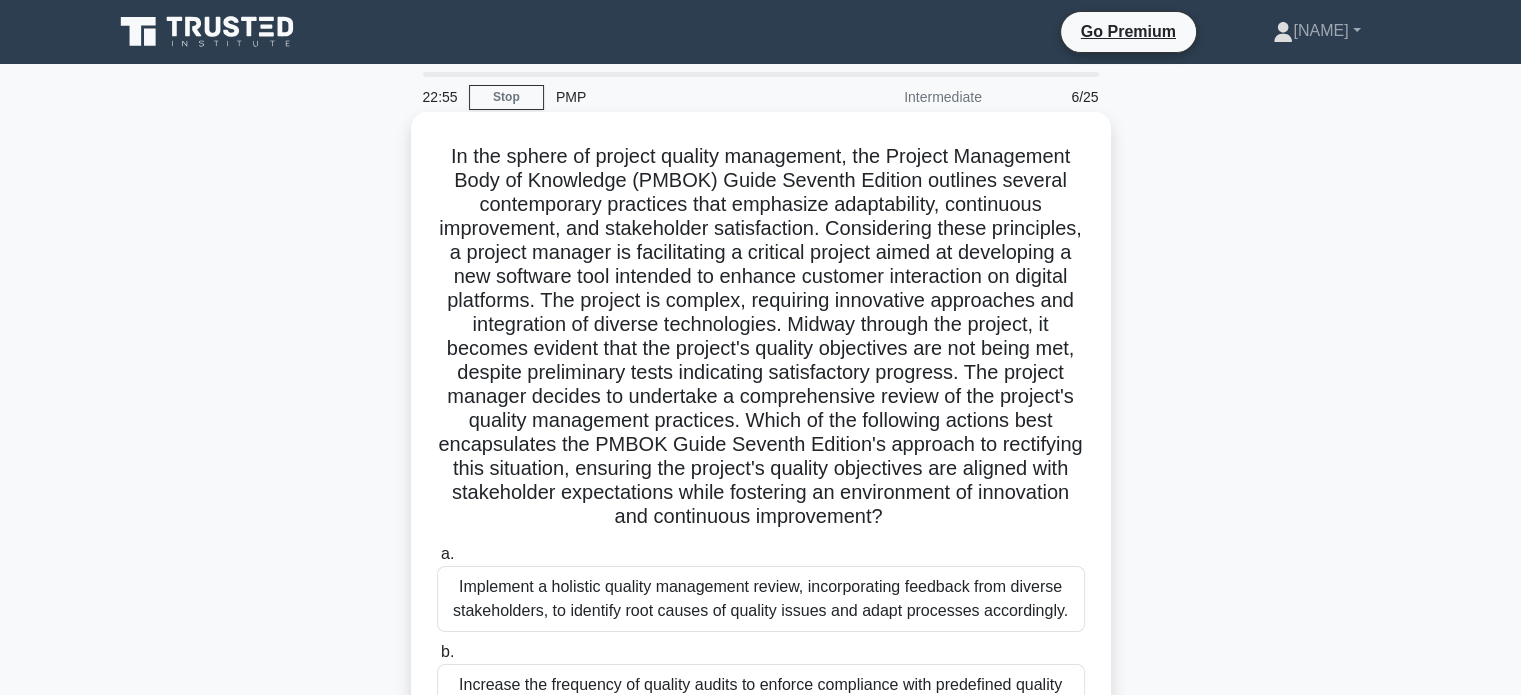 drag, startPoint x: 813, startPoint y: 551, endPoint x: 432, endPoint y: 119, distance: 576.0078 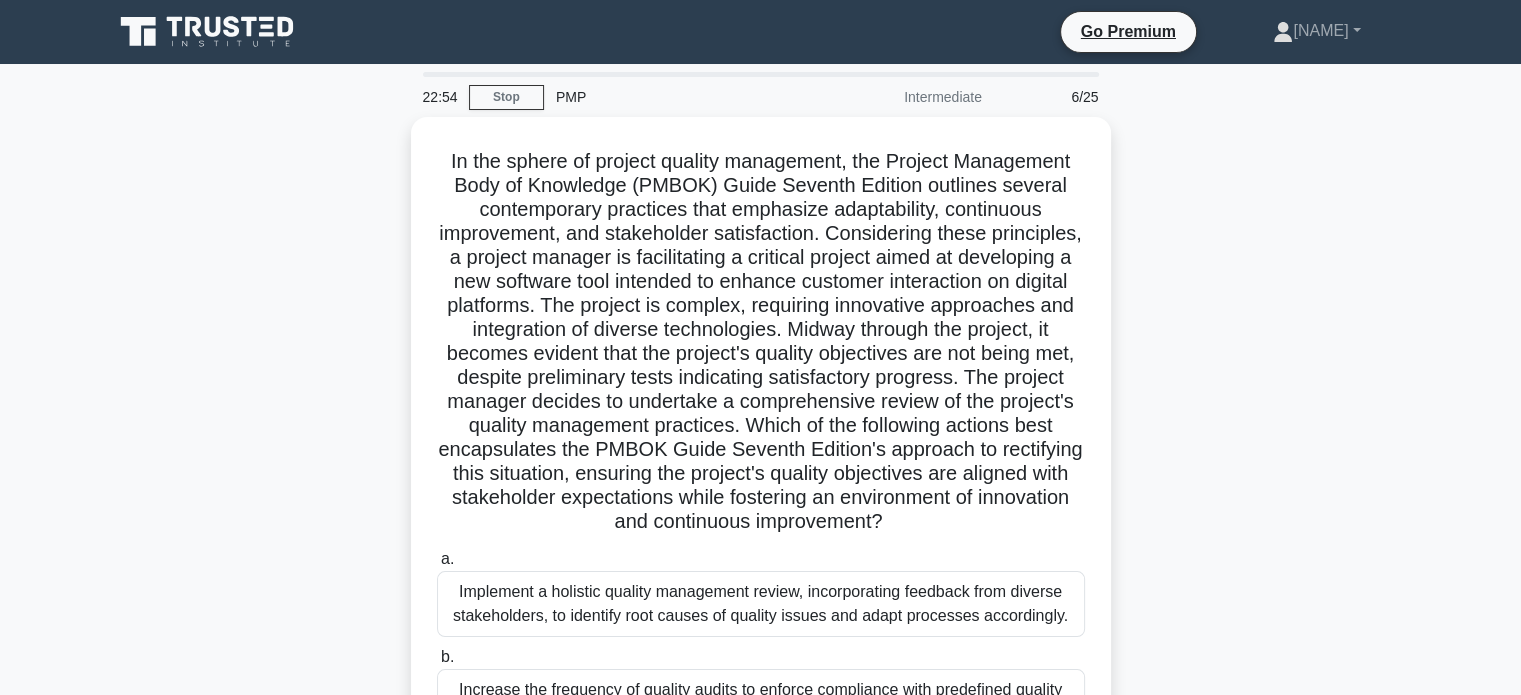 copy on "In the sphere of project quality management, the Project Management Body of Knowledge (PMBOK) Guide Seventh Edition outlines several contemporary practices that emphasize adaptability, continuous improvement, and stakeholder satisfaction. Considering these principles, a project manager is facilitating a critical project aimed at developing a new software tool intended to enhance customer interaction on digital platforms. The project is complex, requiring innovative approaches and integration of diverse technologies. Midway through the project, it becomes evident that the project's quality objectives are not being met, despite preliminary tests indicating satisfactory progress. The project manager decides to undertake a comprehensive review of the project's quality management practices. Which of the following actions best encapsulates the PMBOK Guide Seventh Edition's approach to rectifying this situation, ensuring the project's quality objectives are aligned with stakeholder expectations while fostering an..." 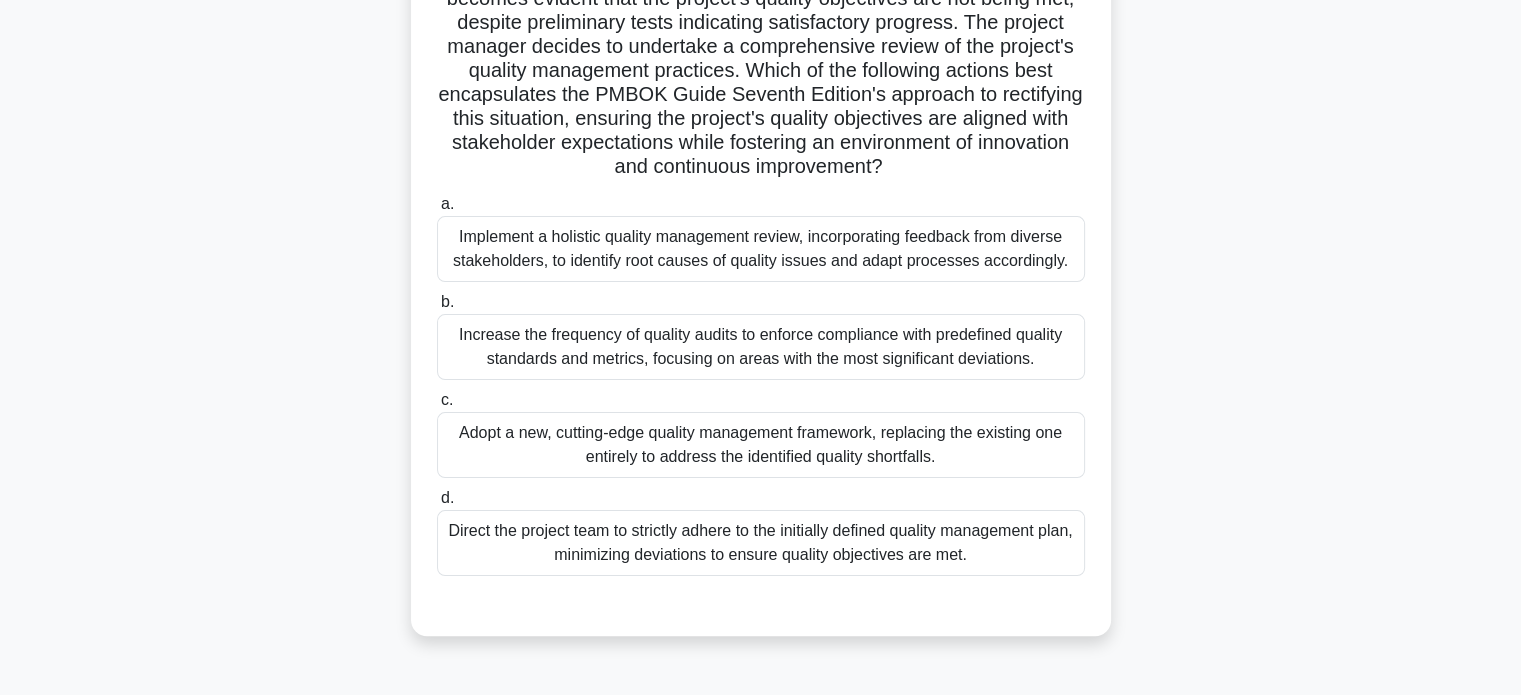 scroll, scrollTop: 385, scrollLeft: 0, axis: vertical 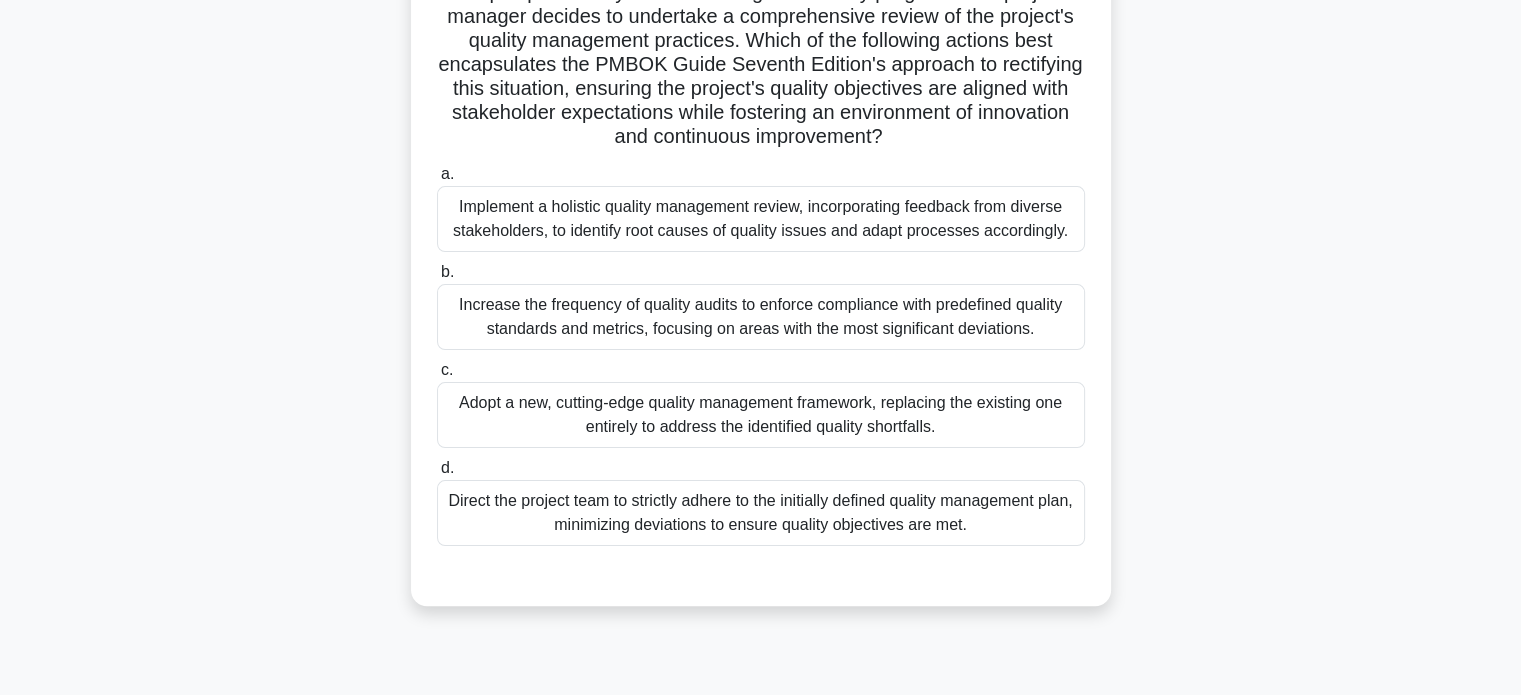click on ".spinner_0XTQ{transform-origin:center;animation:spinner_y6GP .75s linear infinite}@keyframes spinner_y6GP{100%{transform:rotate(360deg)}}
a.
Implement a holistic quality management review, incorporating feedback from diverse stakeholders, to identify root causes of quality issues and adapt processes accordingly." at bounding box center [761, 181] 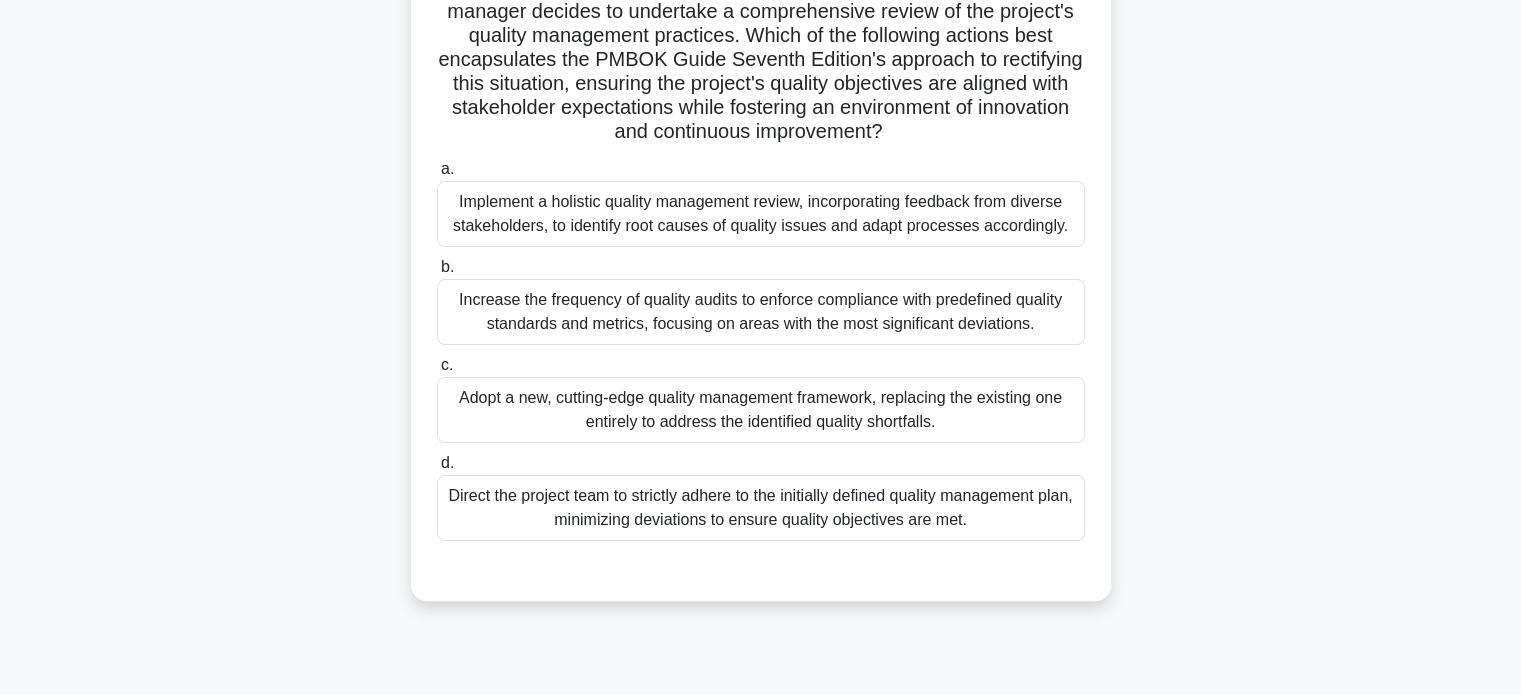click on "Implement a holistic quality management review, incorporating feedback from diverse stakeholders, to identify root causes of quality issues and adapt processes accordingly." at bounding box center (761, 214) 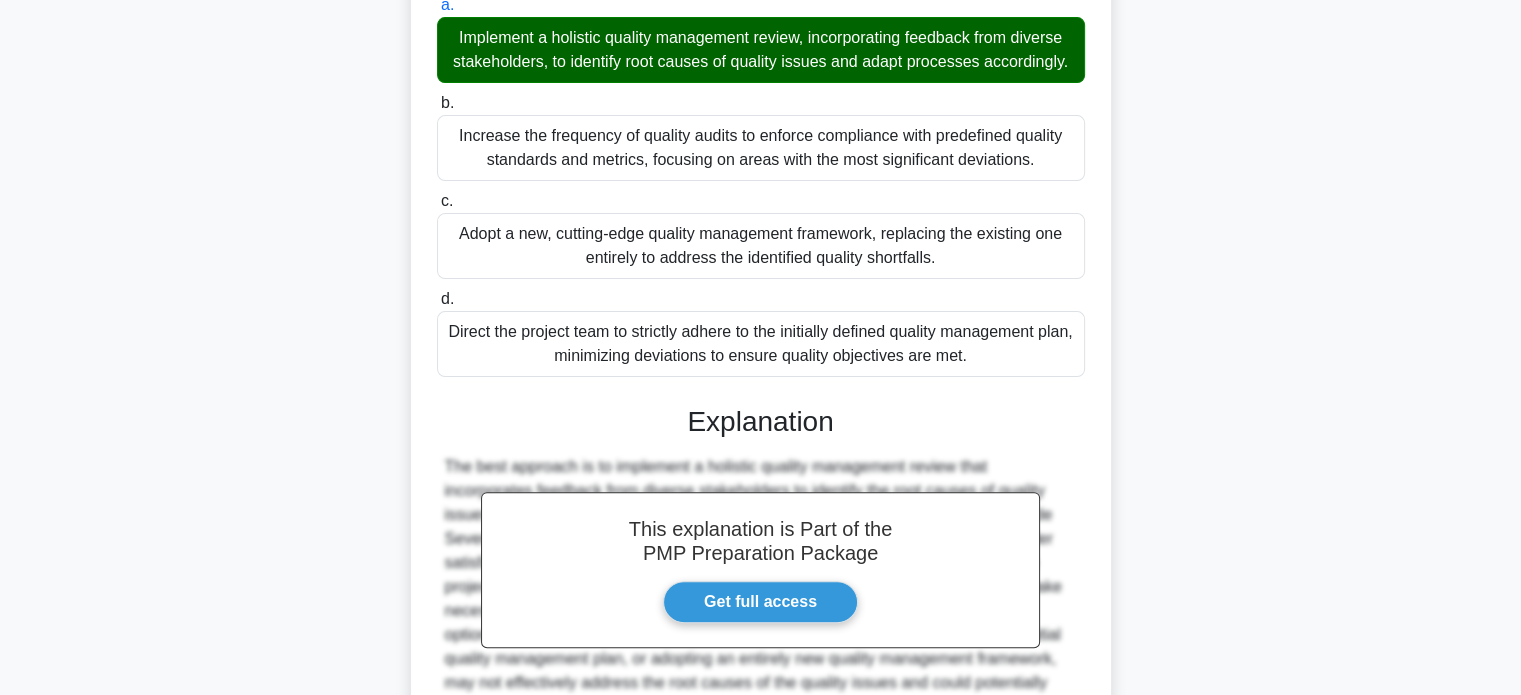 scroll, scrollTop: 776, scrollLeft: 0, axis: vertical 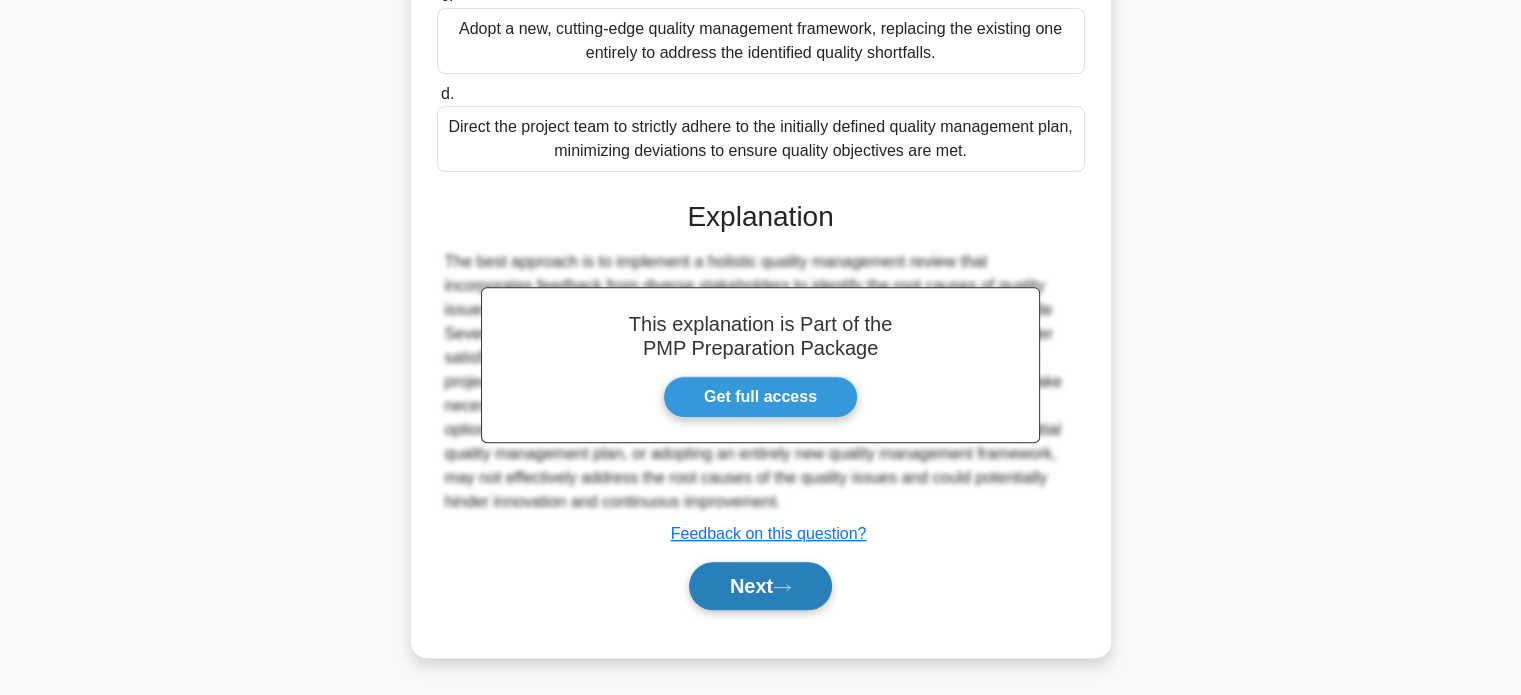 click on "Next" at bounding box center (760, 586) 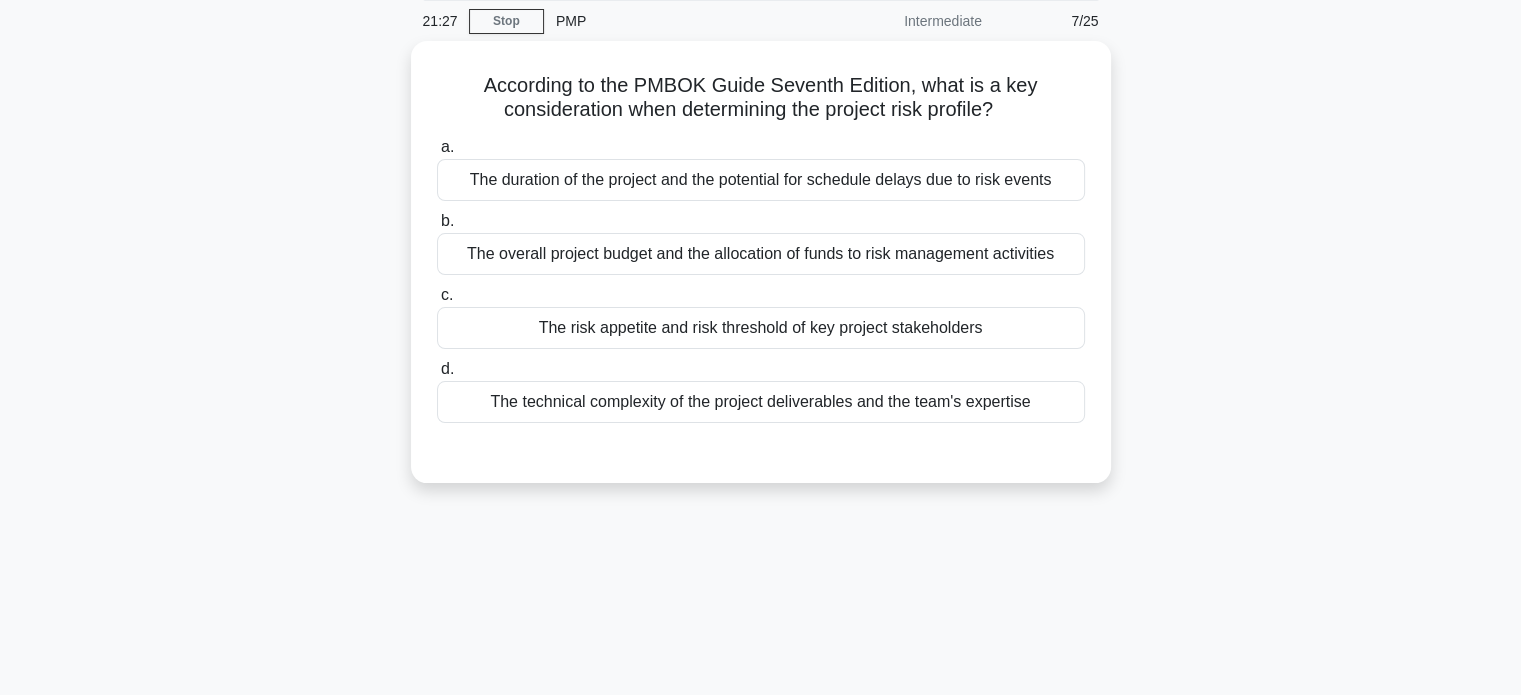 scroll, scrollTop: 0, scrollLeft: 0, axis: both 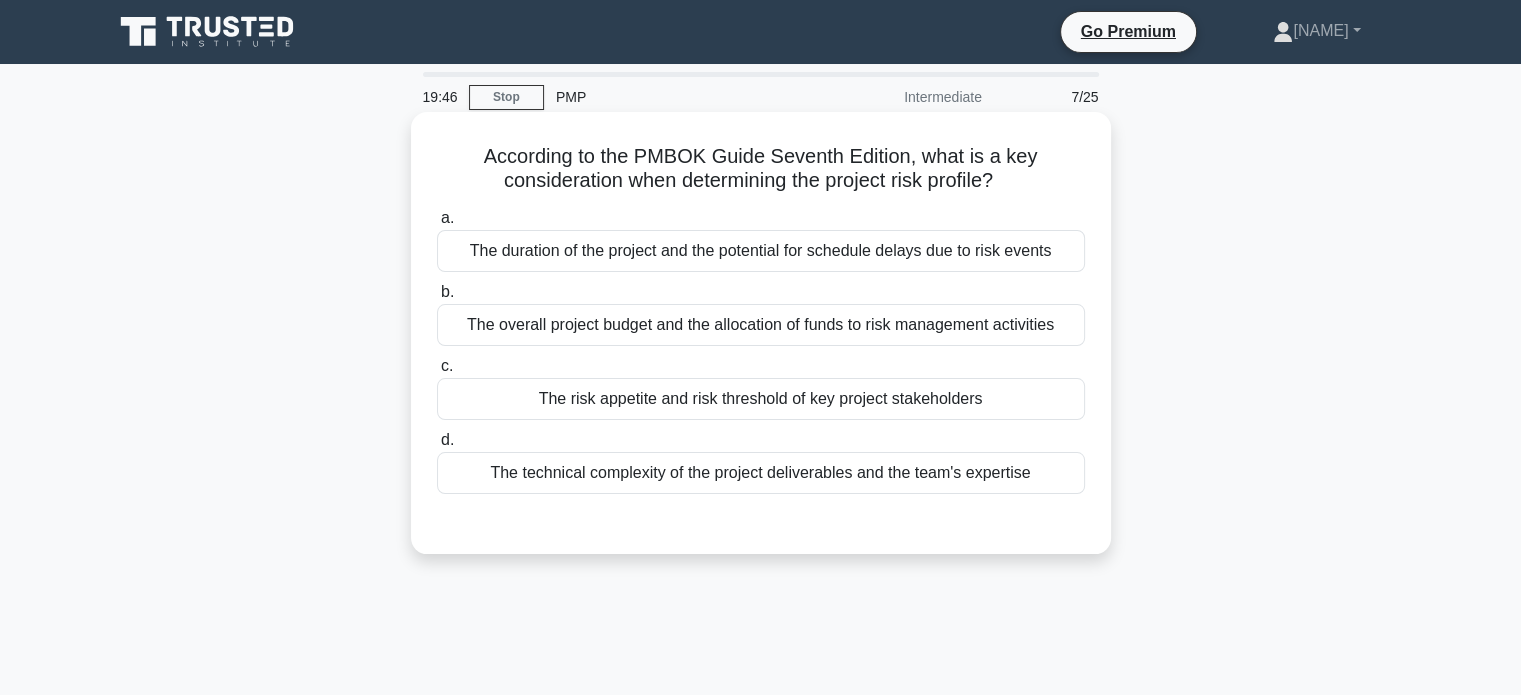 click on "The duration of the project and the potential for schedule delays due to risk events" at bounding box center (761, 251) 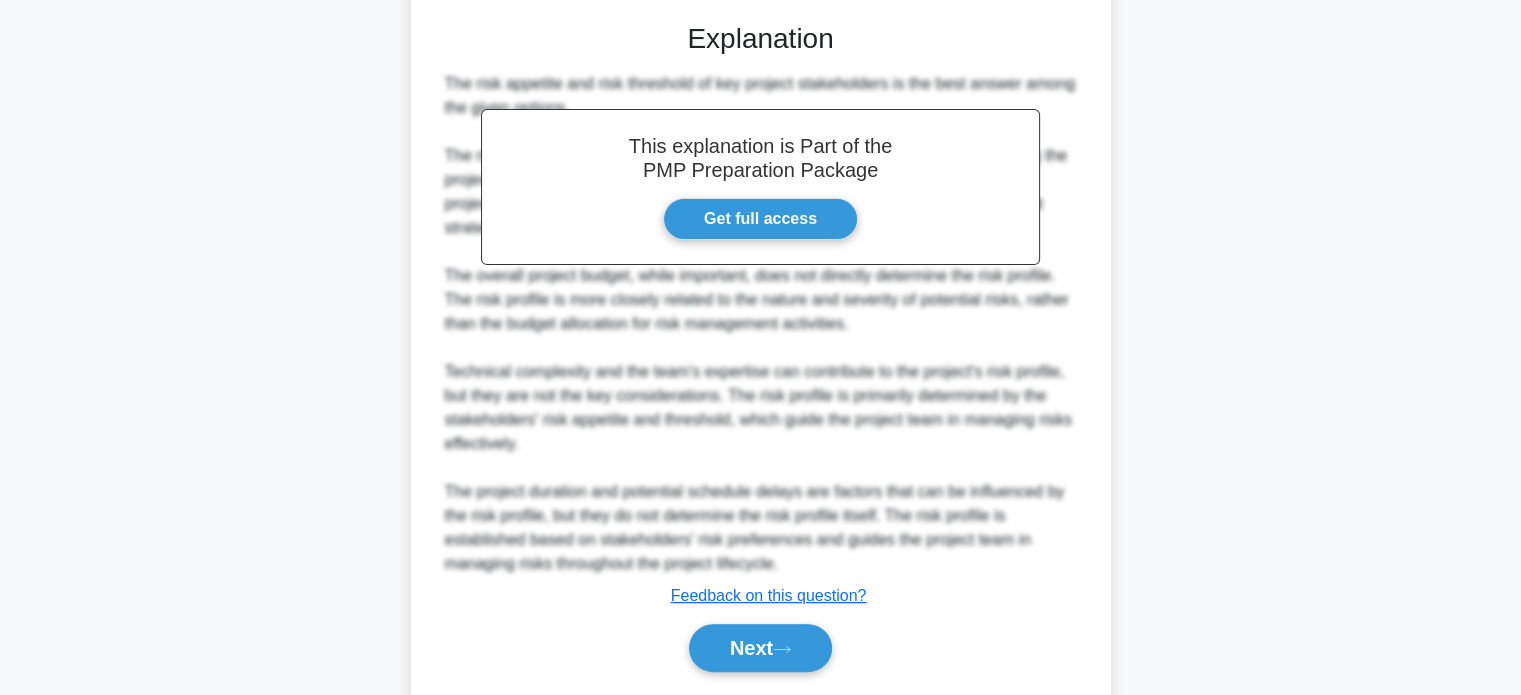 scroll, scrollTop: 562, scrollLeft: 0, axis: vertical 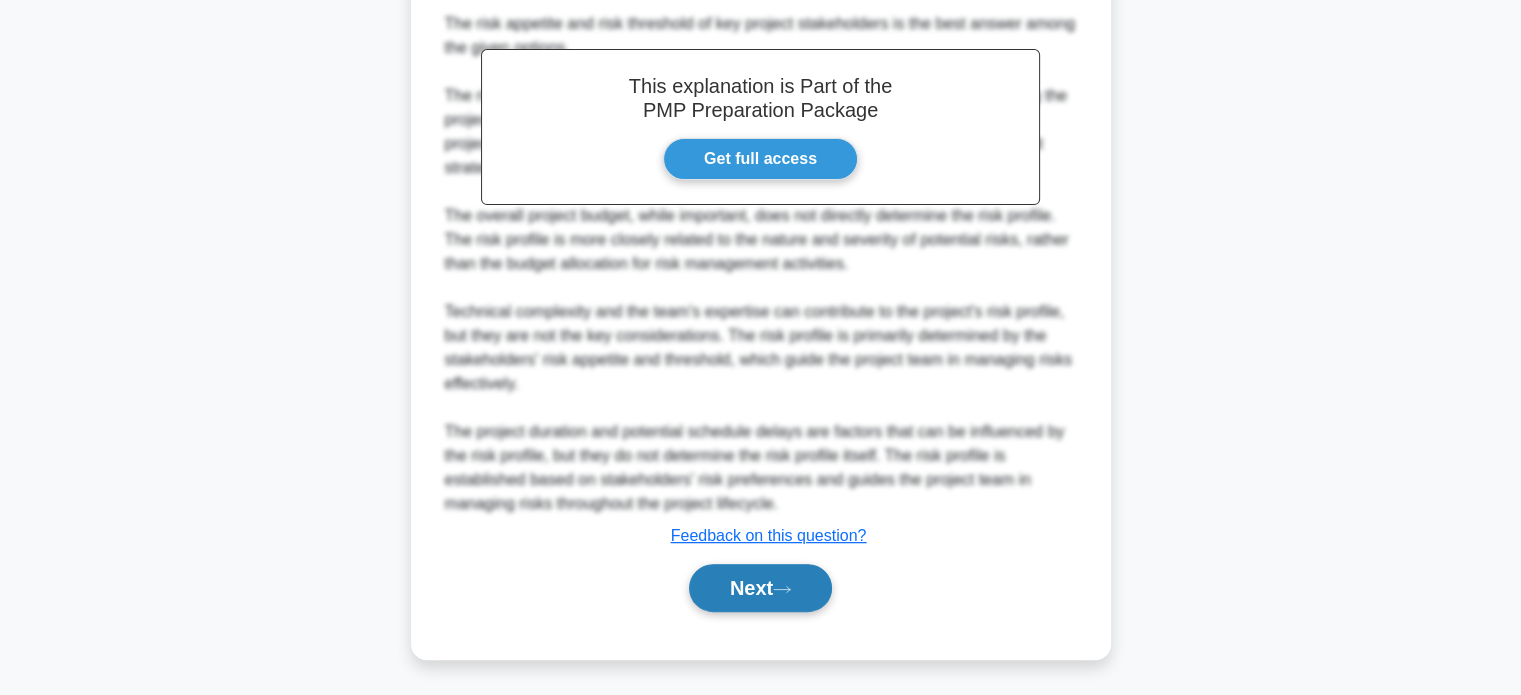 click on "Next" at bounding box center [760, 588] 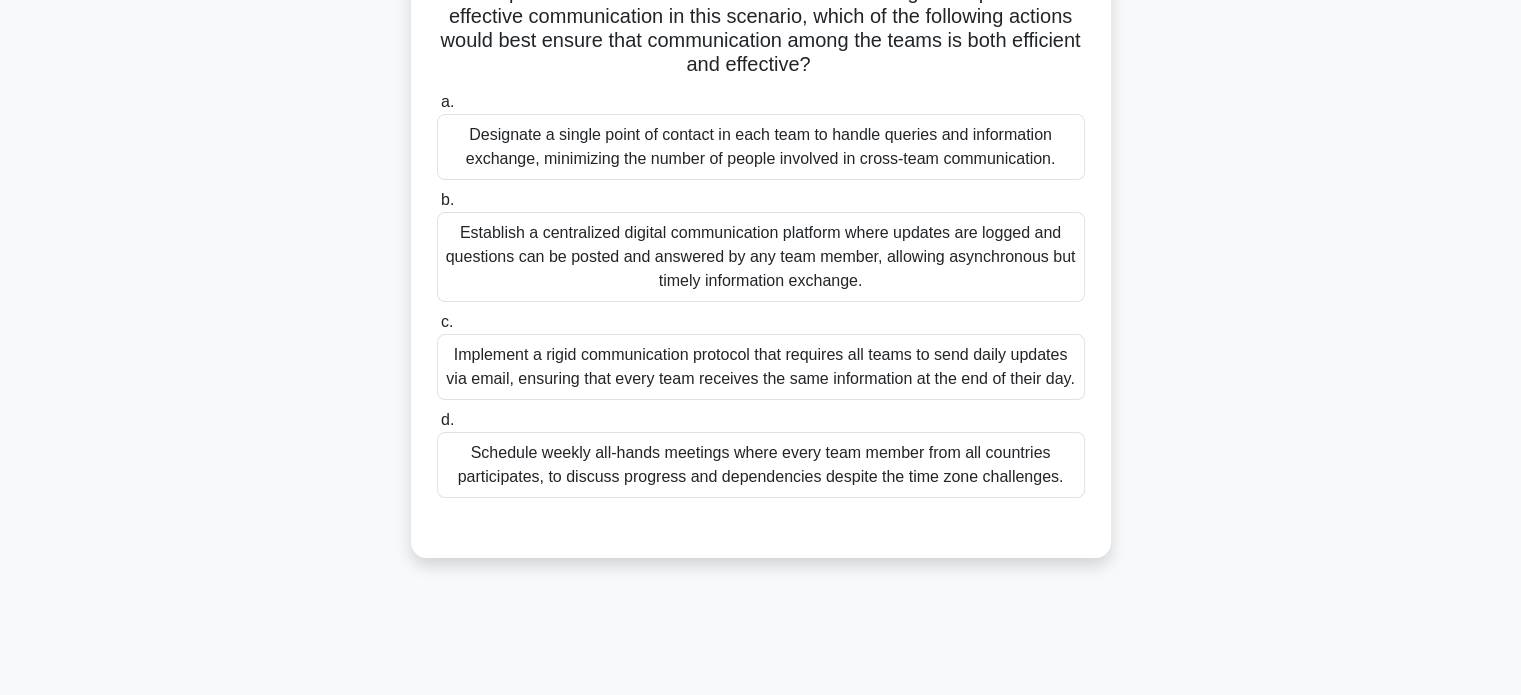 scroll, scrollTop: 0, scrollLeft: 0, axis: both 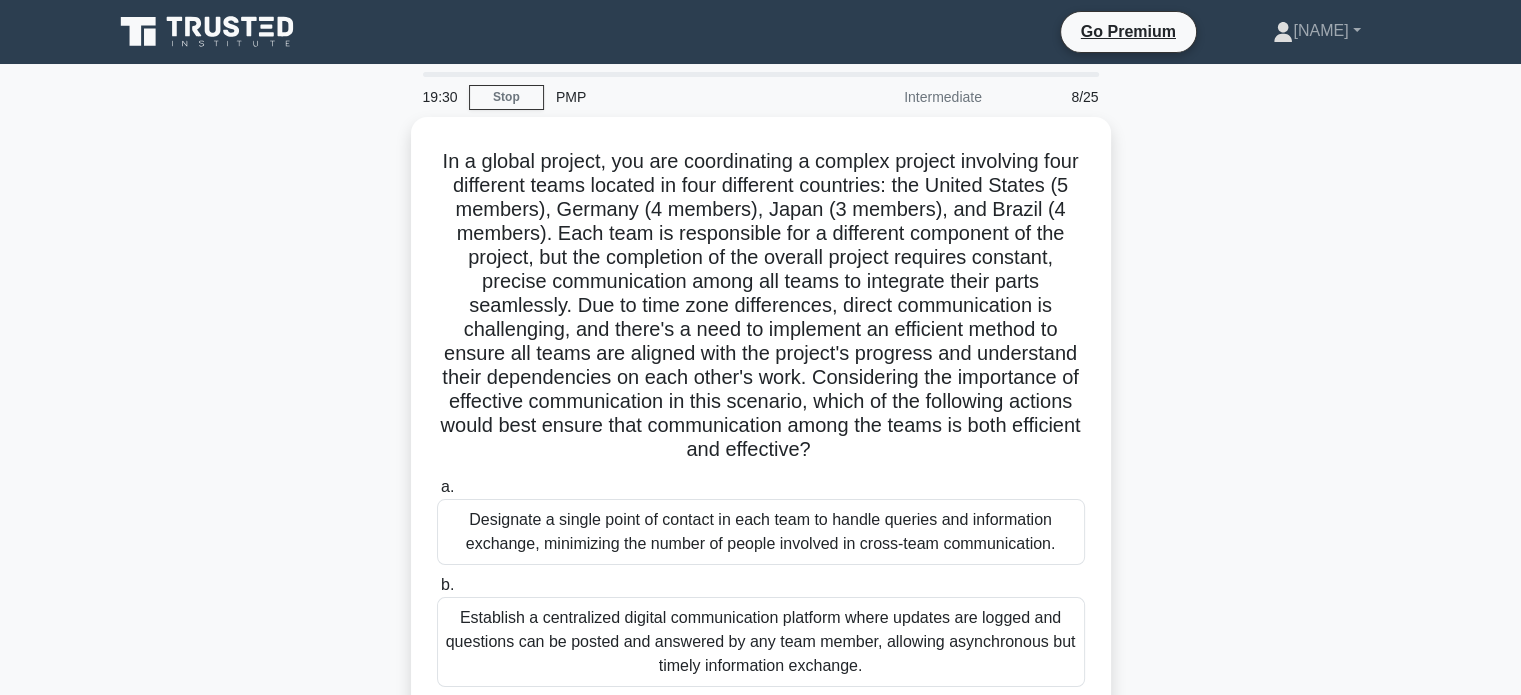 drag, startPoint x: 875, startPoint y: 446, endPoint x: 356, endPoint y: 160, distance: 592.585 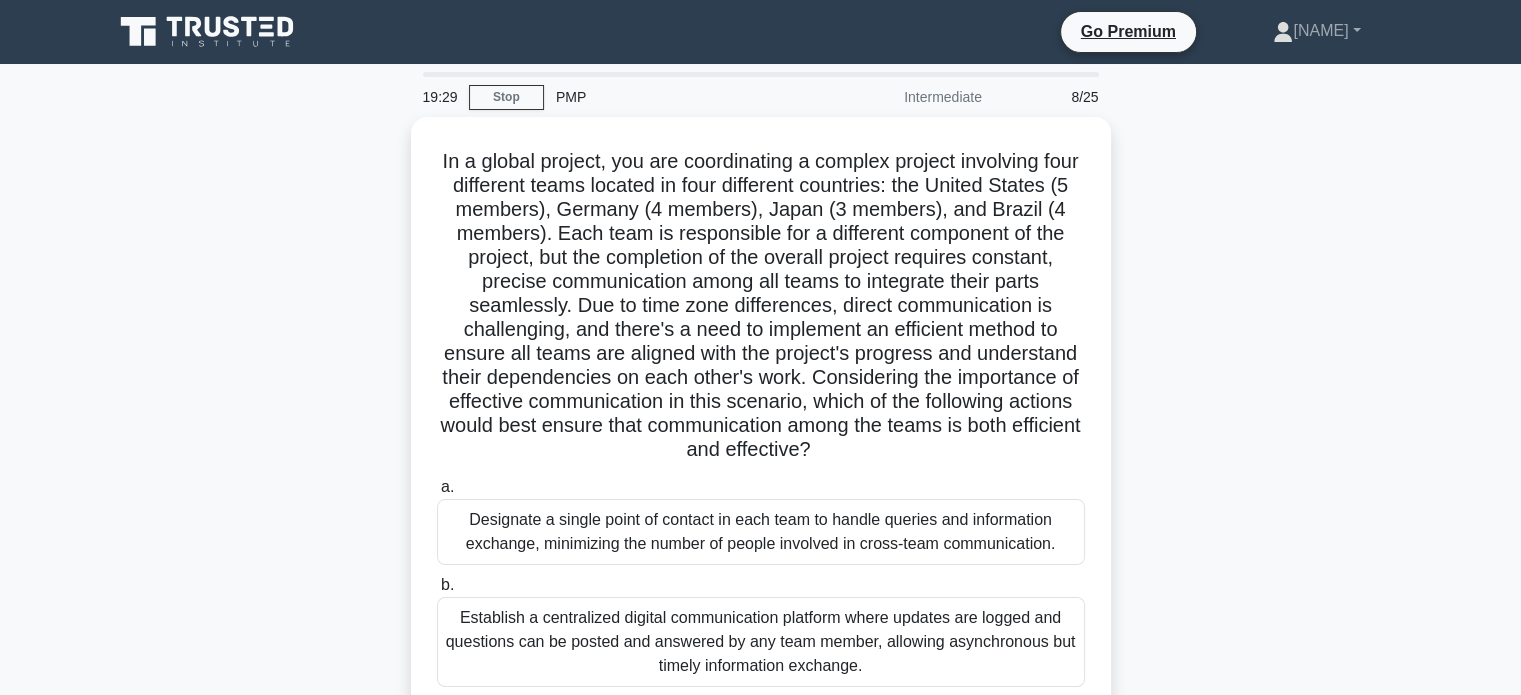 copy on "In a global project, you are coordinating a complex project involving four different teams located in four different countries: the United States (5 members), Germany (4 members), Japan (3 members), and Brazil (4 members). Each team is responsible for a different component of the project, but the completion of the overall project requires constant, precise communication among all teams to integrate their parts seamlessly. Due to time zone differences, direct communication is challenging, and there's a need to implement an efficient method to ensure all teams are aligned with the project's progress and understand their dependencies on each other's work. Considering the importance of effective communication in this scenario, which of the following actions would best ensure that communication among the teams is both efficient and effective?" 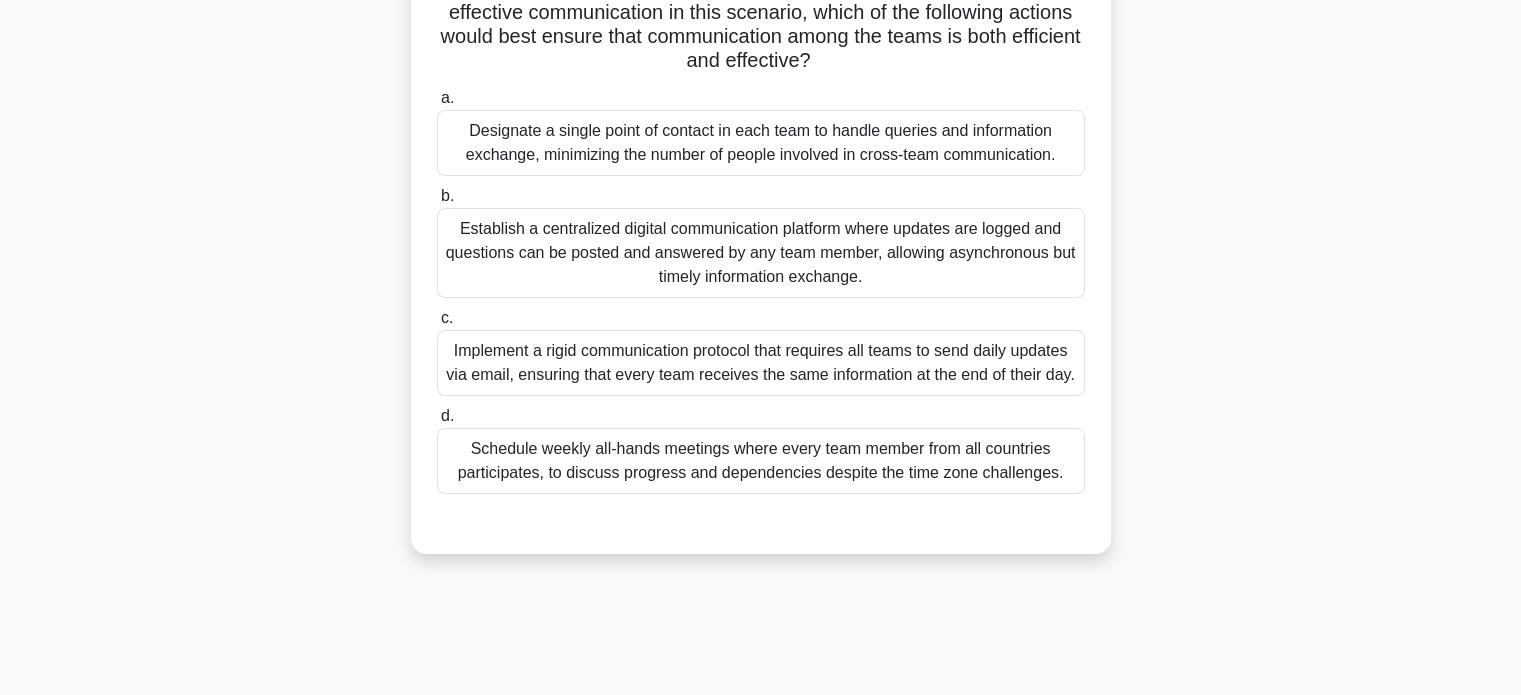 scroll, scrollTop: 385, scrollLeft: 0, axis: vertical 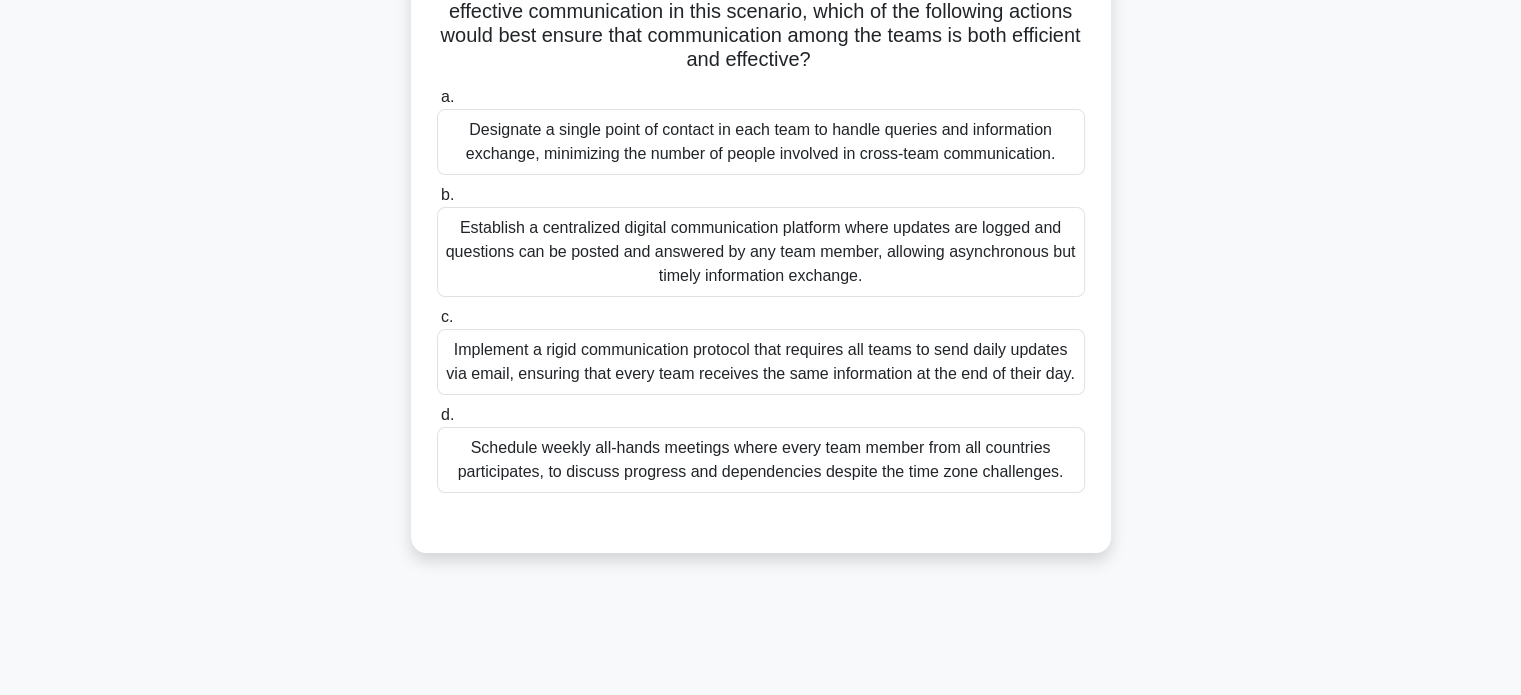 click on "Establish a centralized digital communication platform where updates are logged and questions can be posted and answered by any team member, allowing asynchronous but timely information exchange." at bounding box center [761, 252] 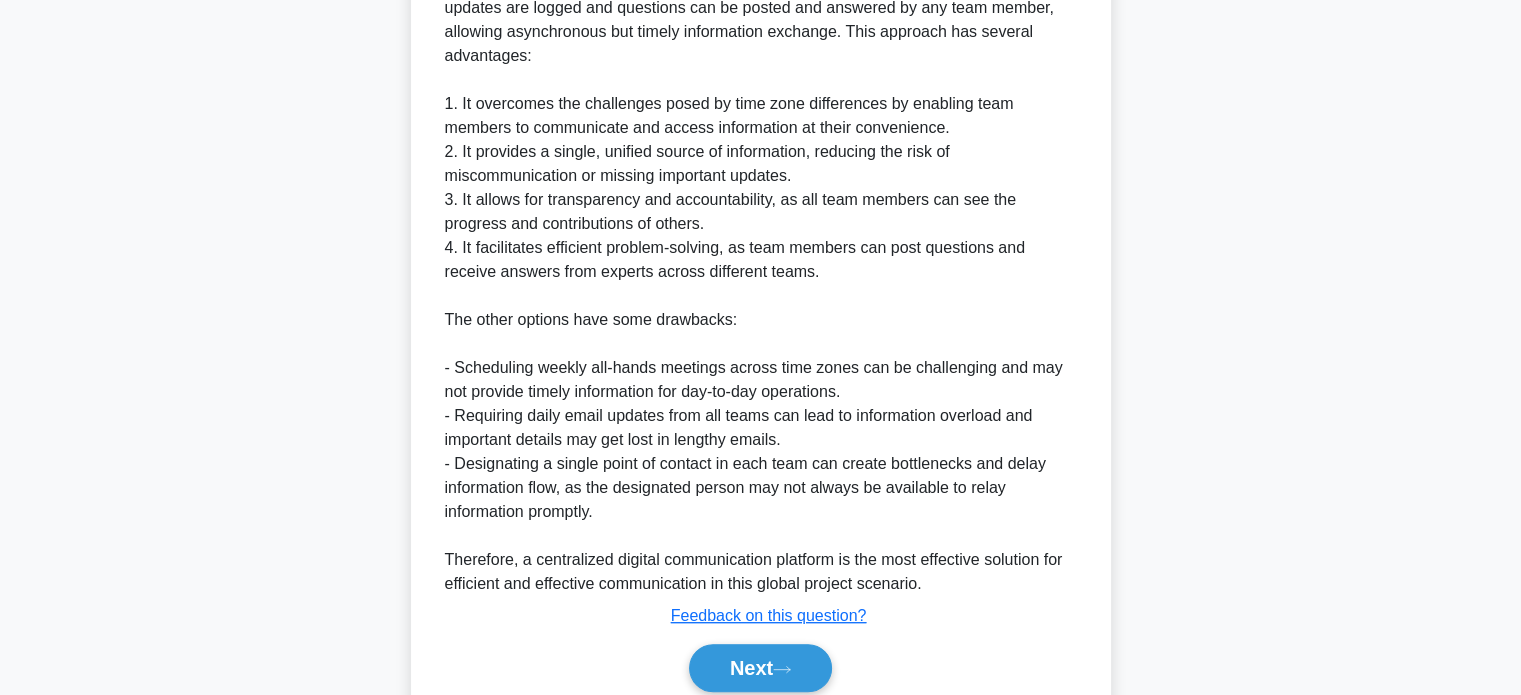 scroll, scrollTop: 1064, scrollLeft: 0, axis: vertical 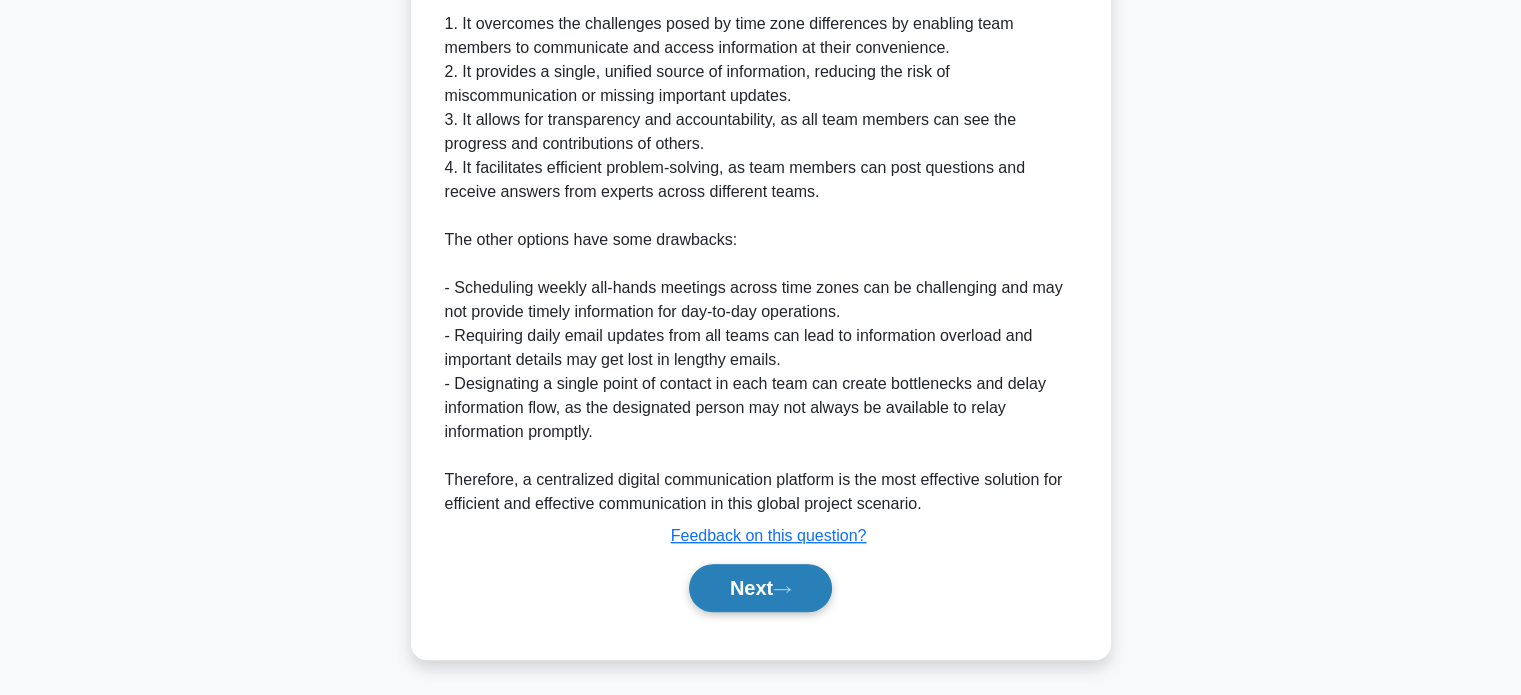 click on "Next" at bounding box center (760, 588) 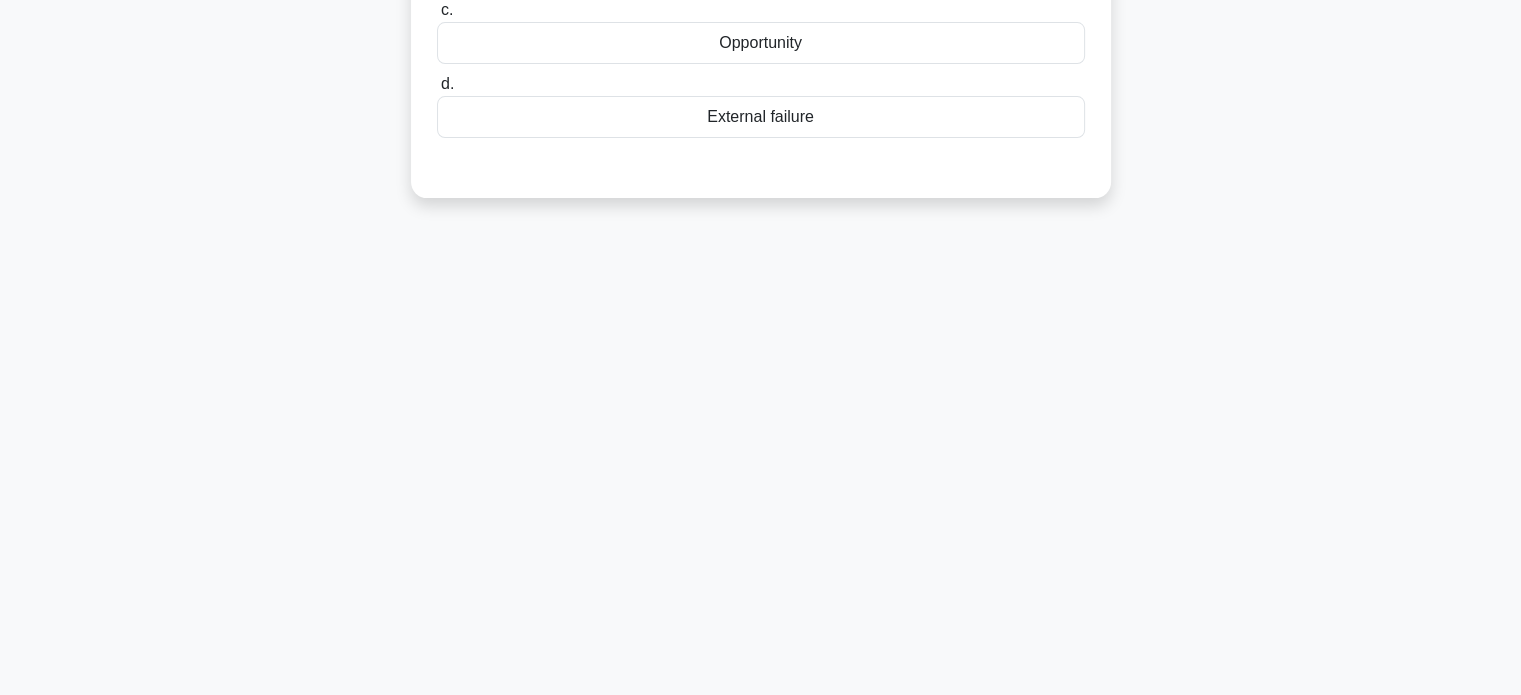 scroll, scrollTop: 0, scrollLeft: 0, axis: both 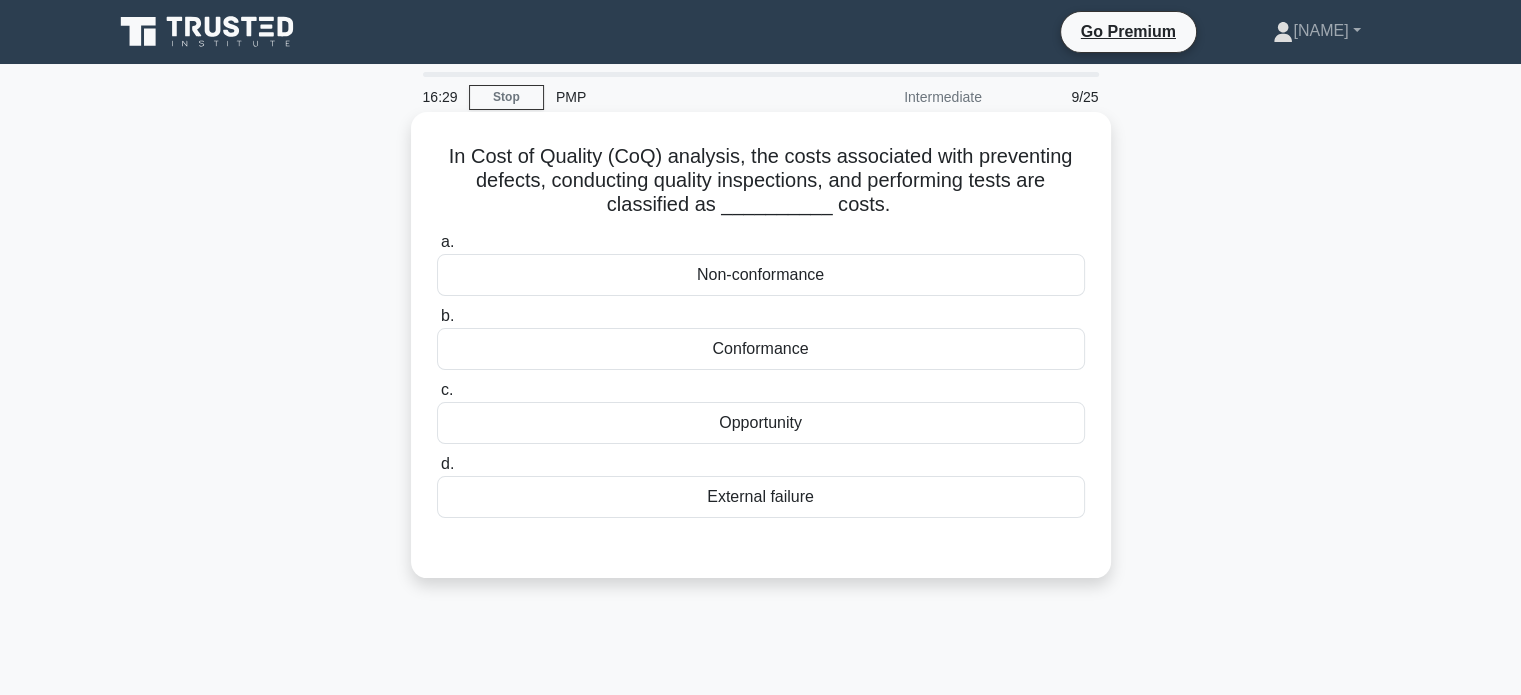 click on "Conformance" at bounding box center [761, 349] 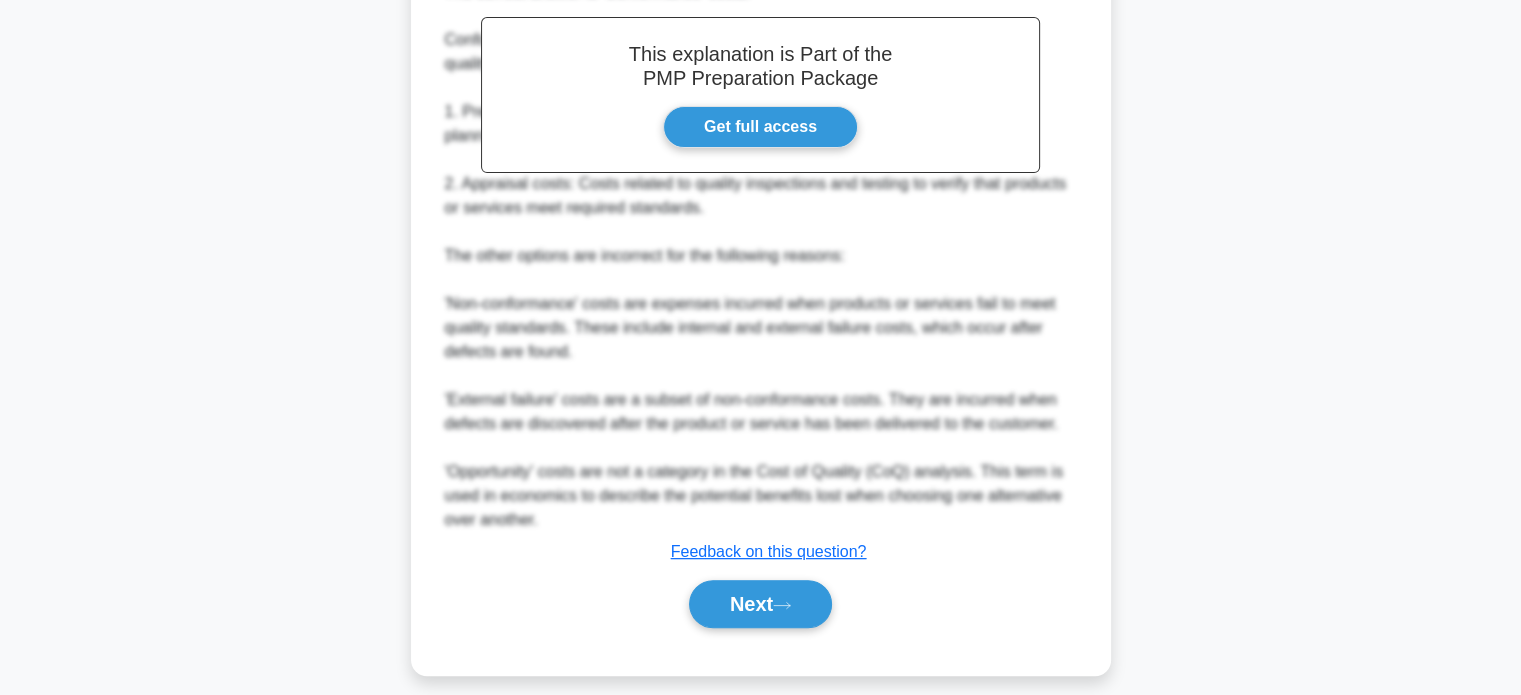 scroll, scrollTop: 632, scrollLeft: 0, axis: vertical 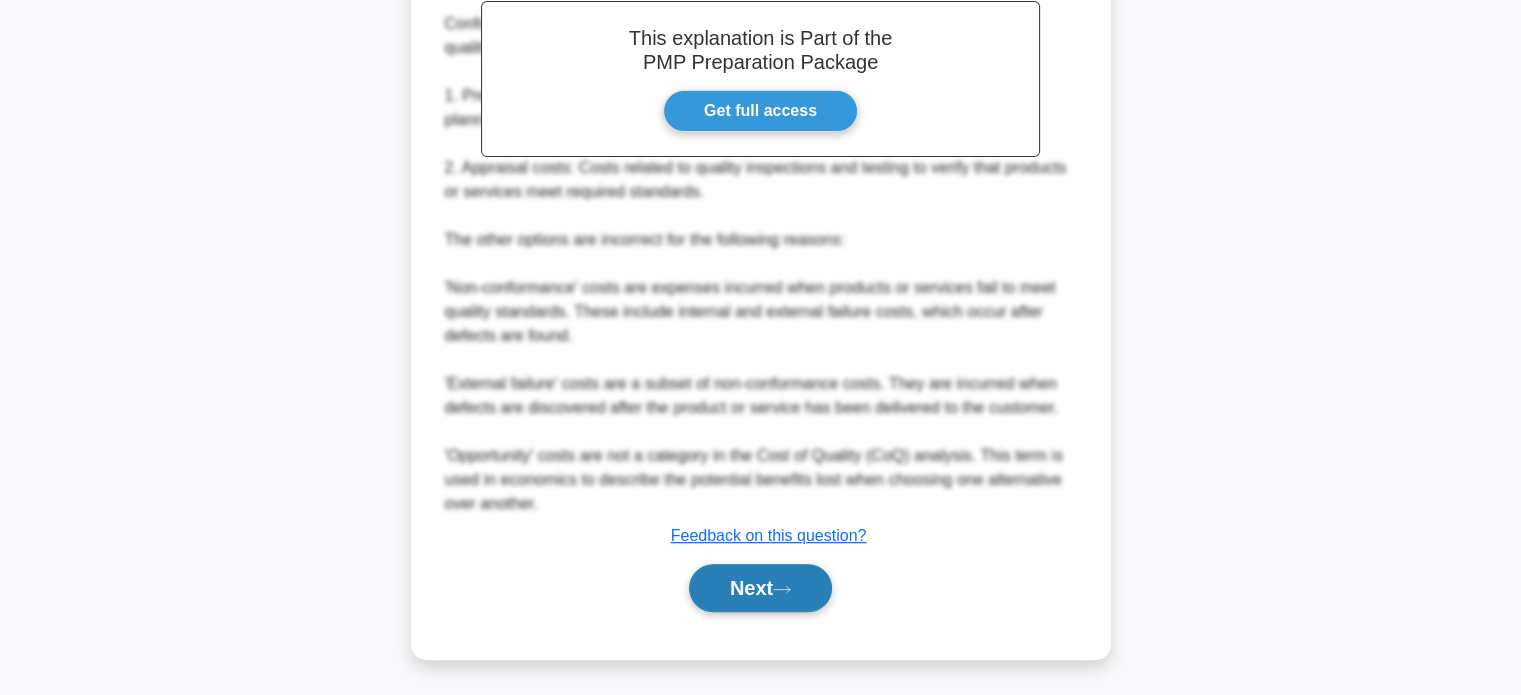 click on "Next" at bounding box center [760, 588] 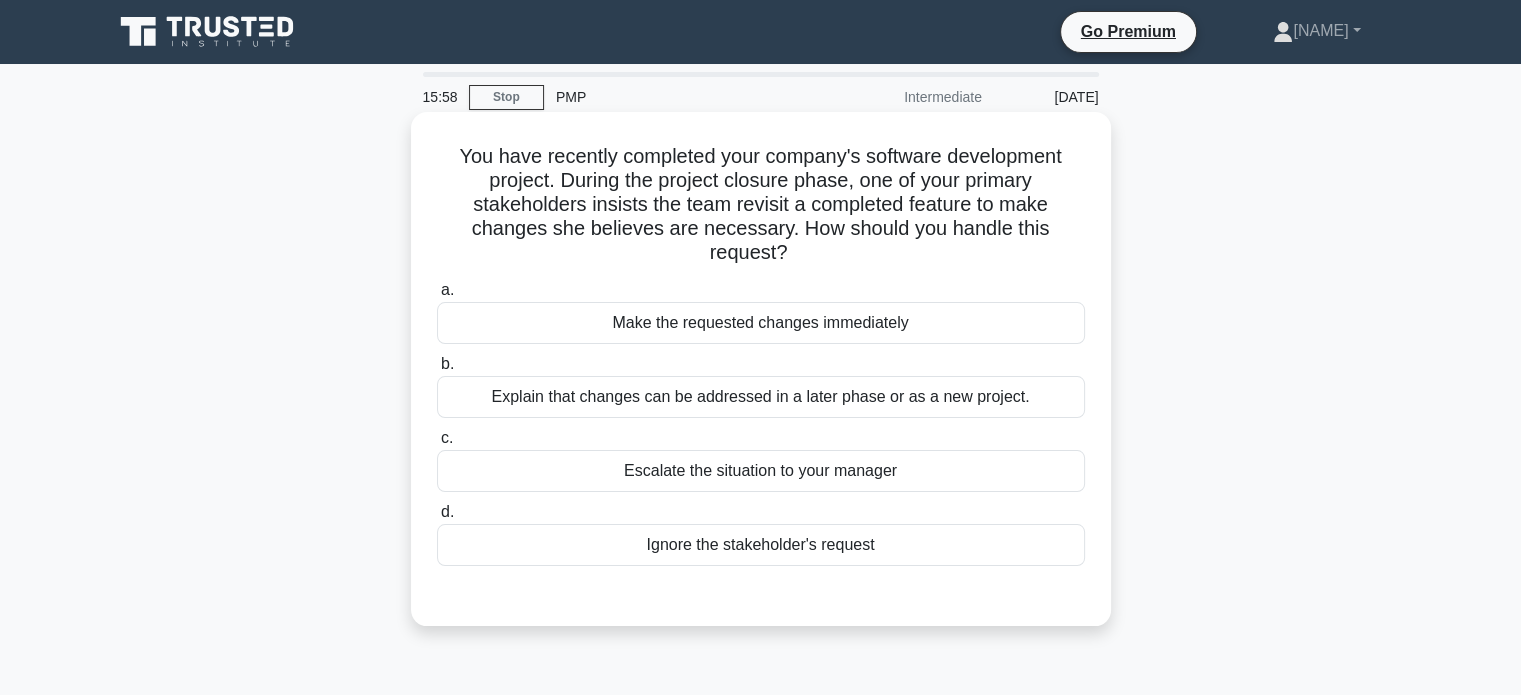 scroll, scrollTop: 100, scrollLeft: 0, axis: vertical 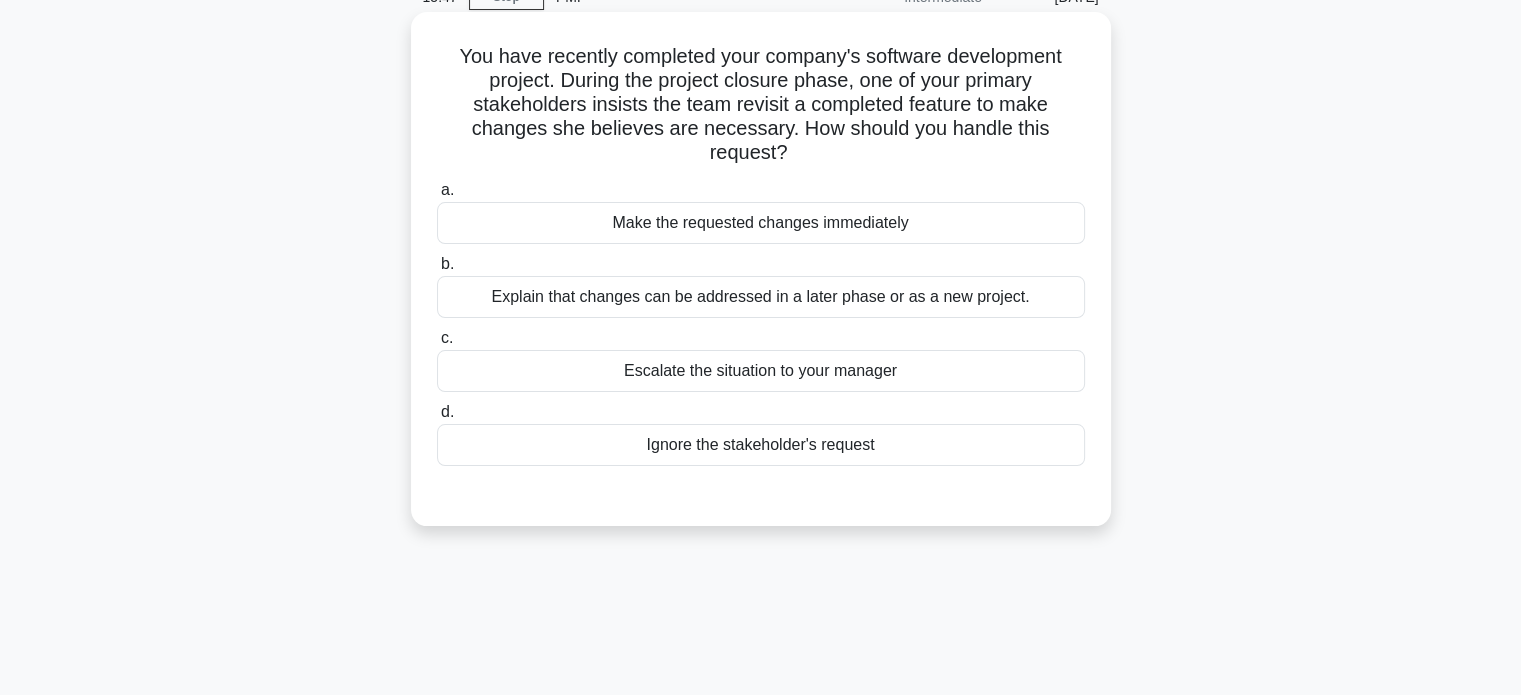 click on "Explain that changes can be addressed in a later phase or as a new project." at bounding box center [761, 297] 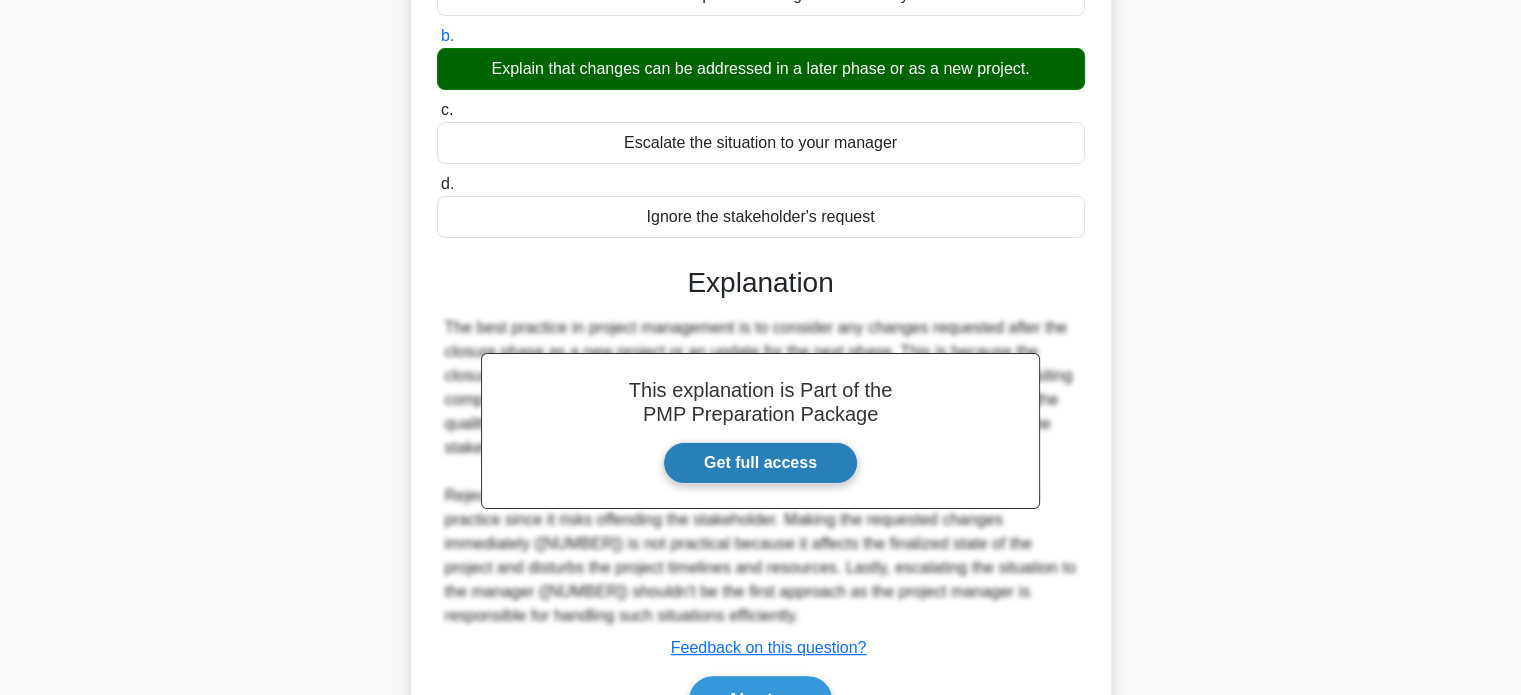 scroll, scrollTop: 440, scrollLeft: 0, axis: vertical 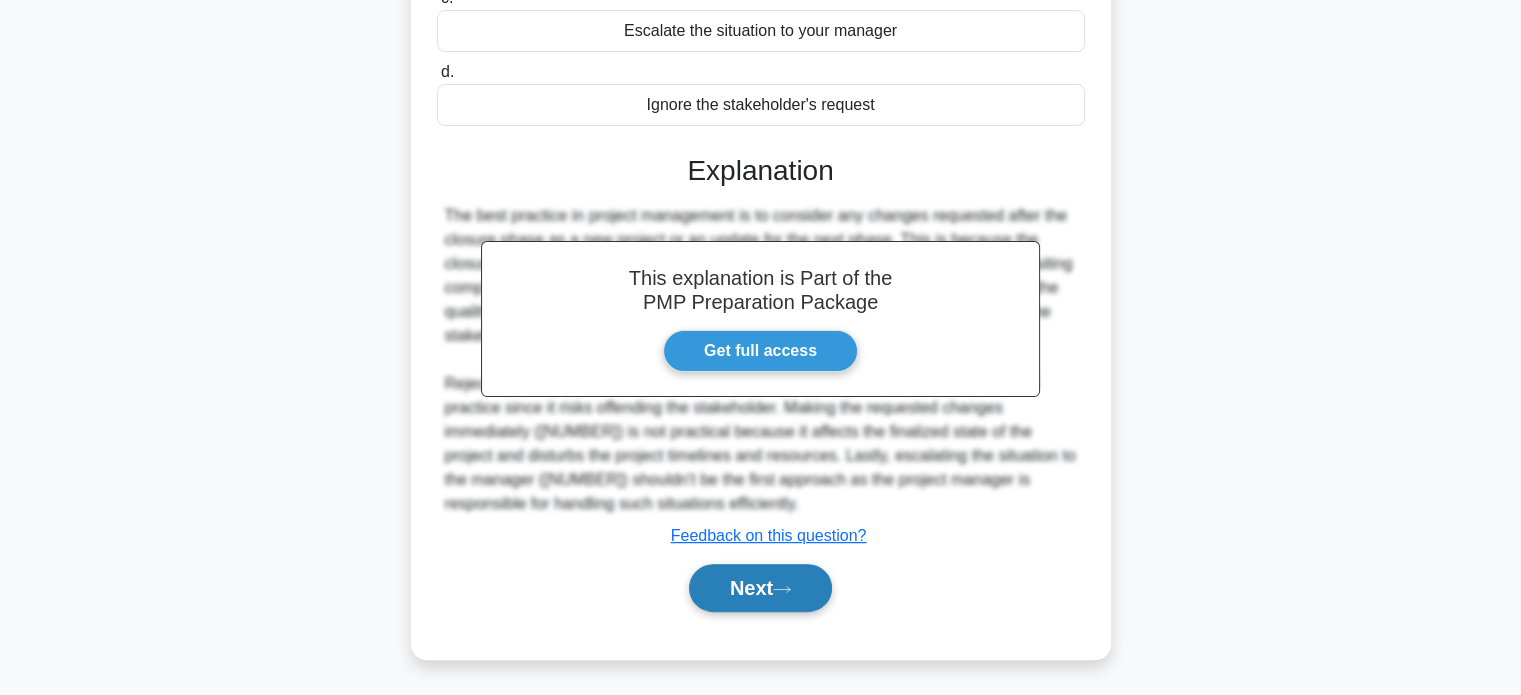 click on "Next" at bounding box center [760, 588] 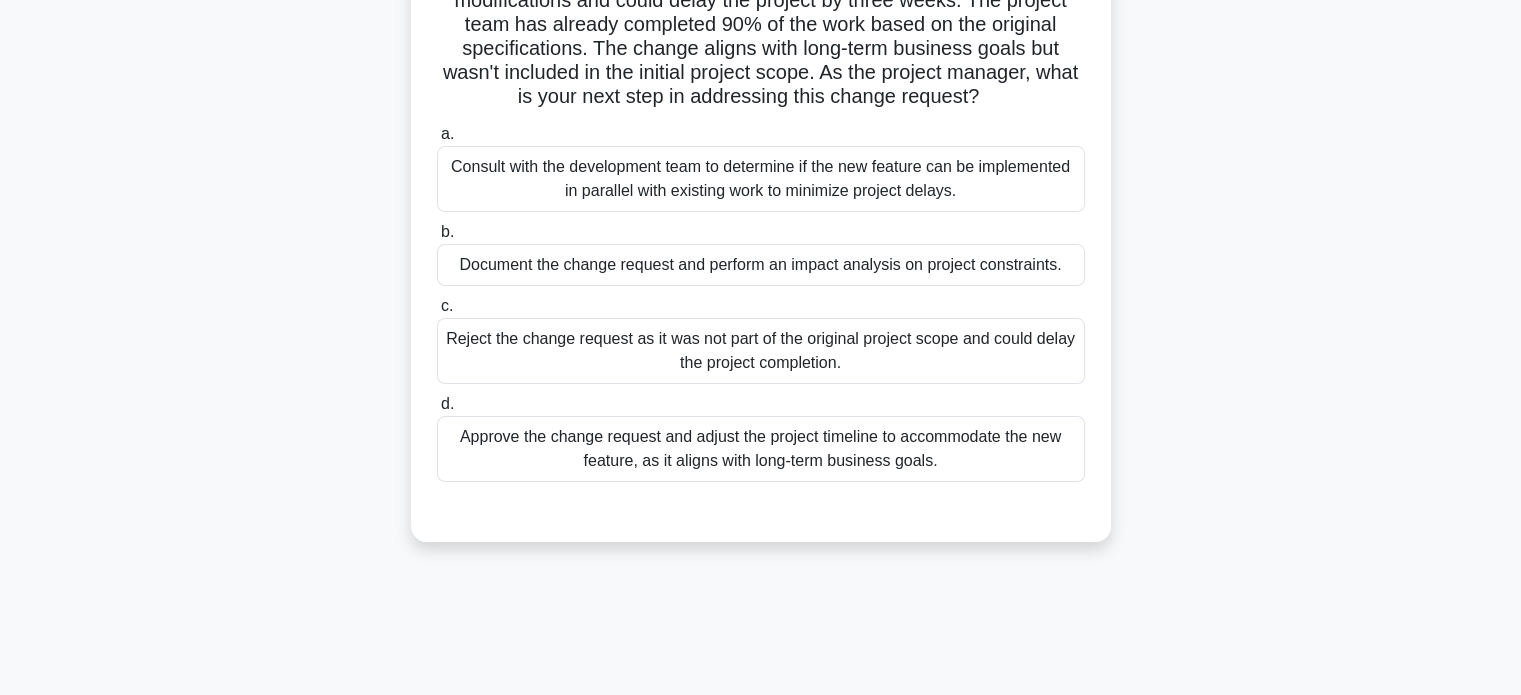 scroll, scrollTop: 300, scrollLeft: 0, axis: vertical 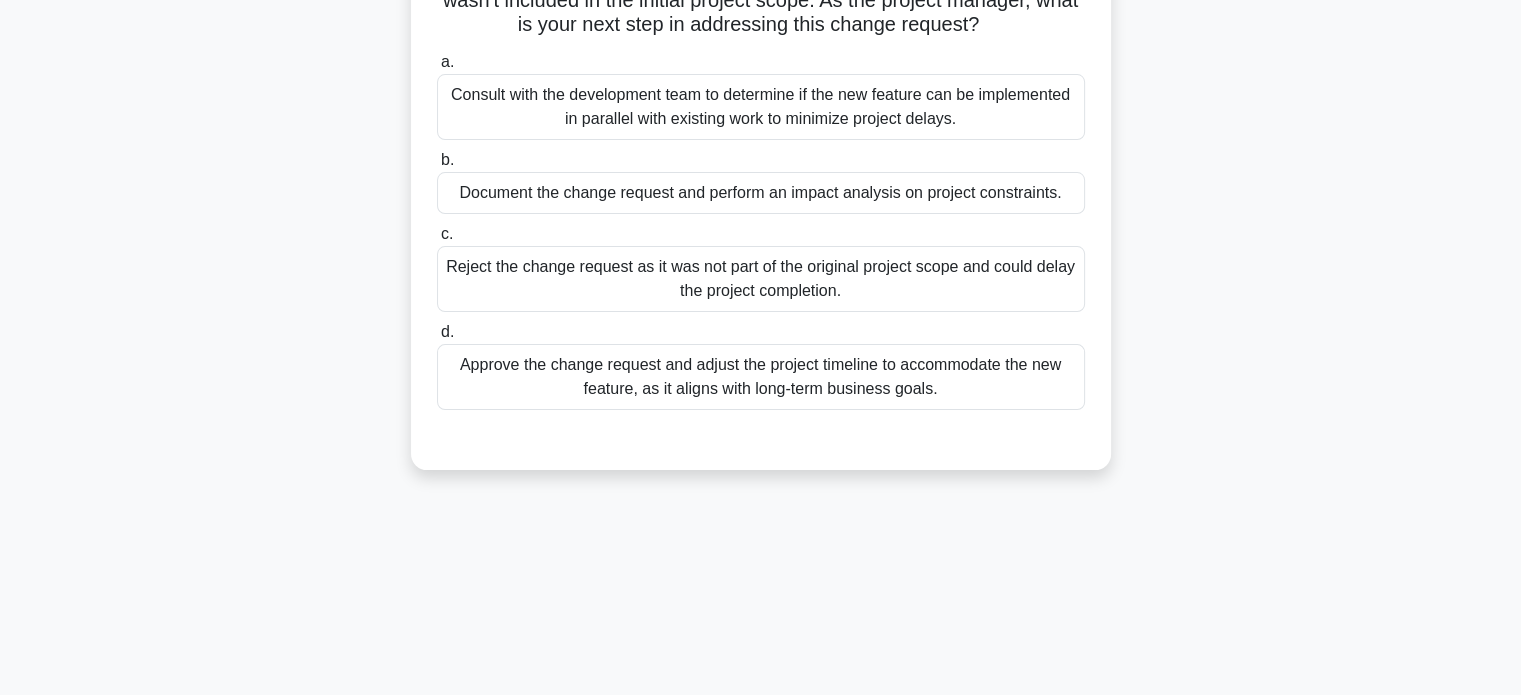 click on "Document the change request and perform an impact analysis on project constraints." at bounding box center [761, 193] 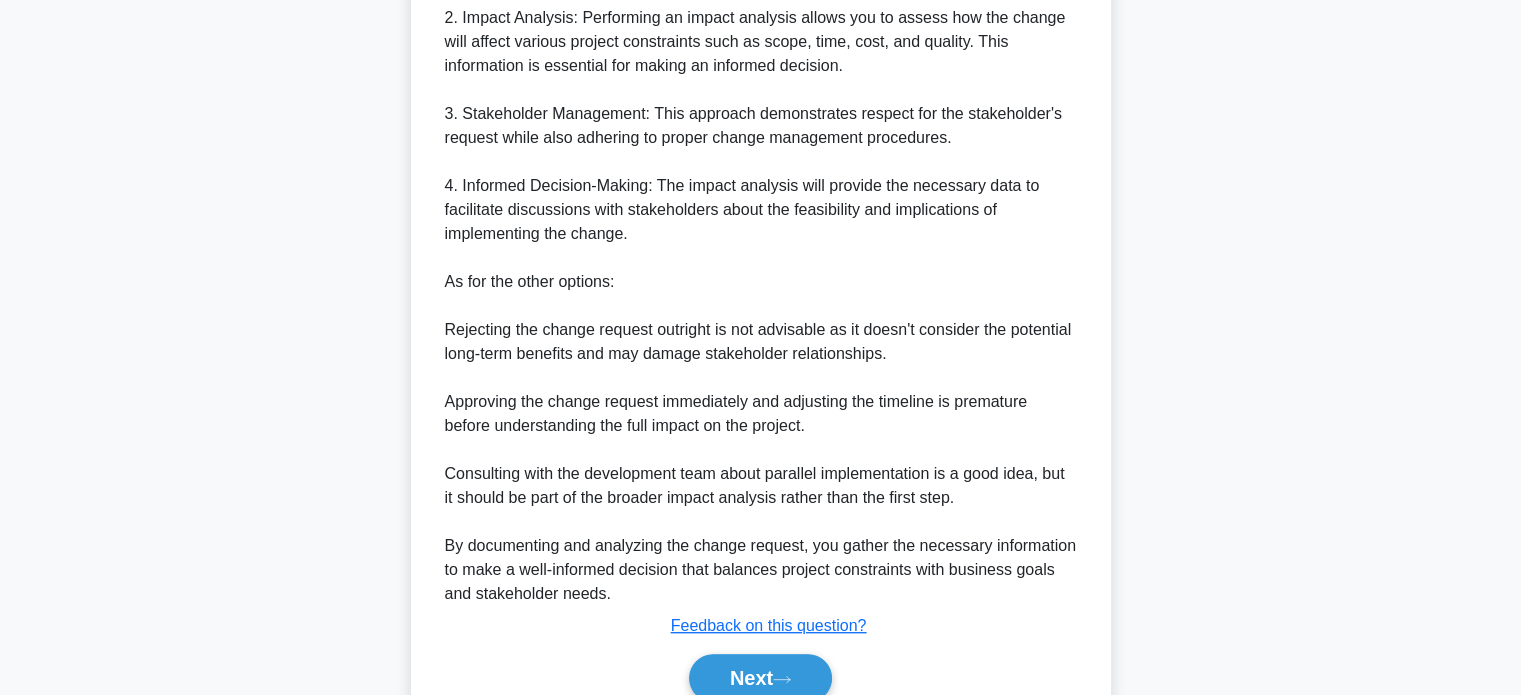 scroll, scrollTop: 1088, scrollLeft: 0, axis: vertical 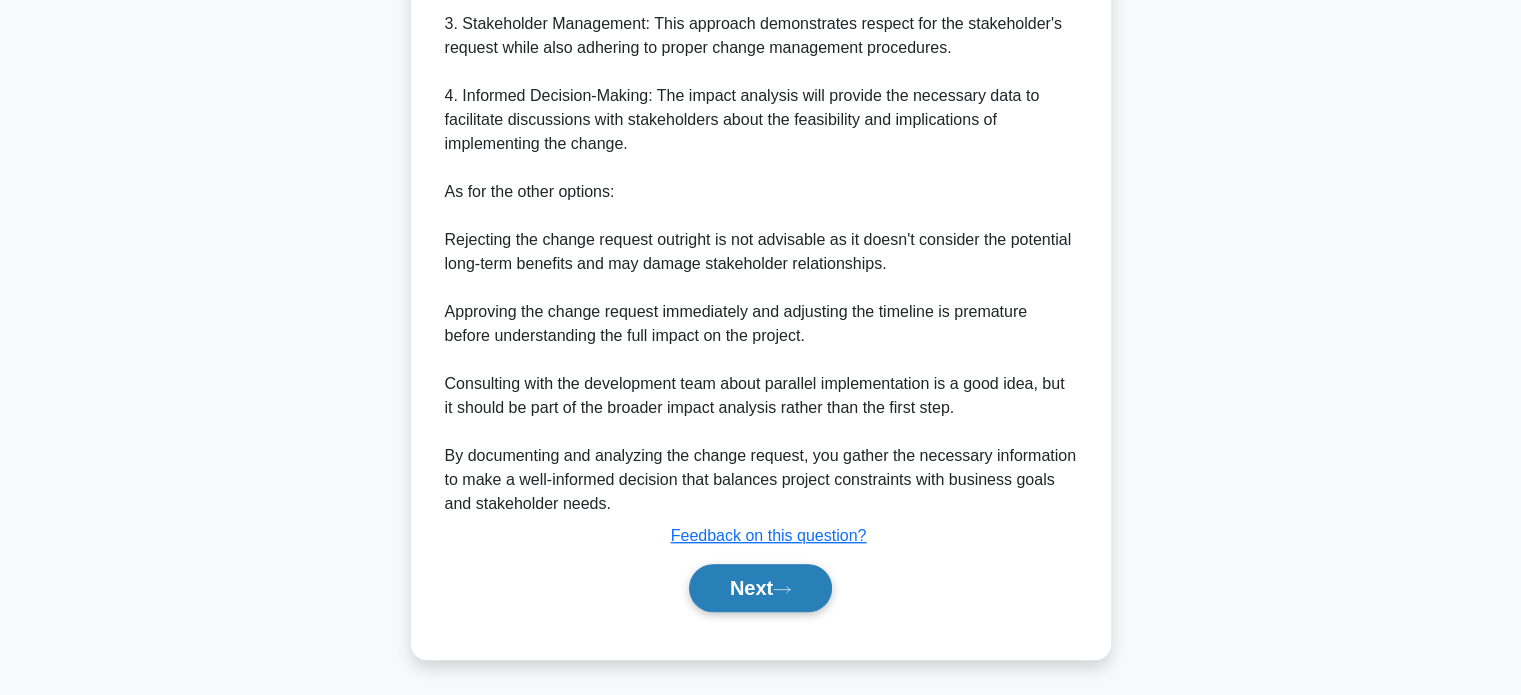 click on "Next" at bounding box center [760, 588] 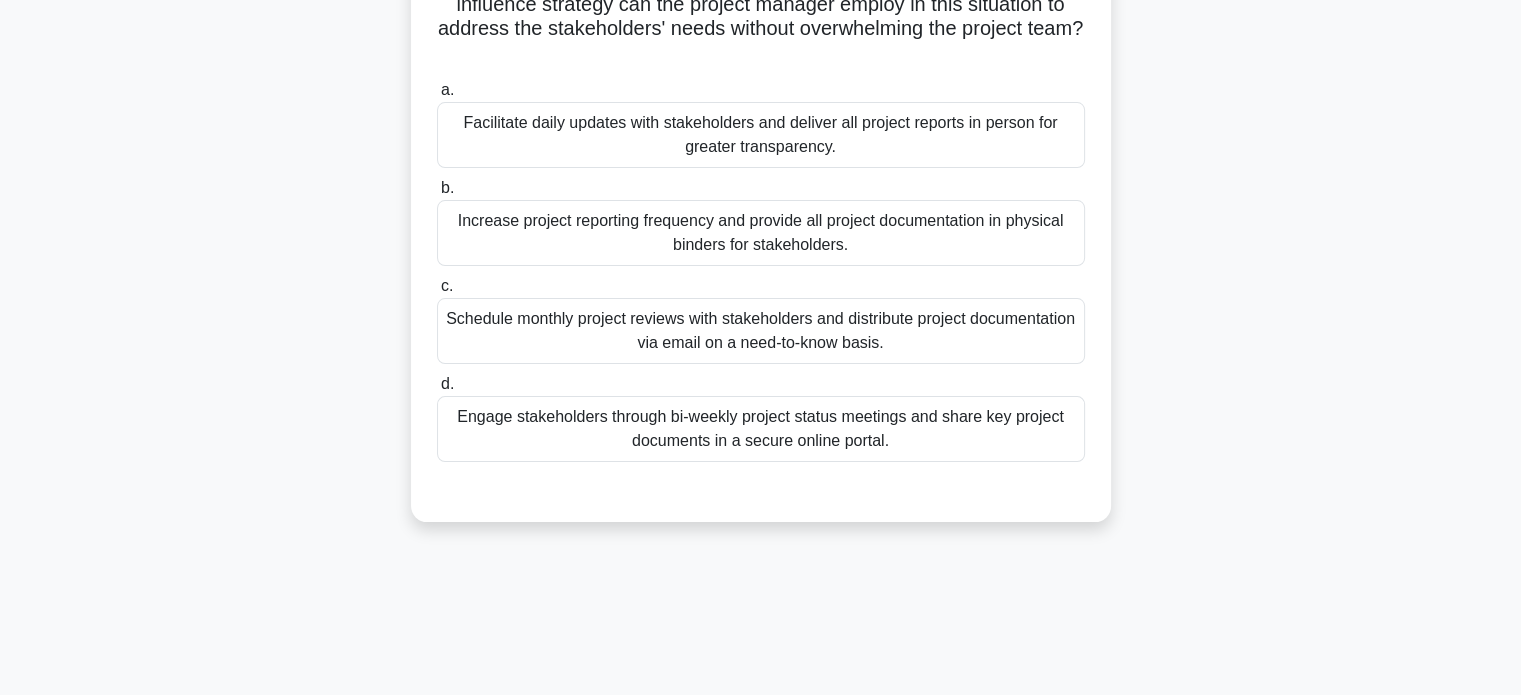 scroll, scrollTop: 0, scrollLeft: 0, axis: both 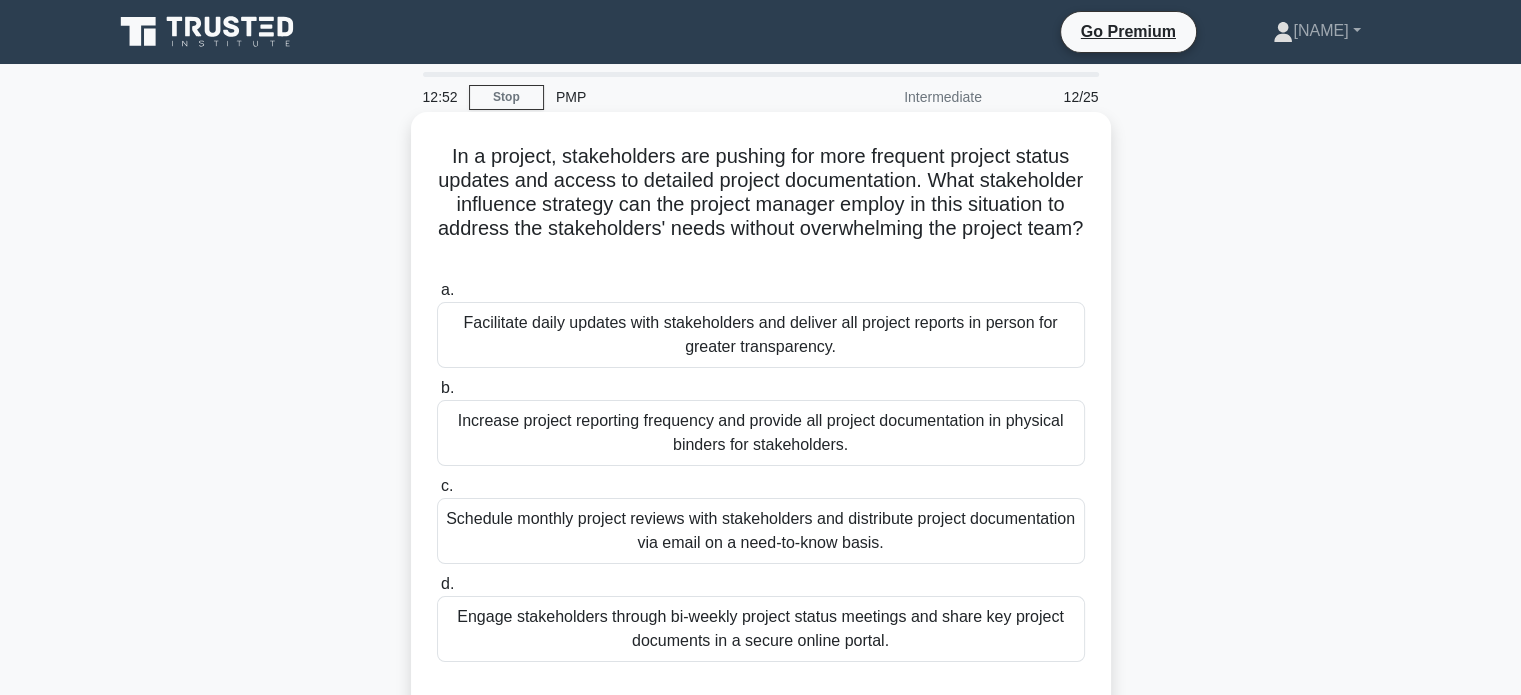 drag, startPoint x: 847, startPoint y: 259, endPoint x: 413, endPoint y: 151, distance: 447.23596 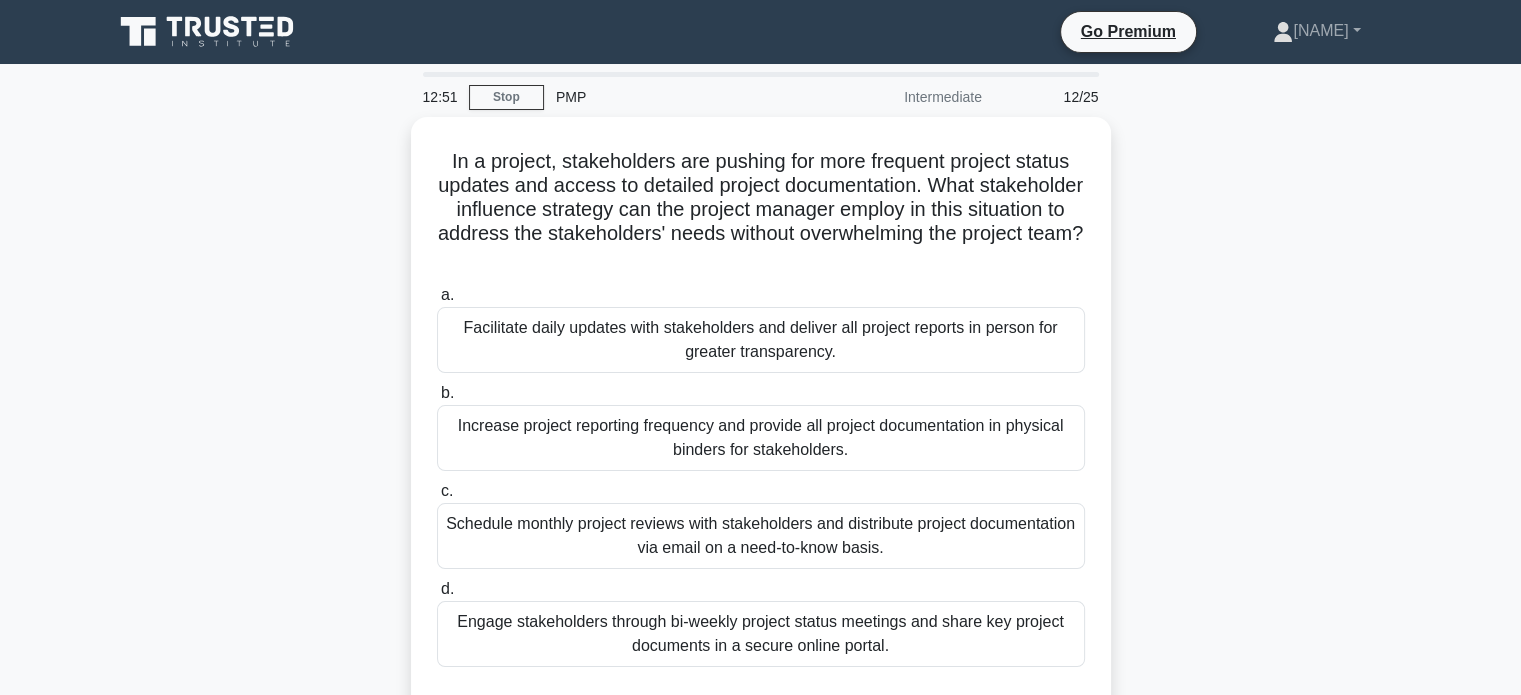 copy on "In a project, stakeholders are pushing for more frequent project status updates and access to detailed project documentation. What stakeholder influence strategy can the project manager employ in this situation to address the stakeholders' needs without overwhelming the project team?" 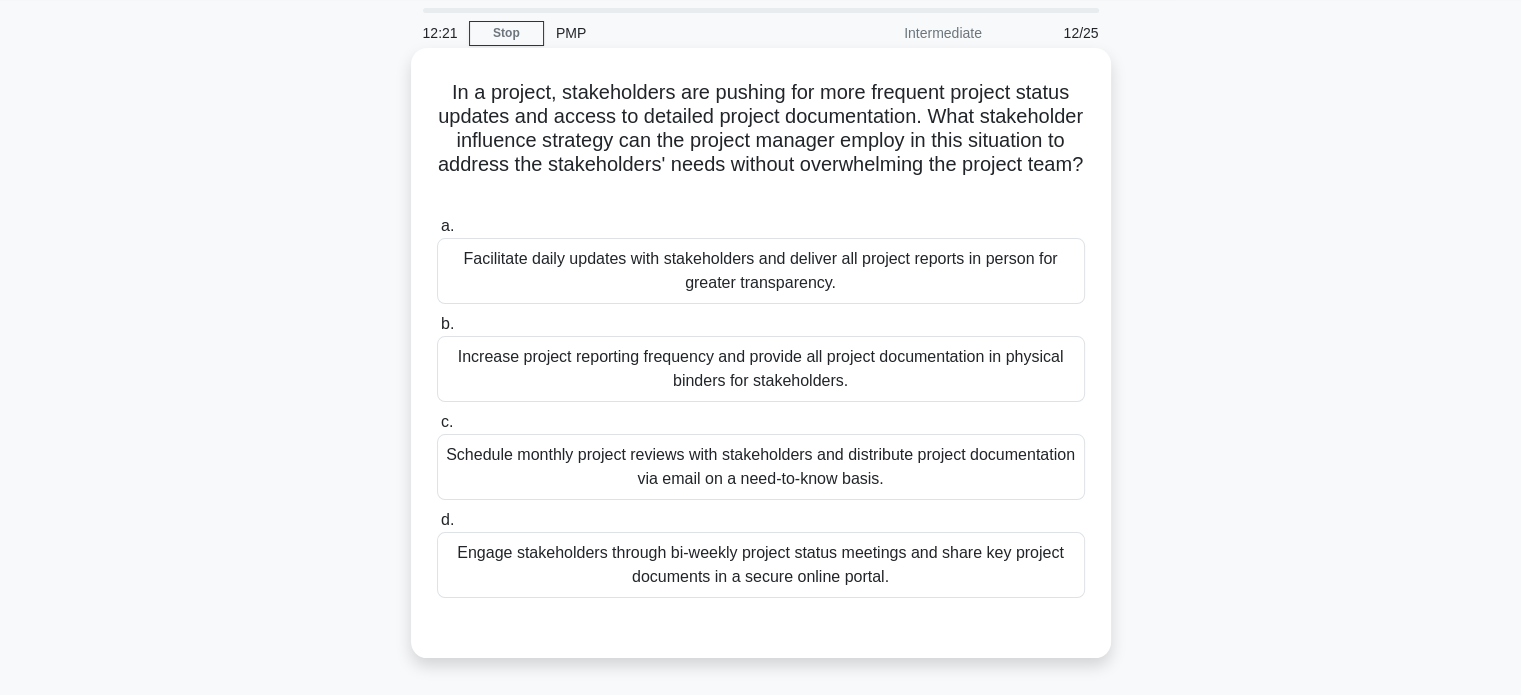 scroll, scrollTop: 100, scrollLeft: 0, axis: vertical 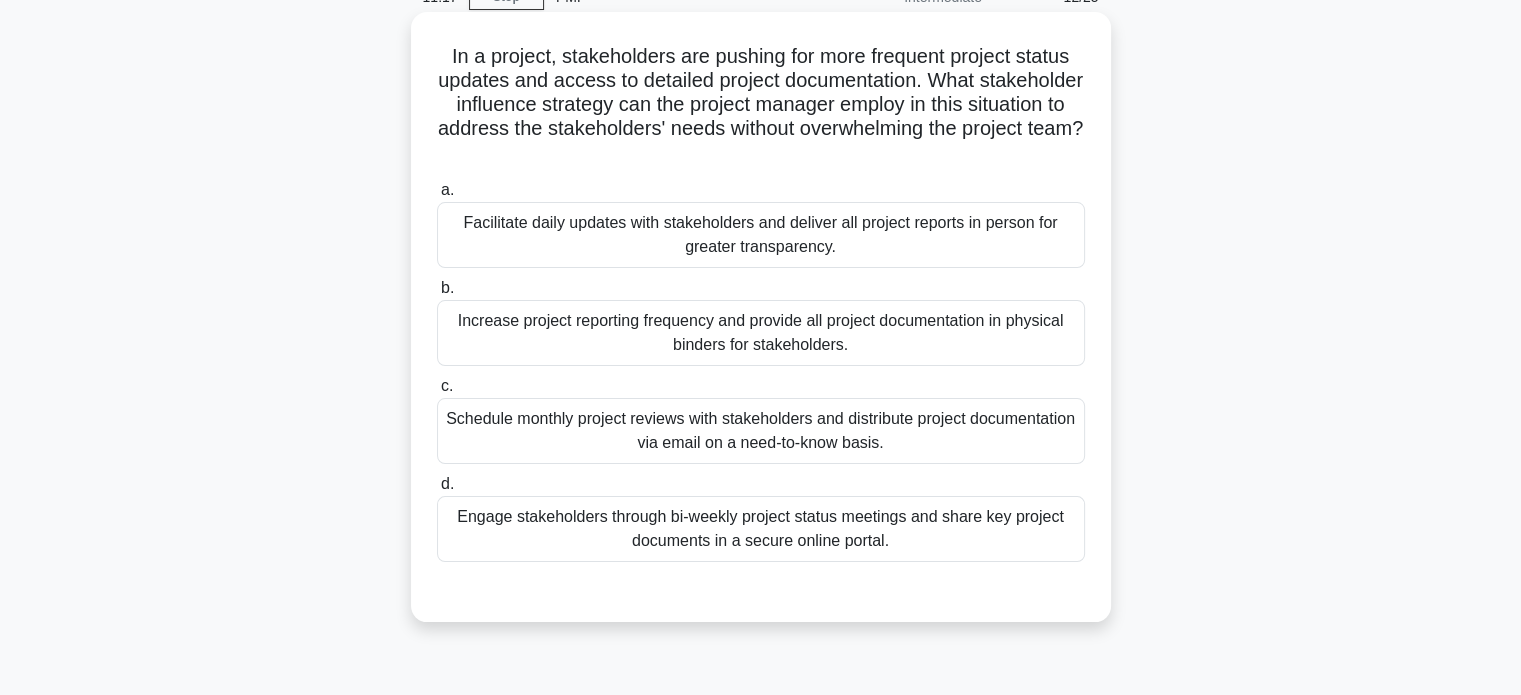 click on "Engage stakeholders through bi-weekly project status meetings and share key project documents in a secure online portal." at bounding box center (761, 529) 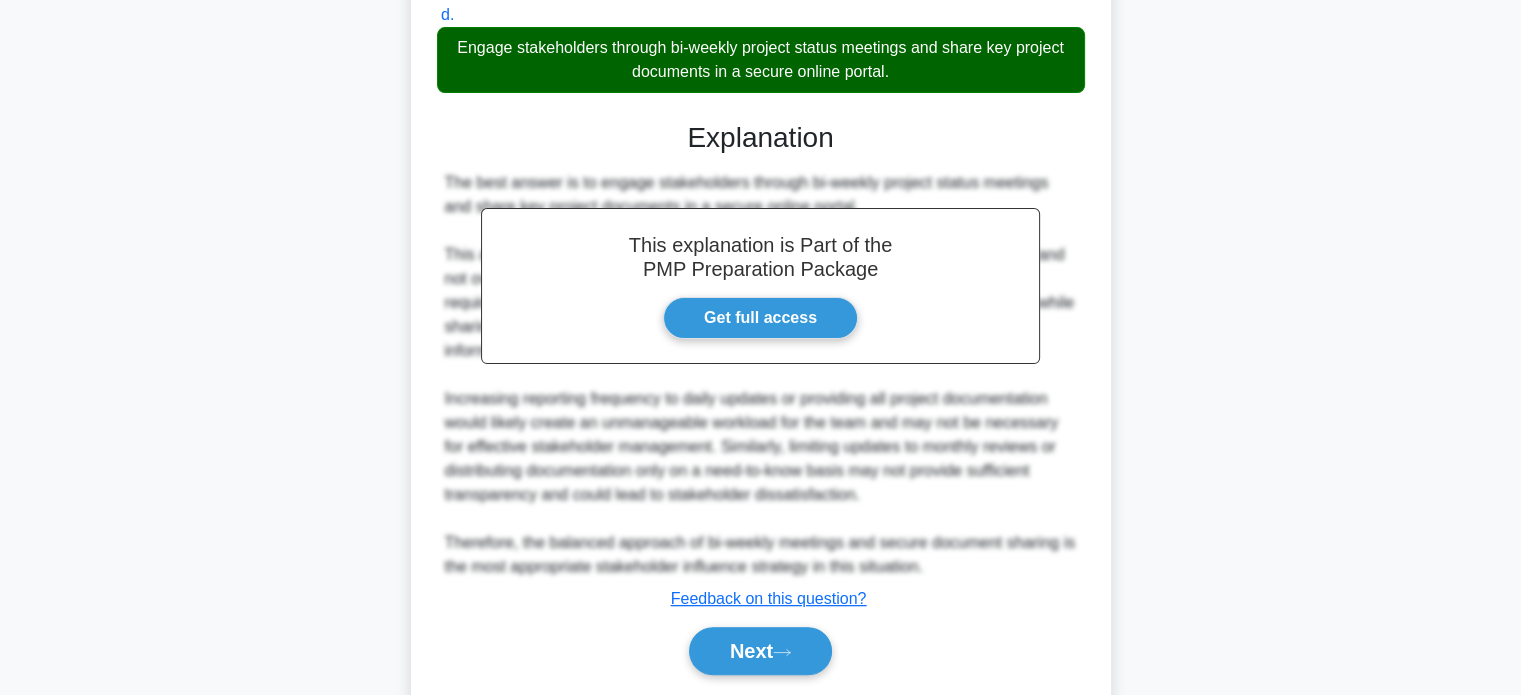 scroll, scrollTop: 632, scrollLeft: 0, axis: vertical 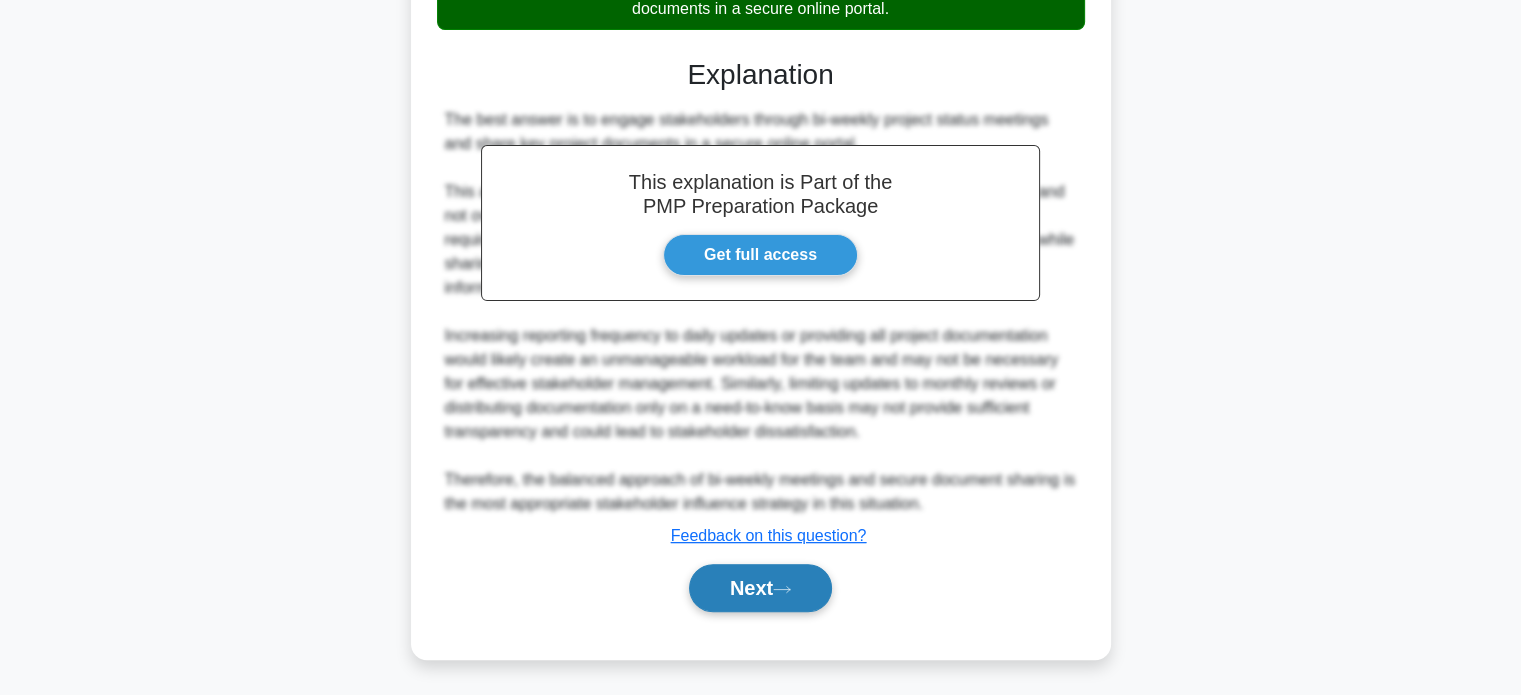 click on "Next" at bounding box center (760, 588) 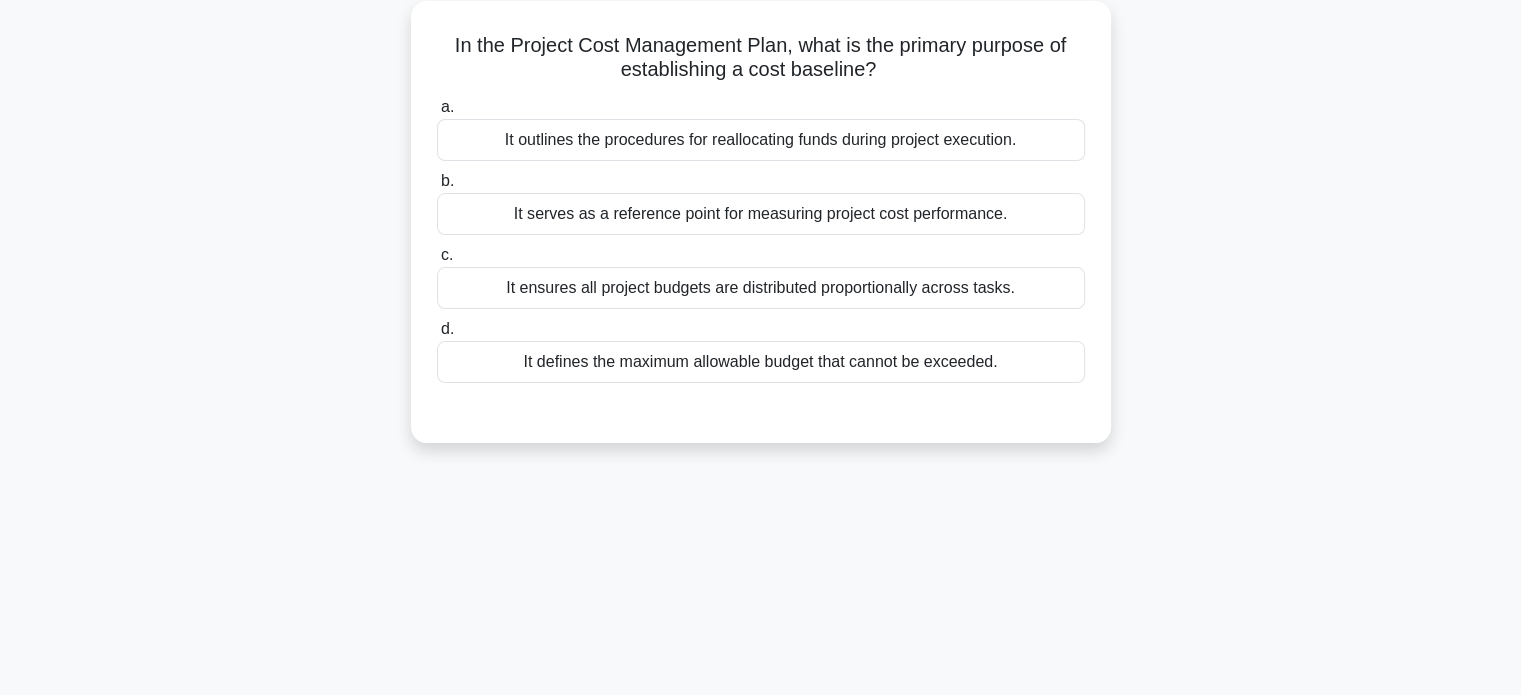 scroll, scrollTop: 0, scrollLeft: 0, axis: both 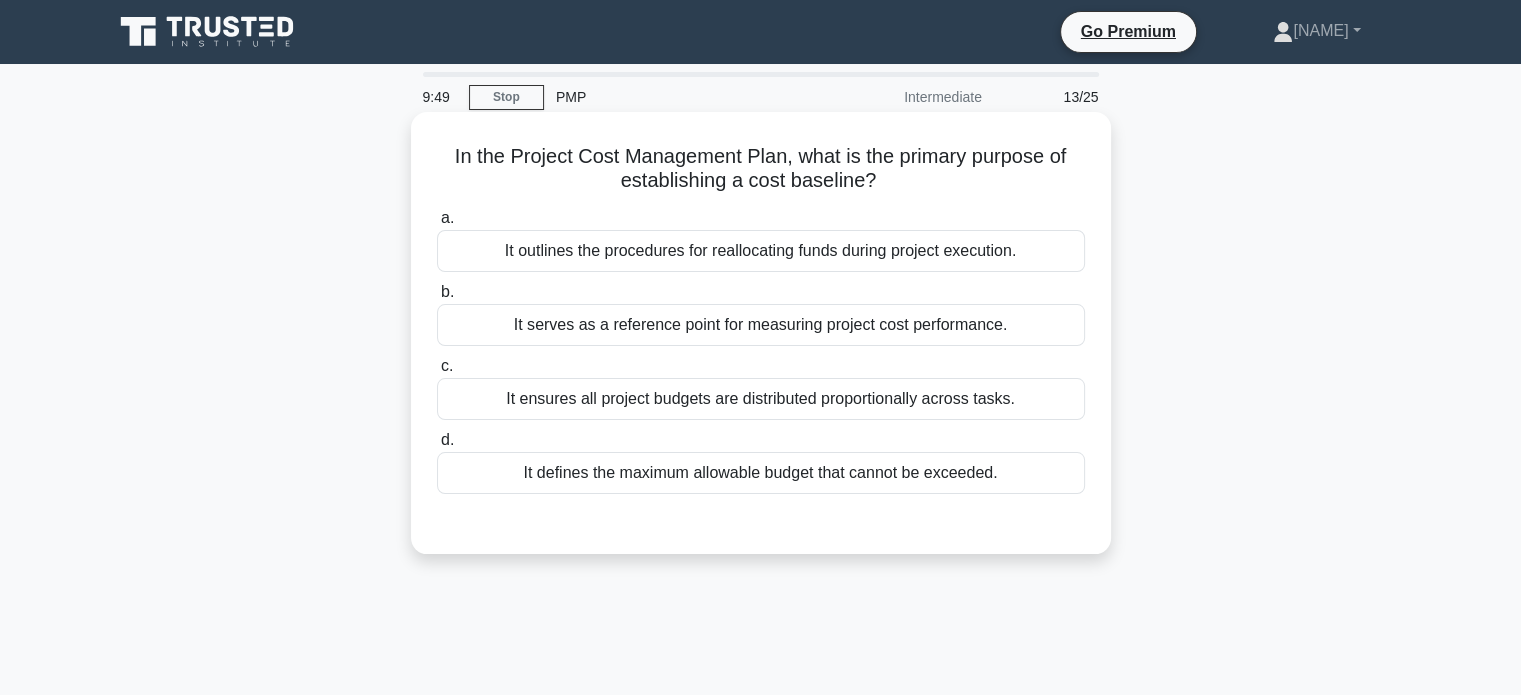 click on "It defines the maximum allowable budget that cannot be exceeded." at bounding box center (761, 473) 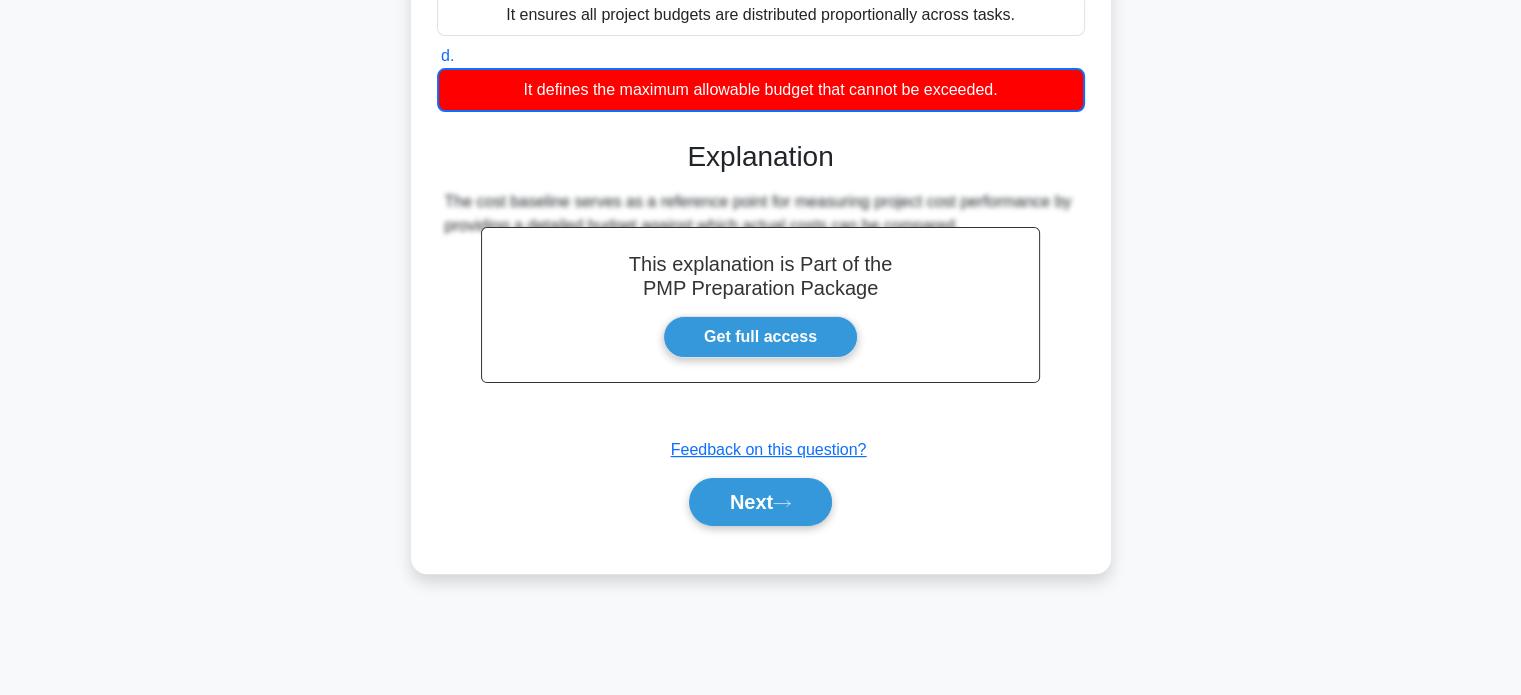 scroll, scrollTop: 385, scrollLeft: 0, axis: vertical 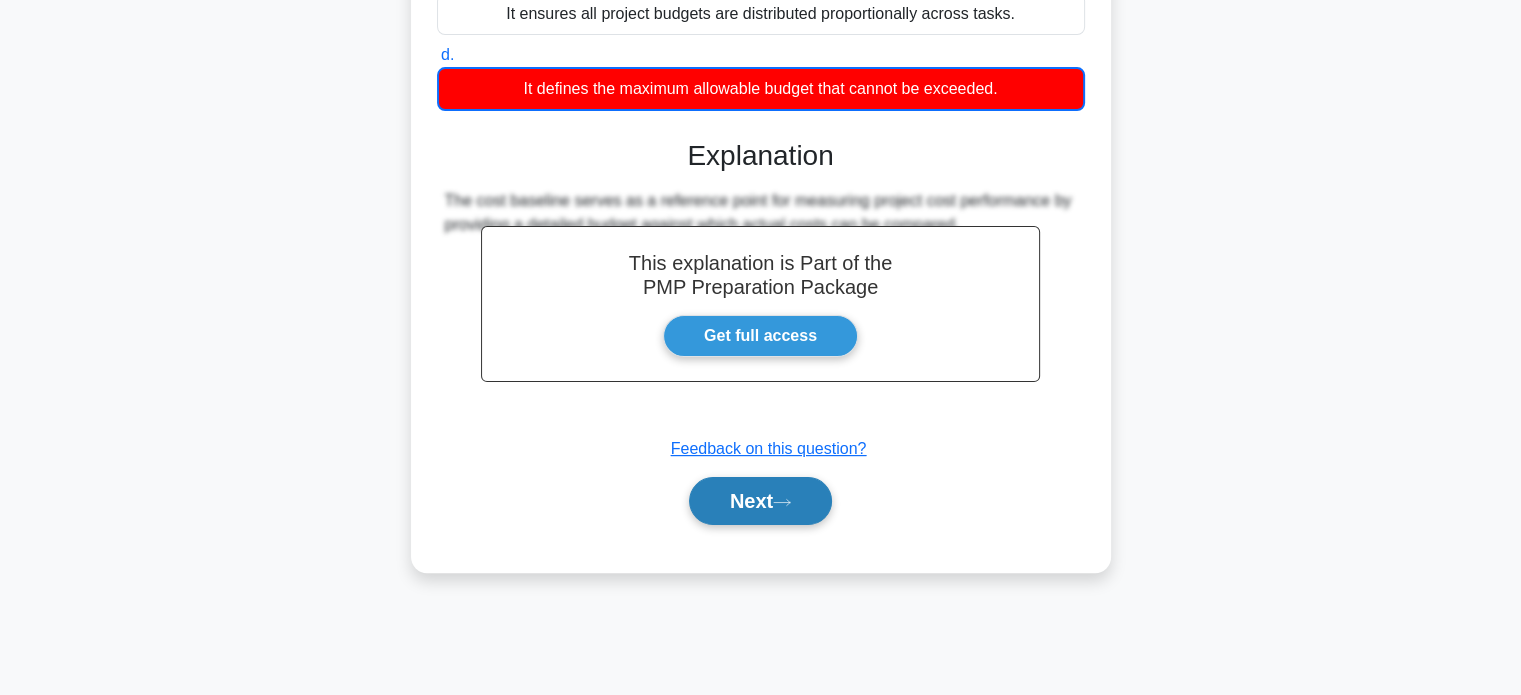 click on "Next" at bounding box center (760, 501) 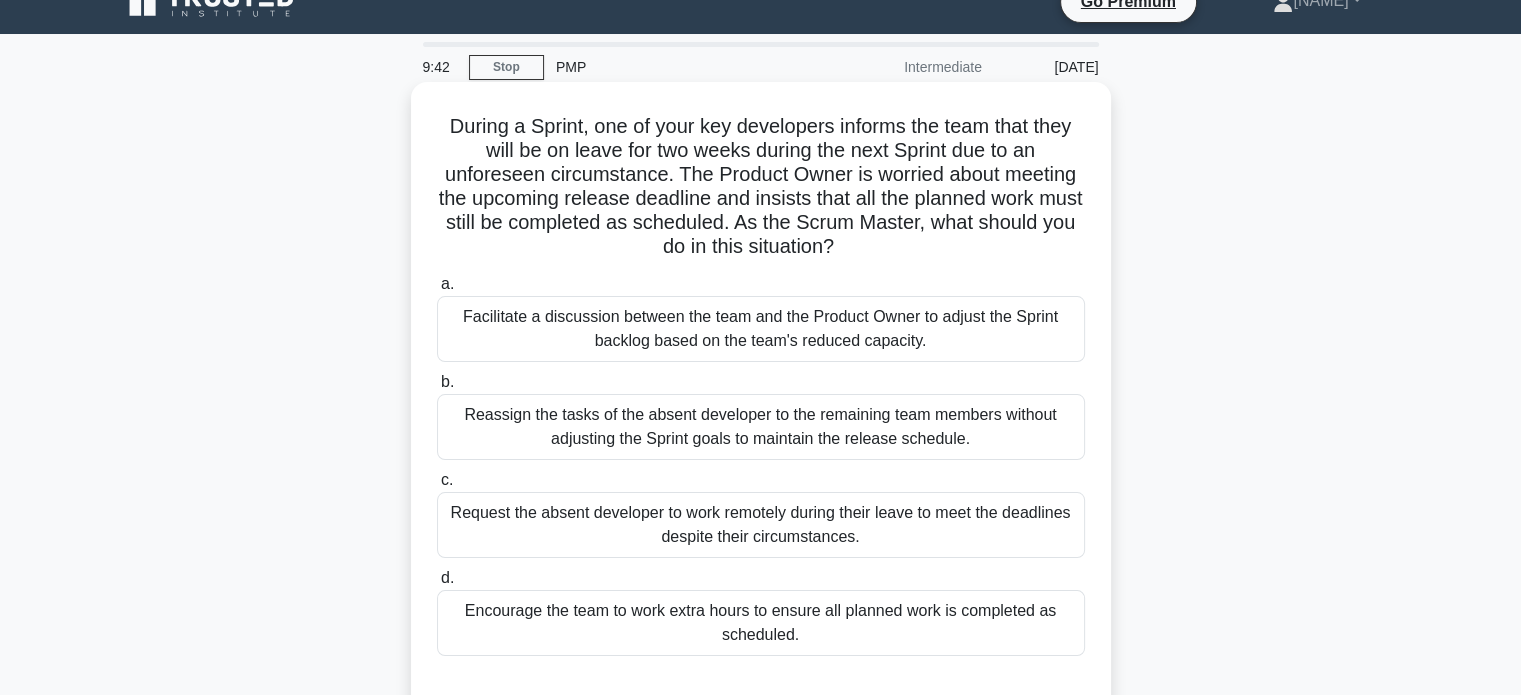 scroll, scrollTop: 0, scrollLeft: 0, axis: both 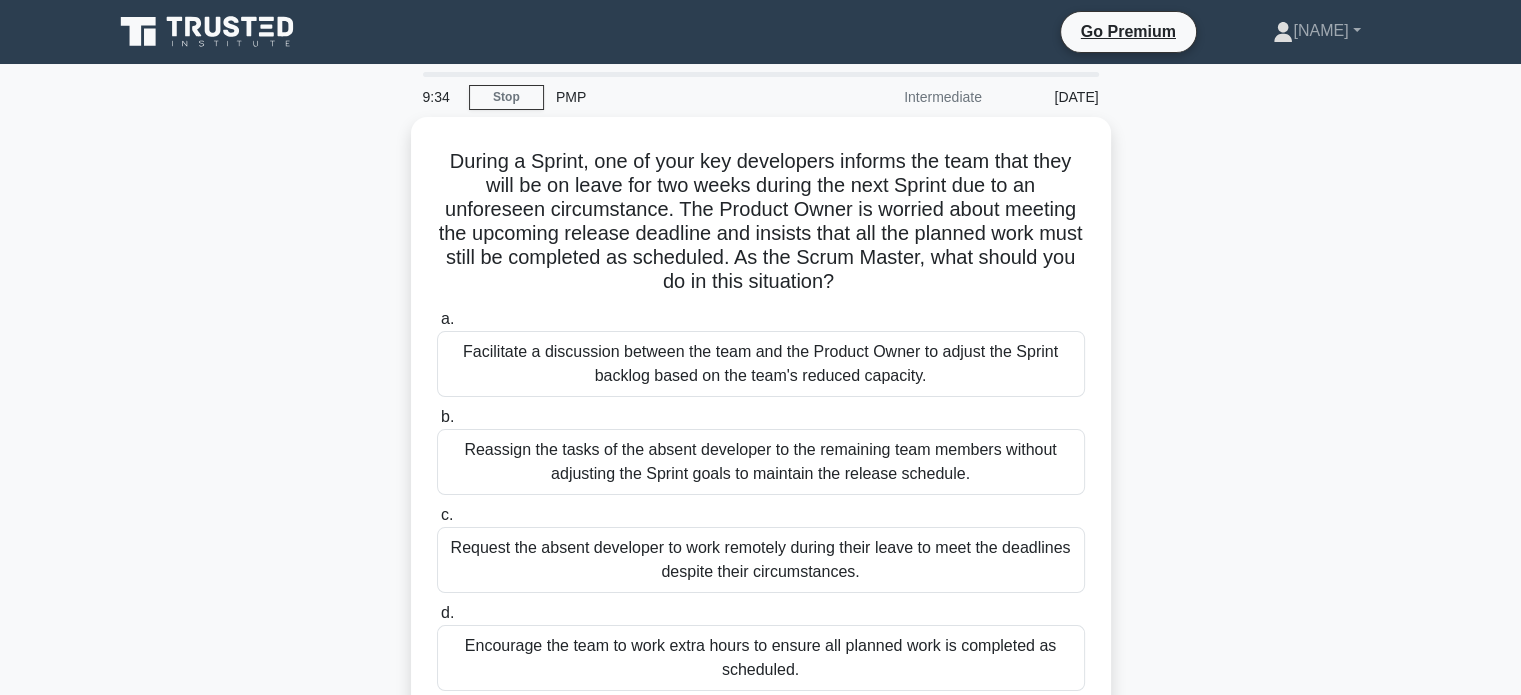drag, startPoint x: 892, startPoint y: 277, endPoint x: 398, endPoint y: 127, distance: 516.27124 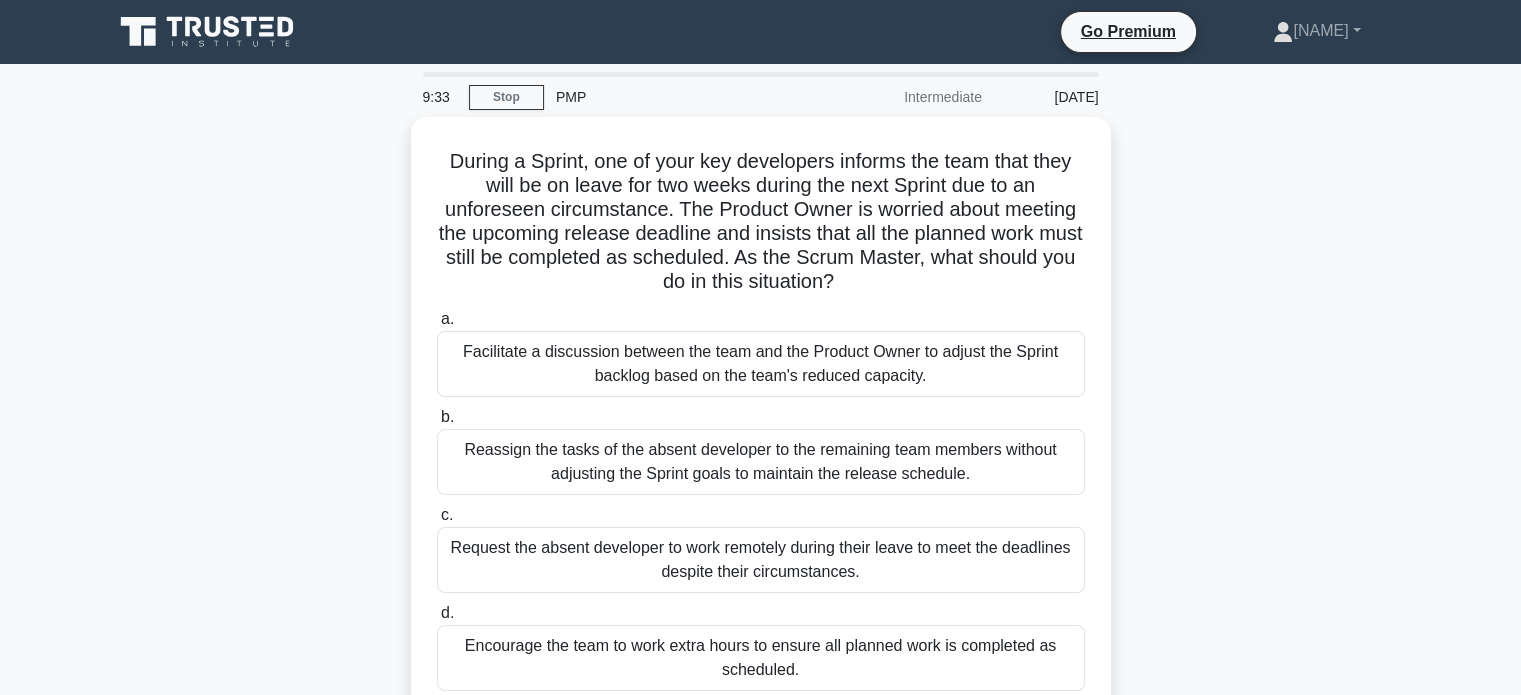 copy on "During a Sprint, one of your key developers informs the team that they will be on leave for two weeks during the next Sprint due to an unforeseen circumstance. The Product Owner is worried about meeting the upcoming release deadline and insists that all the planned work must still be completed as scheduled. As the Scrum Master, what should you do in this situation?" 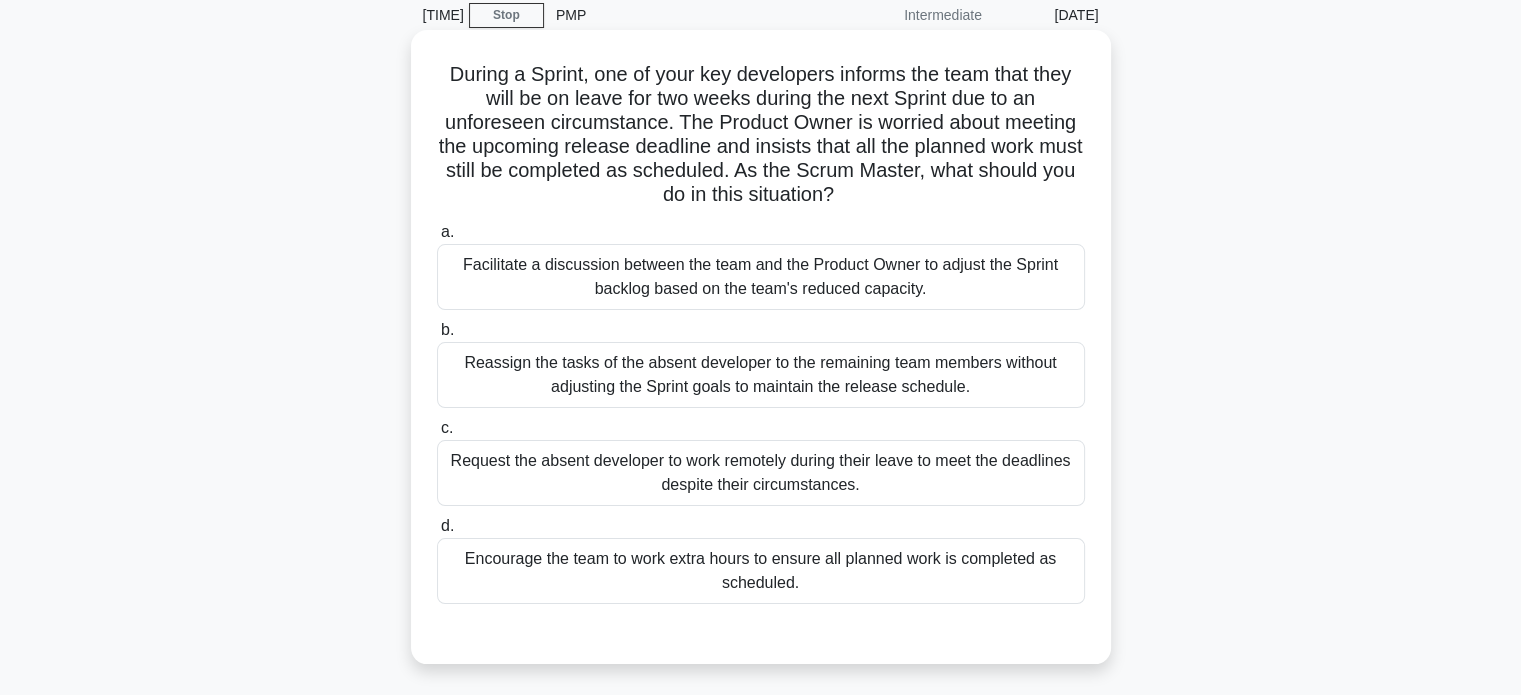 scroll, scrollTop: 200, scrollLeft: 0, axis: vertical 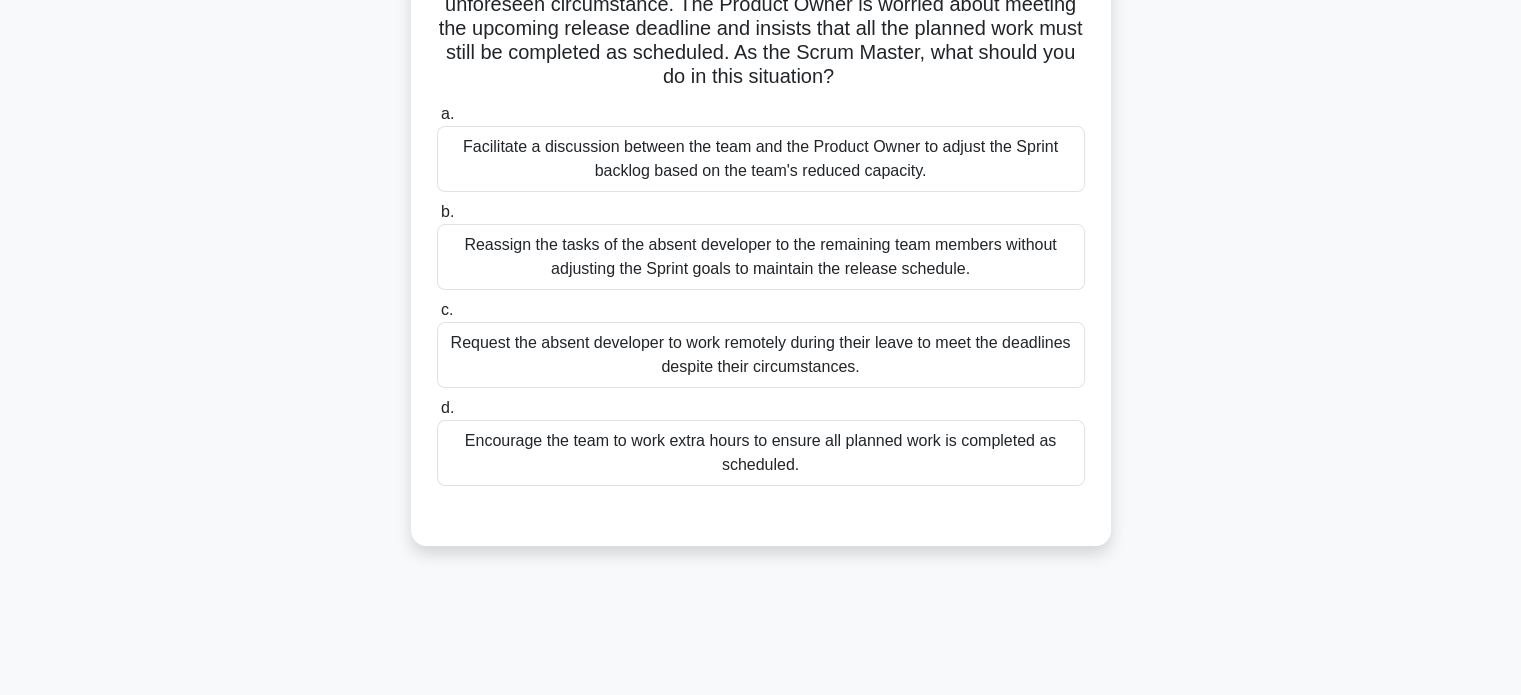click on "Reassign the tasks of the absent developer to the remaining team members without adjusting the Sprint goals to maintain the release schedule." at bounding box center [761, 257] 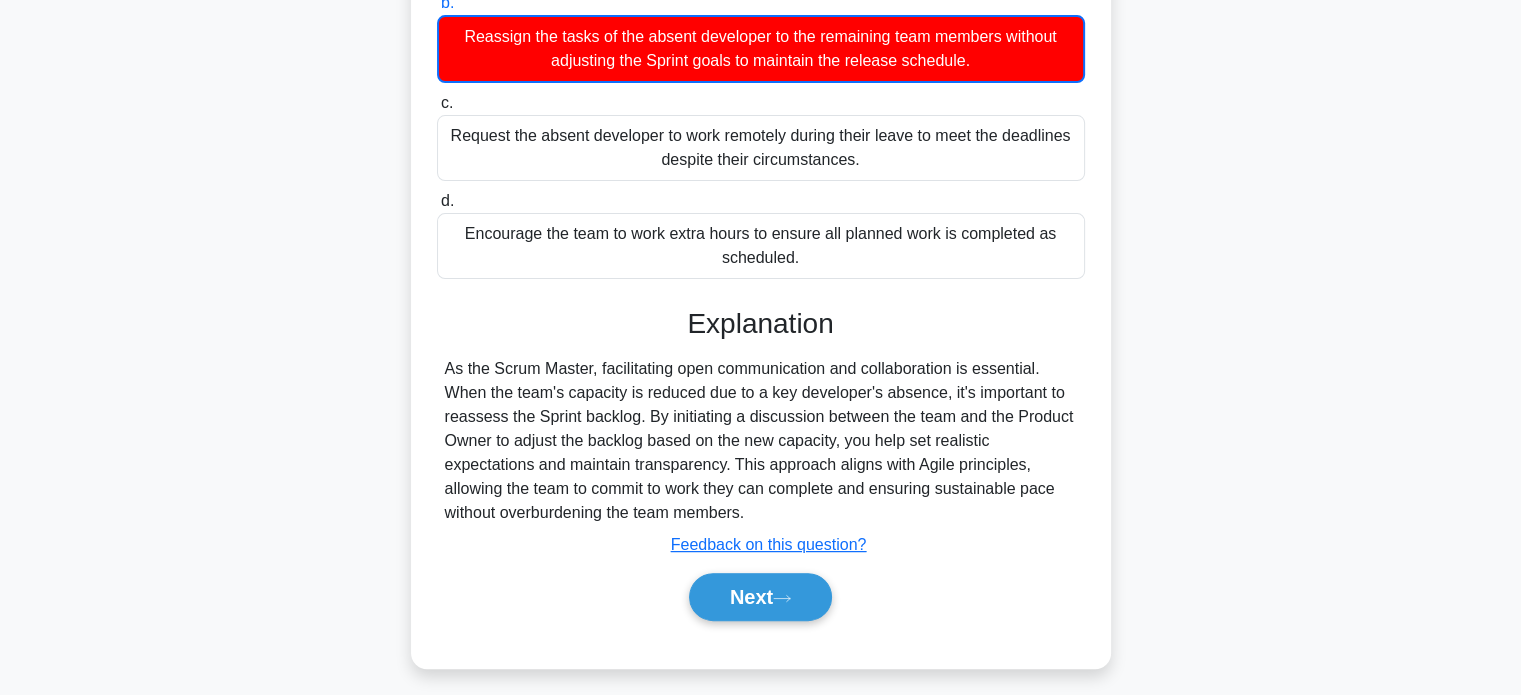 scroll, scrollTop: 418, scrollLeft: 0, axis: vertical 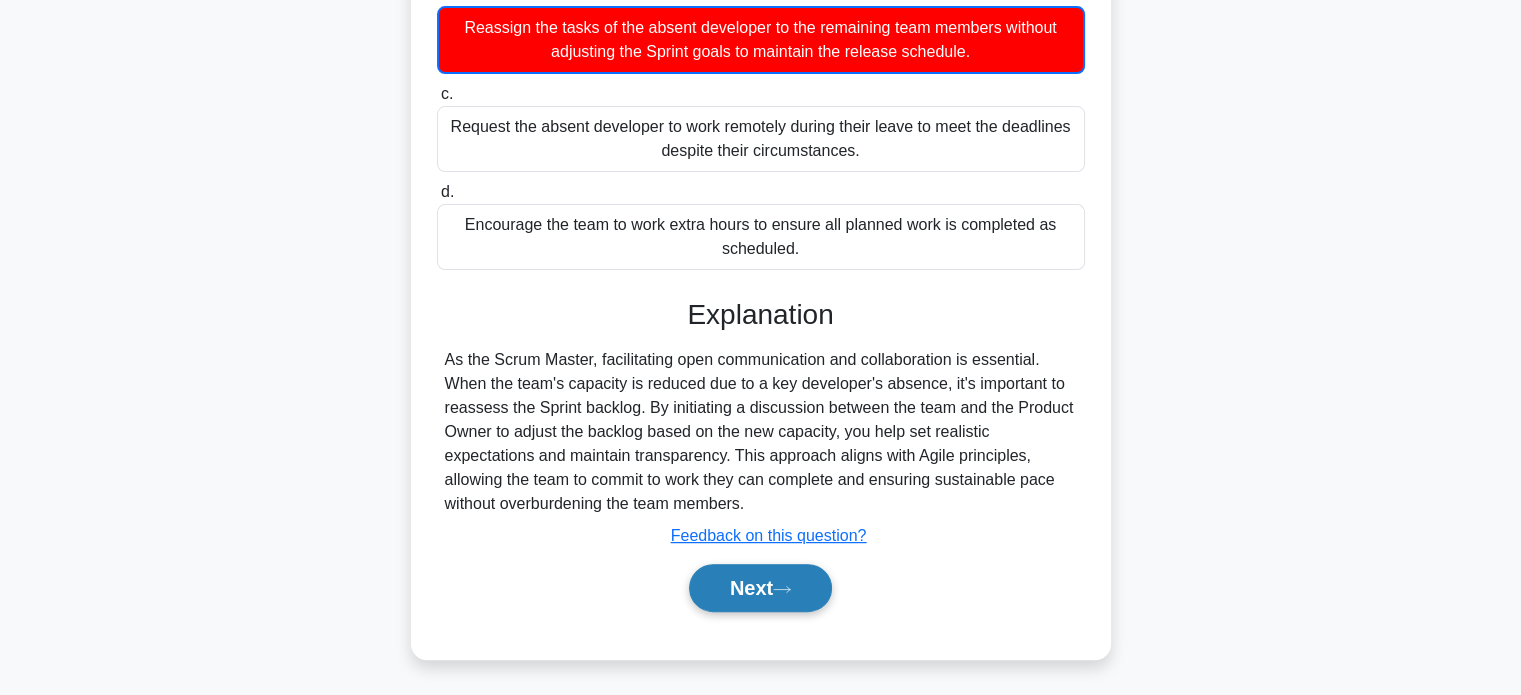 click on "Next" at bounding box center (760, 588) 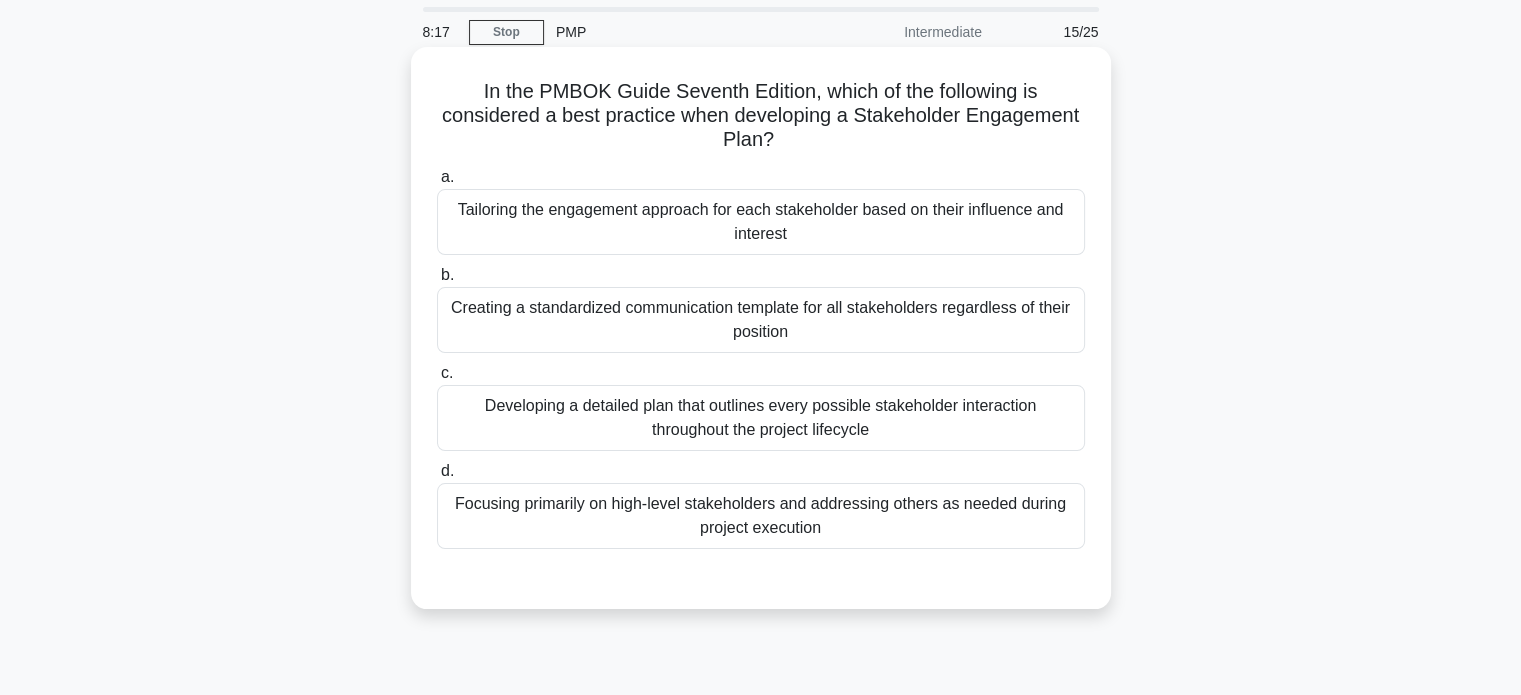 scroll, scrollTop: 100, scrollLeft: 0, axis: vertical 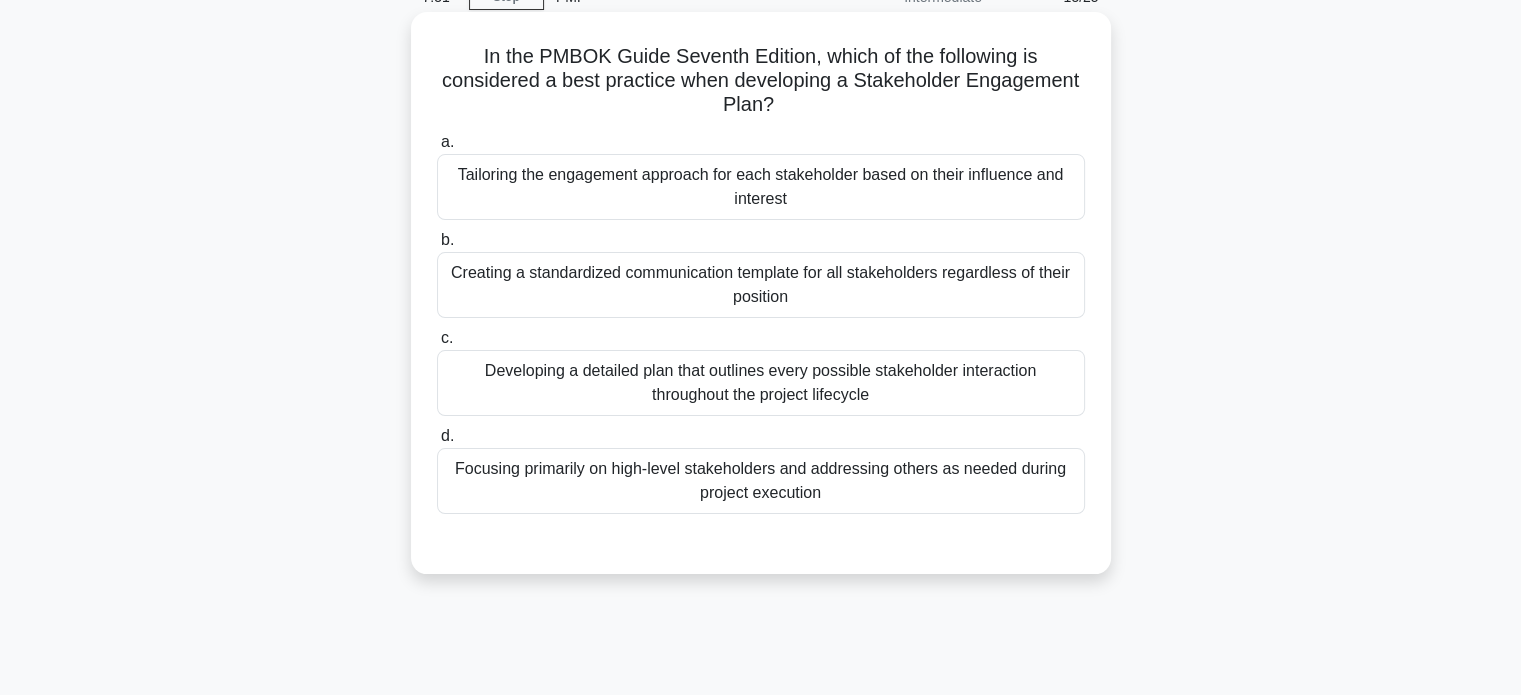 click on "Tailoring the engagement approach for each stakeholder based on their influence and interest" at bounding box center [761, 187] 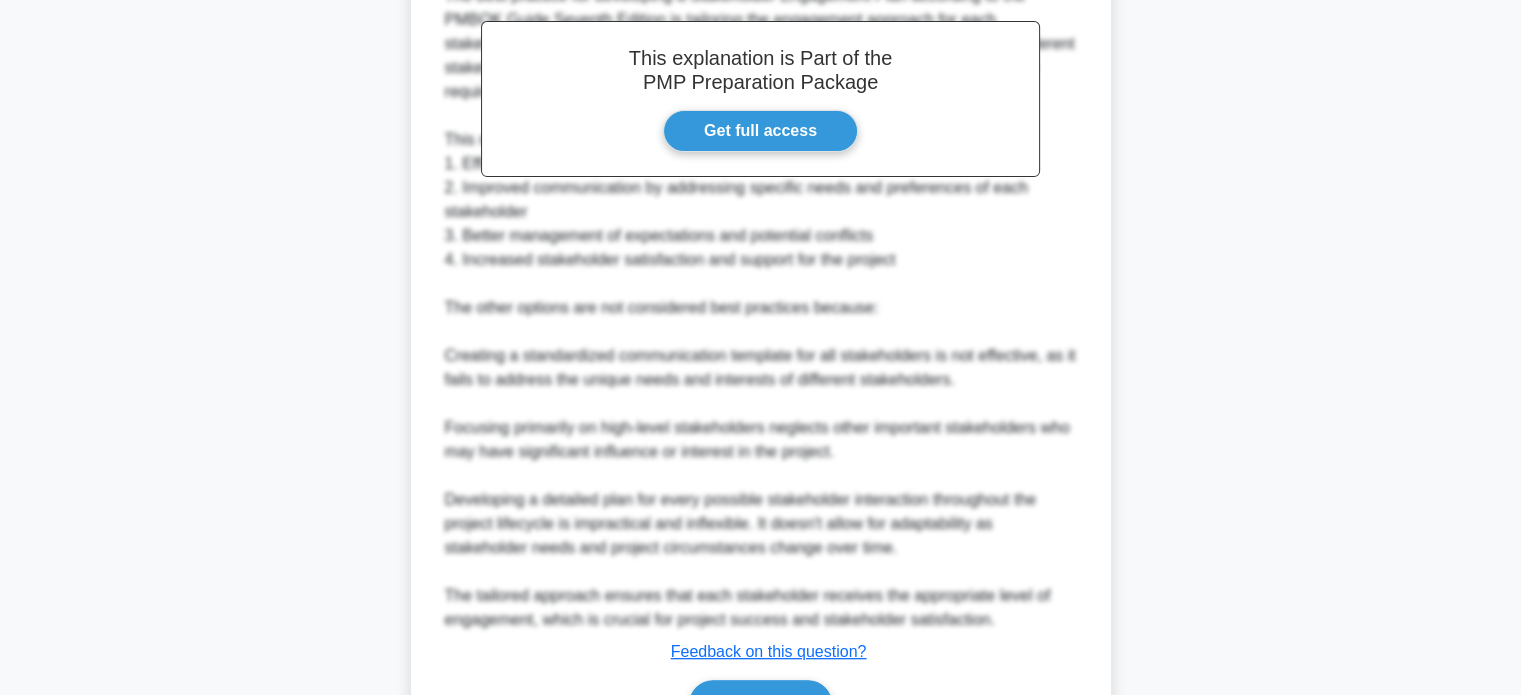 scroll, scrollTop: 824, scrollLeft: 0, axis: vertical 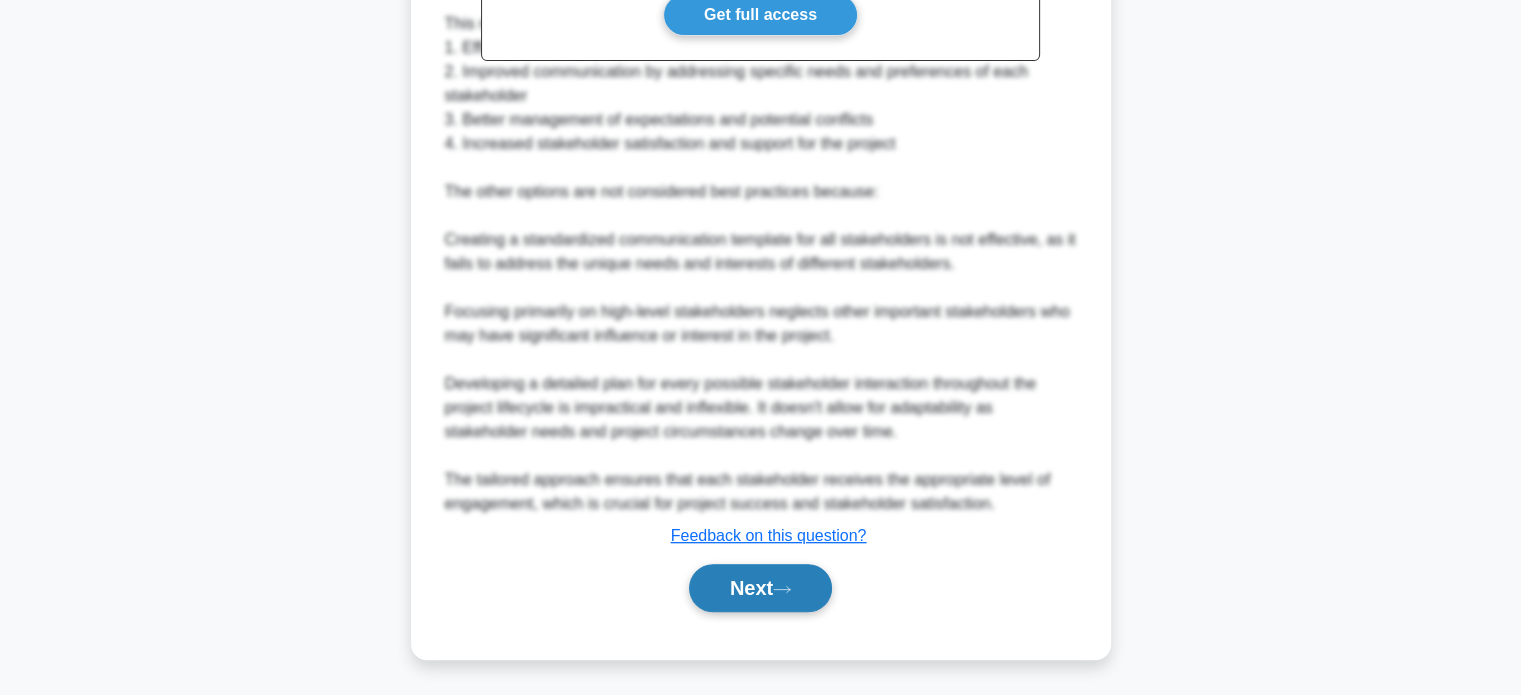 click on "Next" at bounding box center (760, 588) 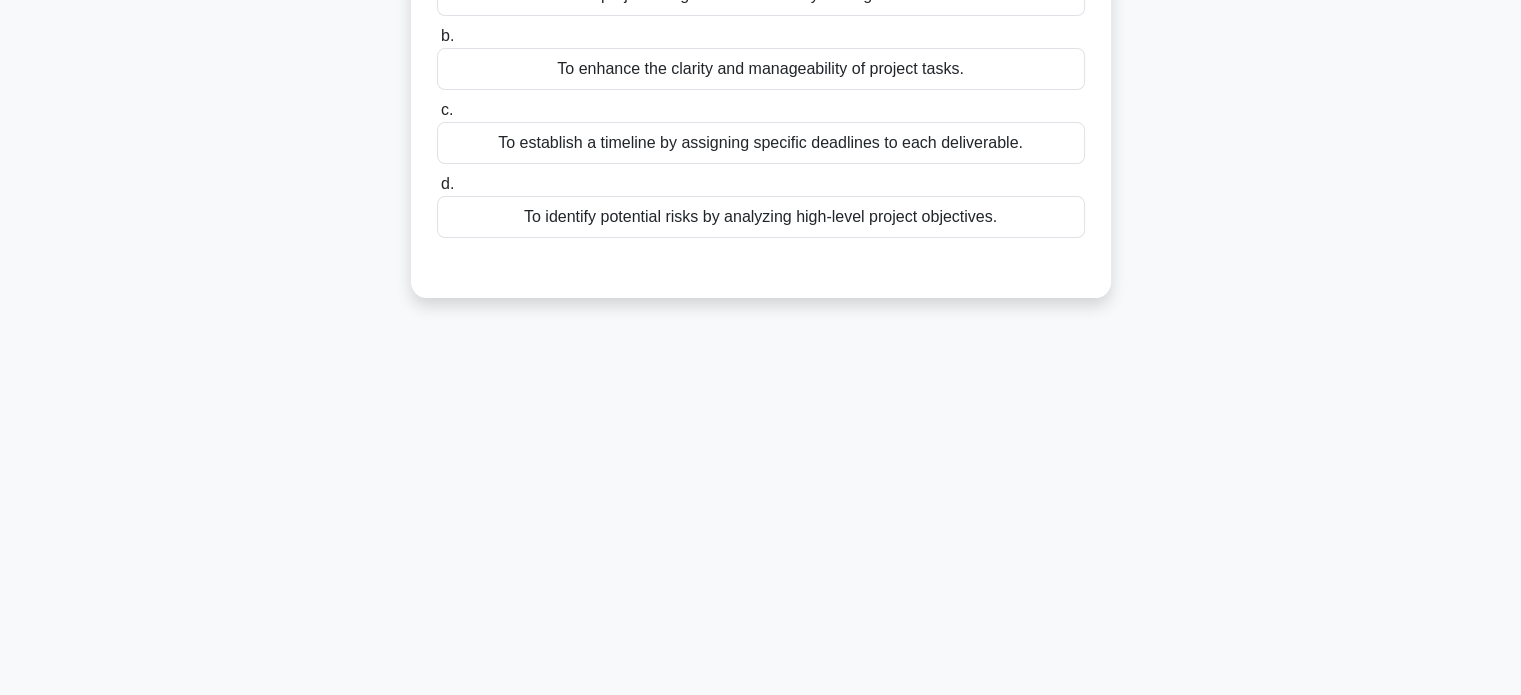 scroll, scrollTop: 0, scrollLeft: 0, axis: both 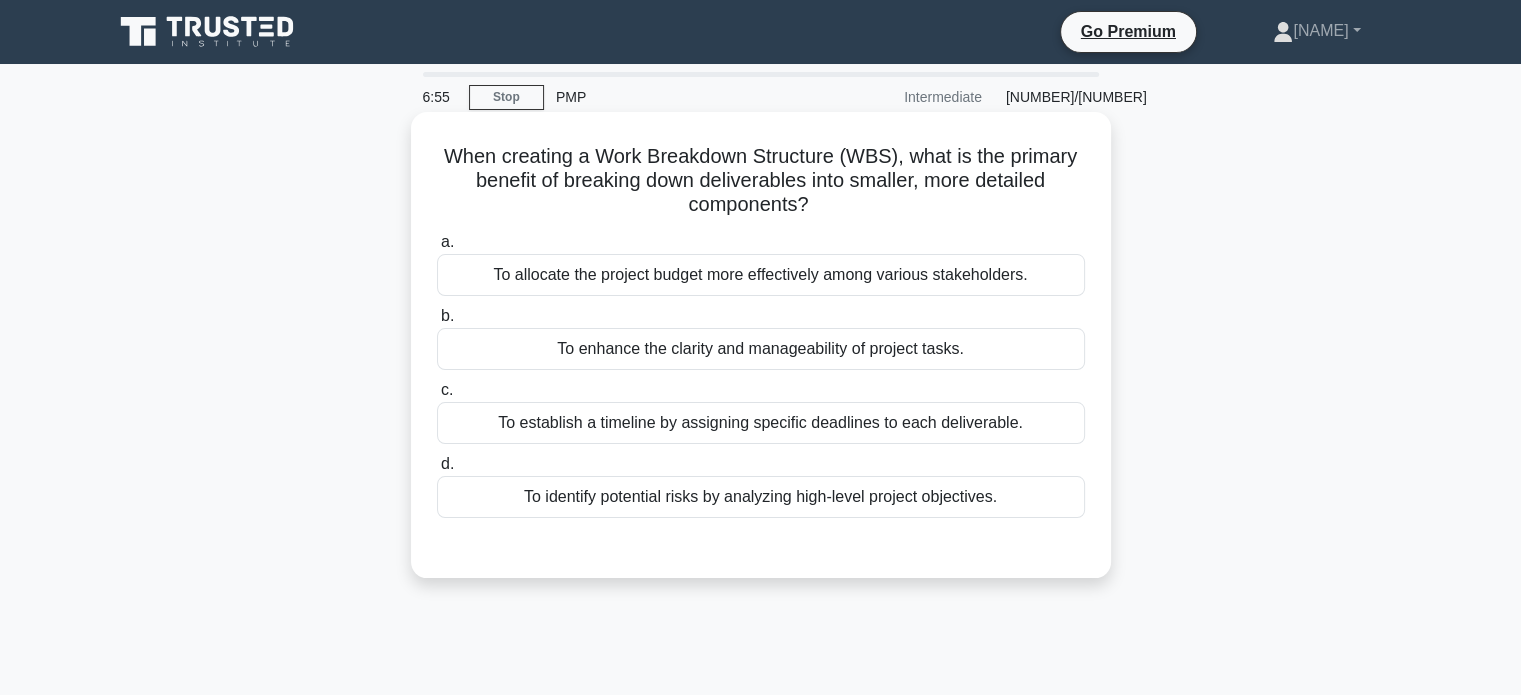 click on "To enhance the clarity and manageability of project tasks." at bounding box center (761, 349) 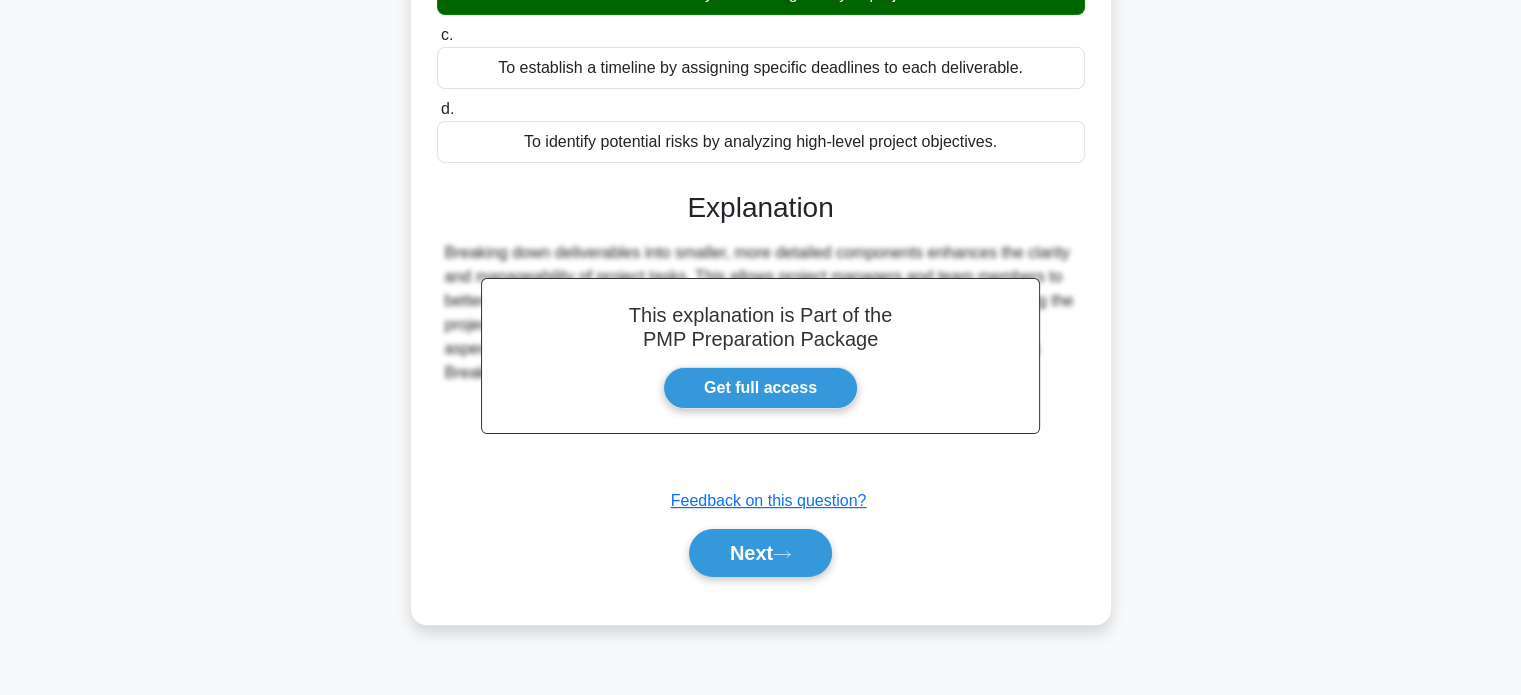 scroll, scrollTop: 385, scrollLeft: 0, axis: vertical 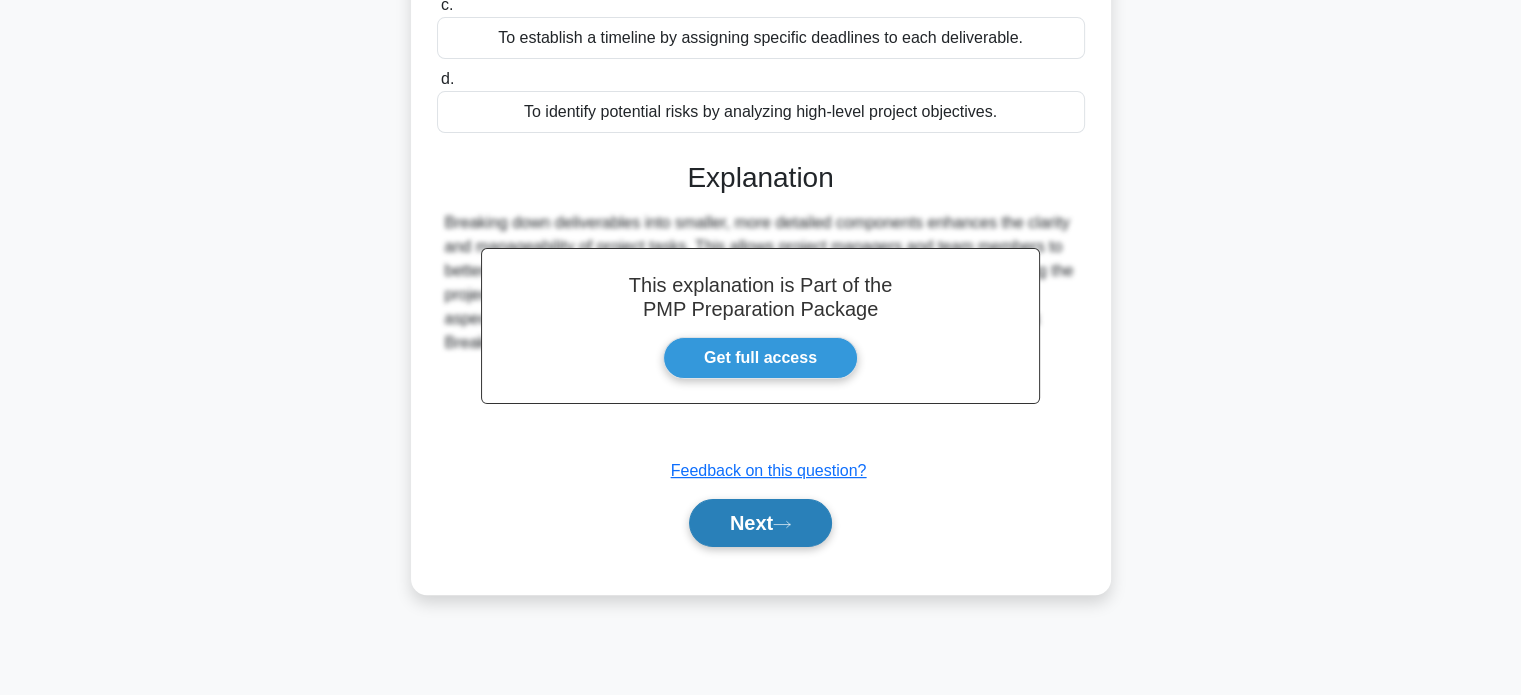 click on "Next" at bounding box center (760, 523) 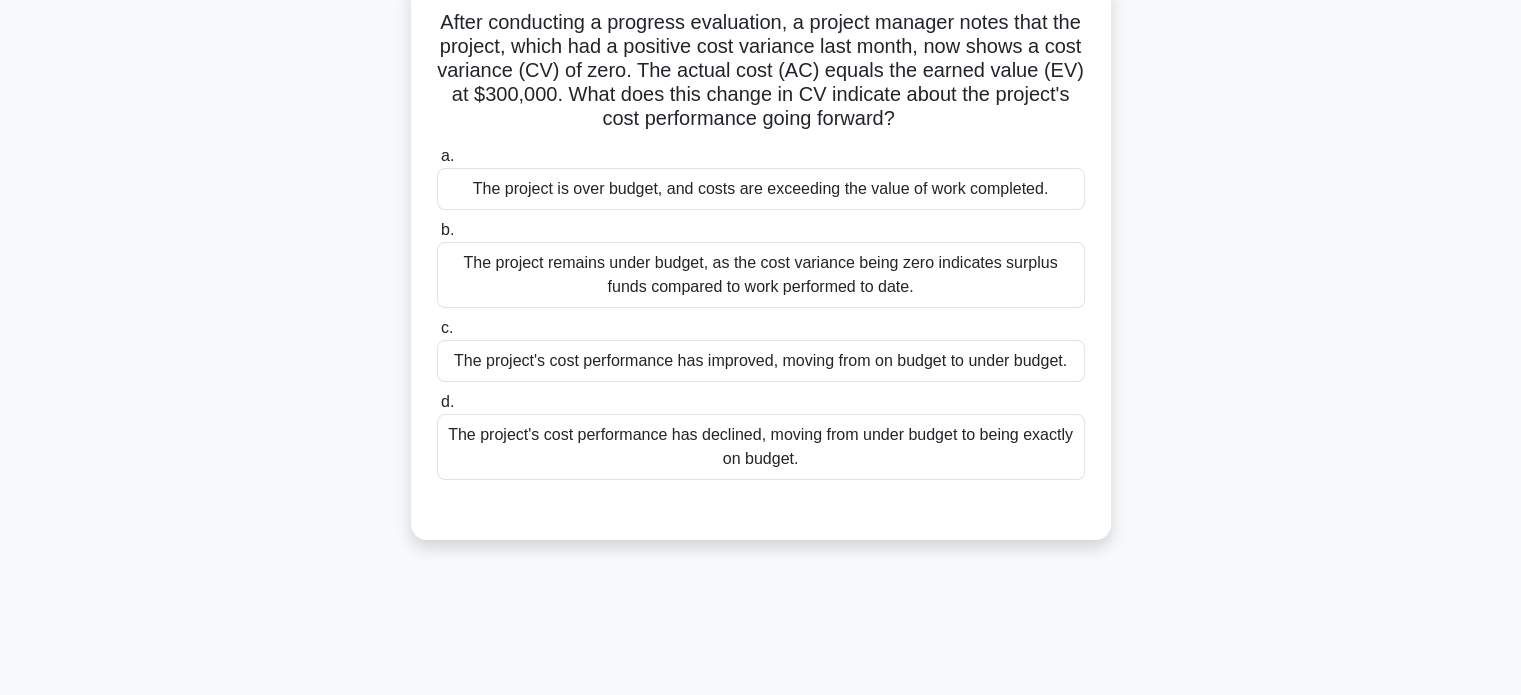 scroll, scrollTop: 0, scrollLeft: 0, axis: both 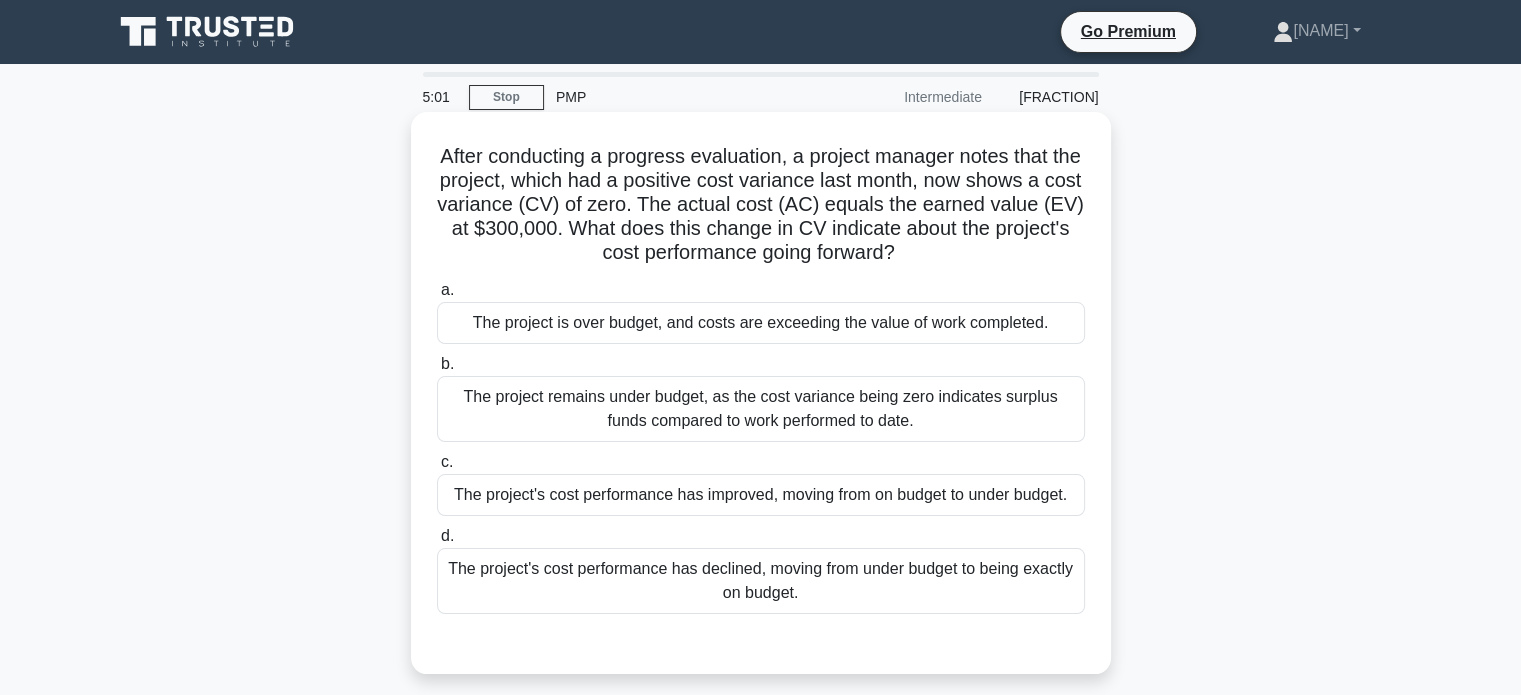 click on "The project's cost performance has declined, moving from under budget to being exactly on budget." at bounding box center (761, 581) 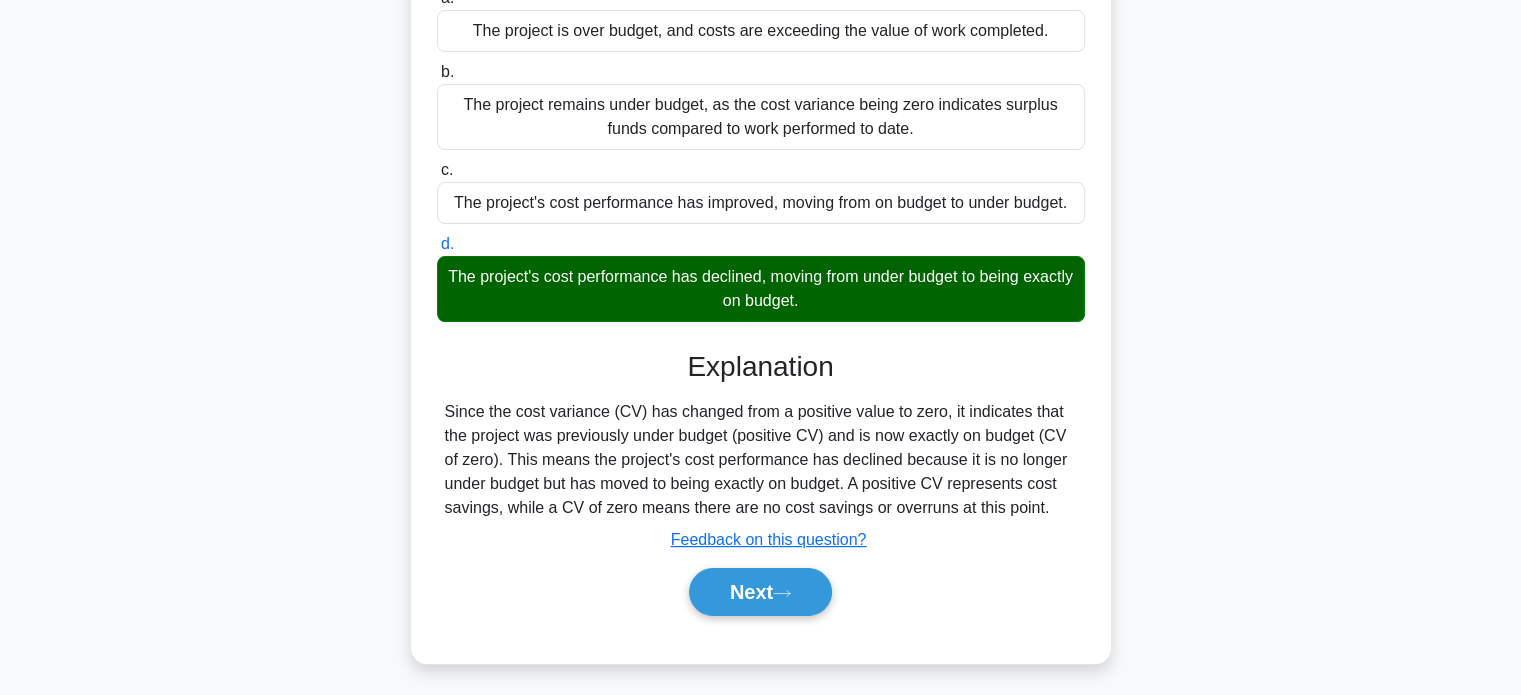 scroll, scrollTop: 385, scrollLeft: 0, axis: vertical 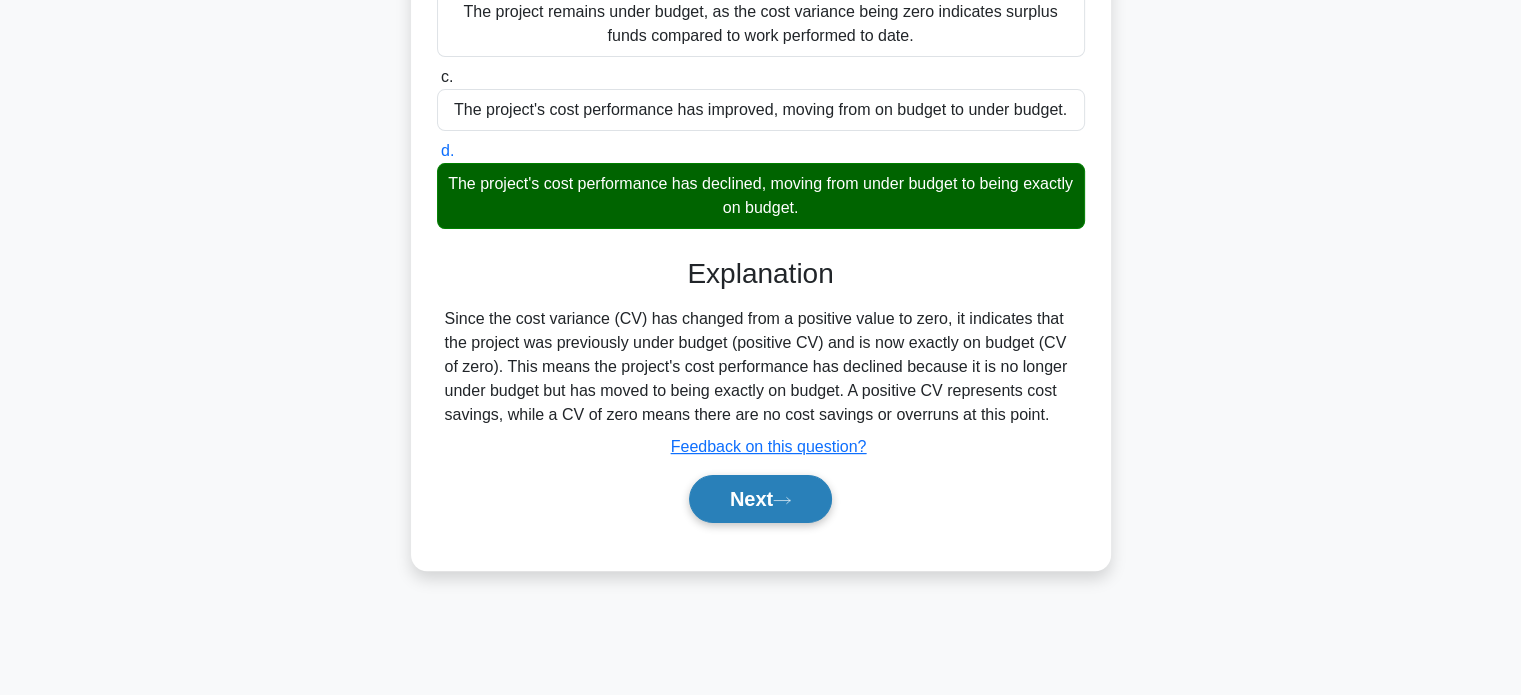 click on "Next" at bounding box center [760, 499] 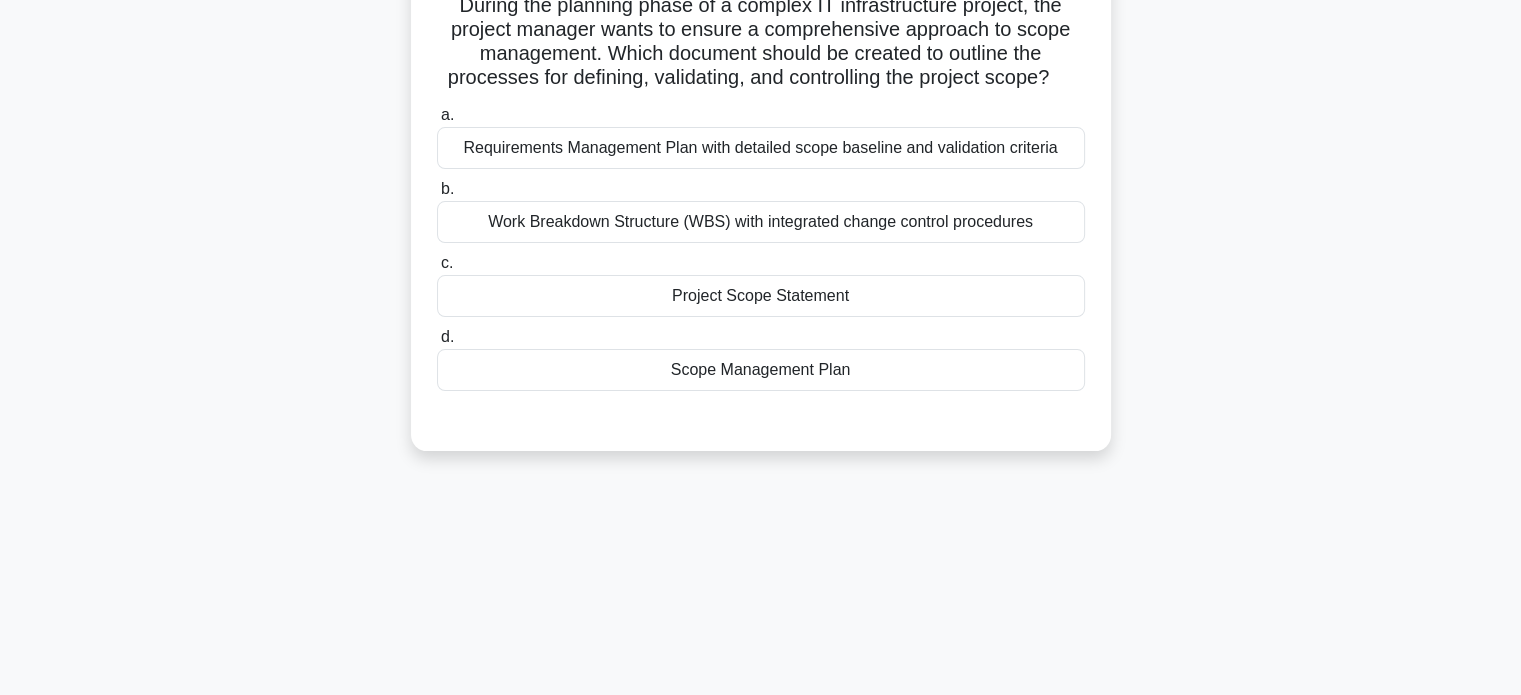 scroll, scrollTop: 0, scrollLeft: 0, axis: both 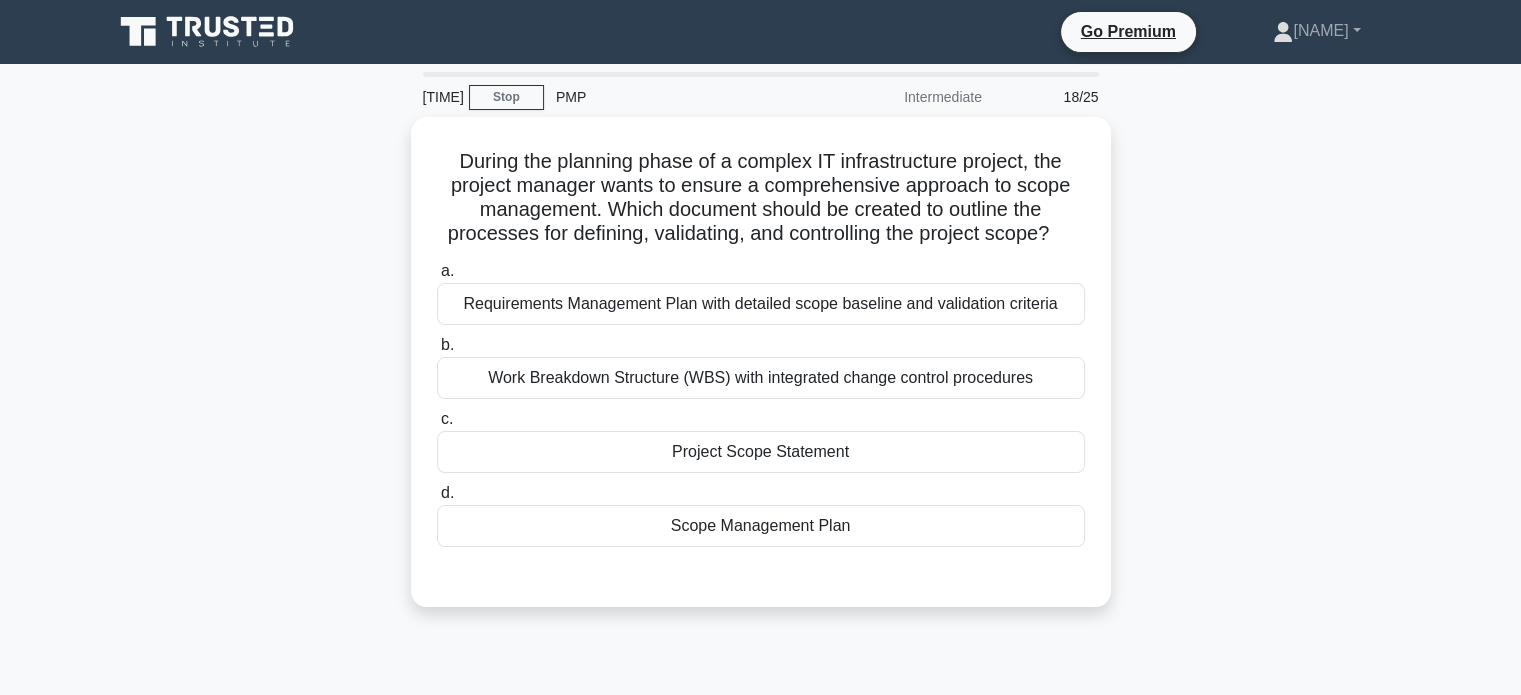 drag, startPoint x: 1082, startPoint y: 226, endPoint x: 228, endPoint y: 163, distance: 856.3206 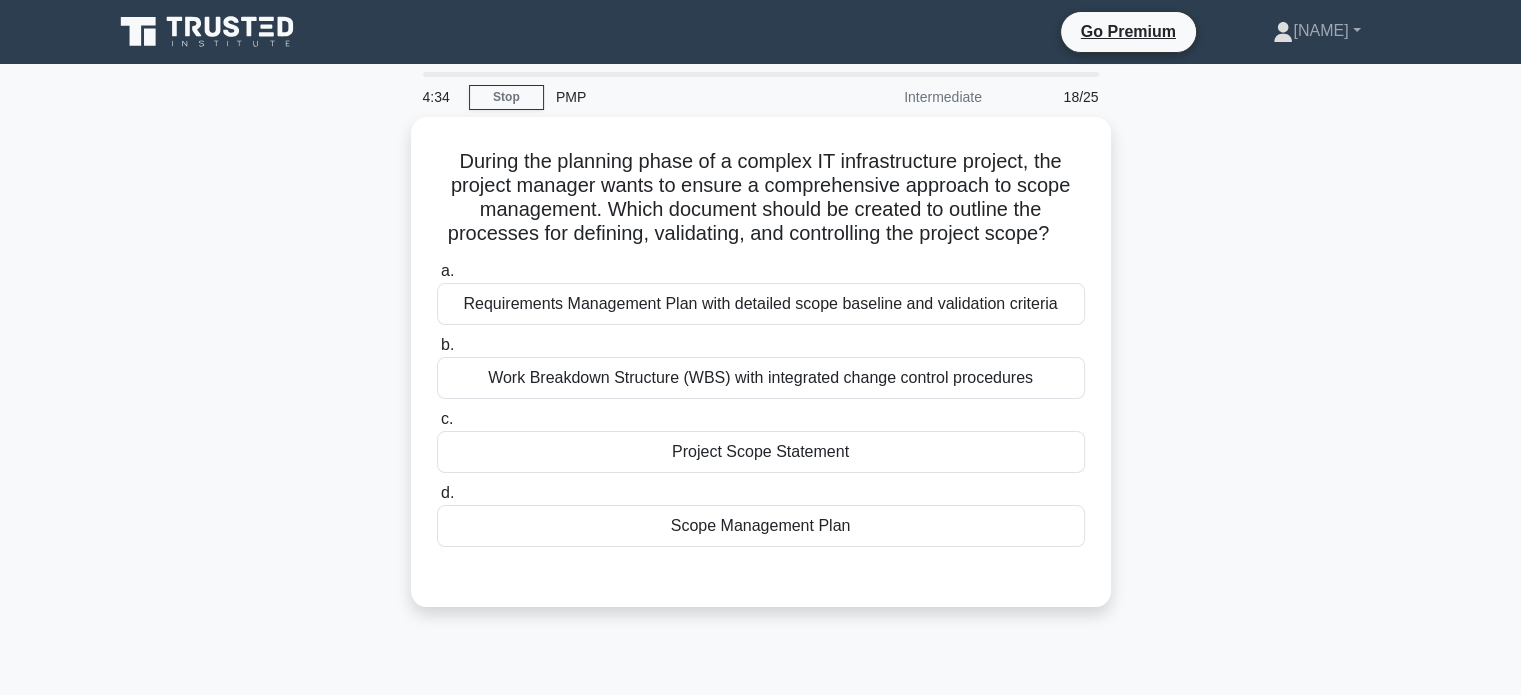 copy on "During the planning phase of a complex IT infrastructure project, the project manager wants to ensure a comprehensive approach to scope management. Which document should be created to outline the processes for defining, validating, and controlling the project scope?" 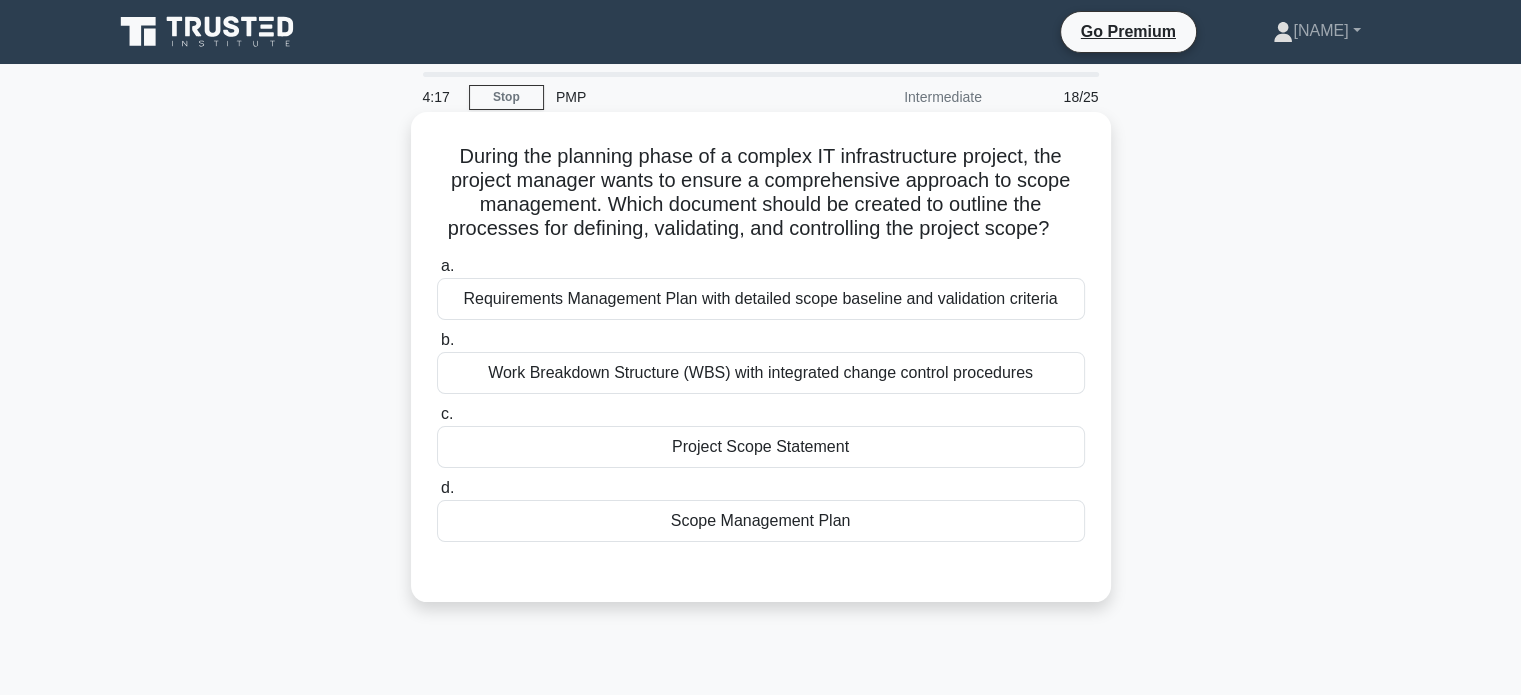 click on "Scope Management Plan" at bounding box center (761, 521) 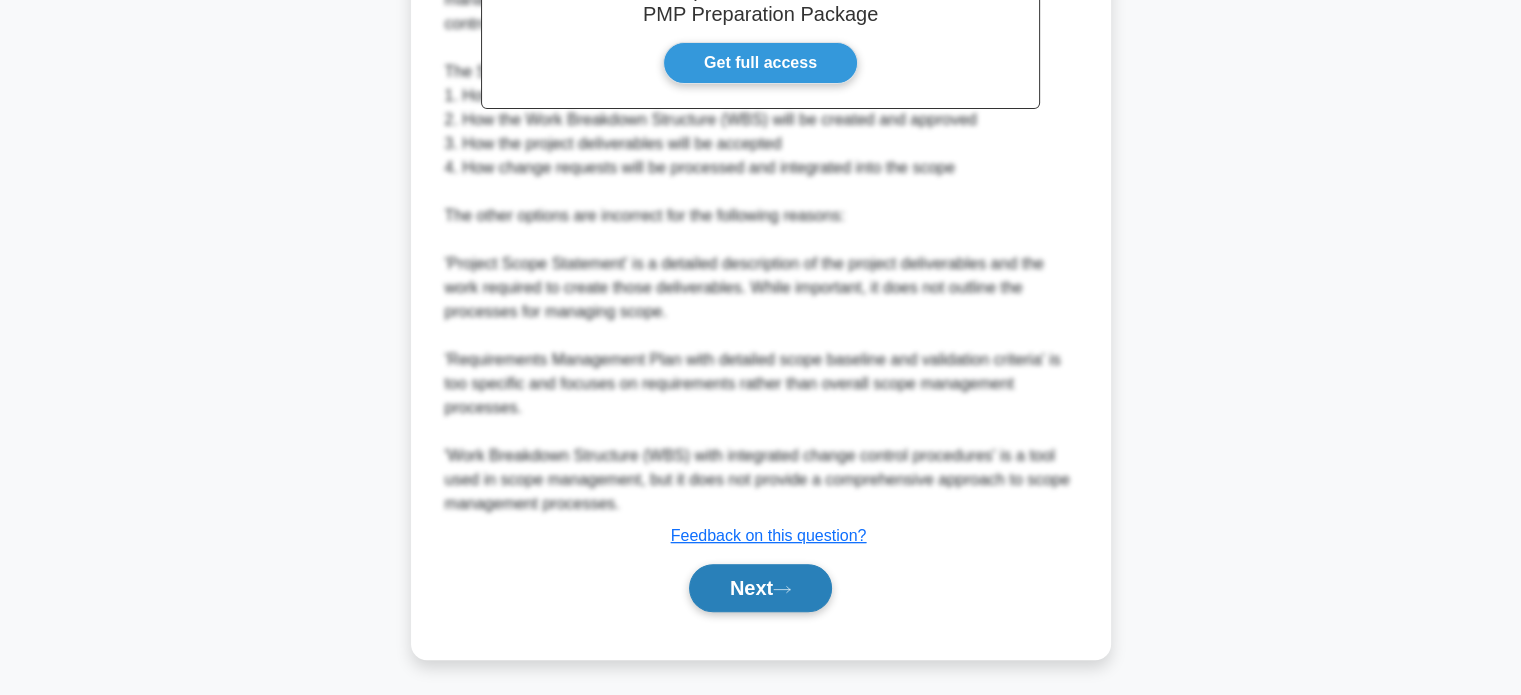 click on "Next" at bounding box center [760, 588] 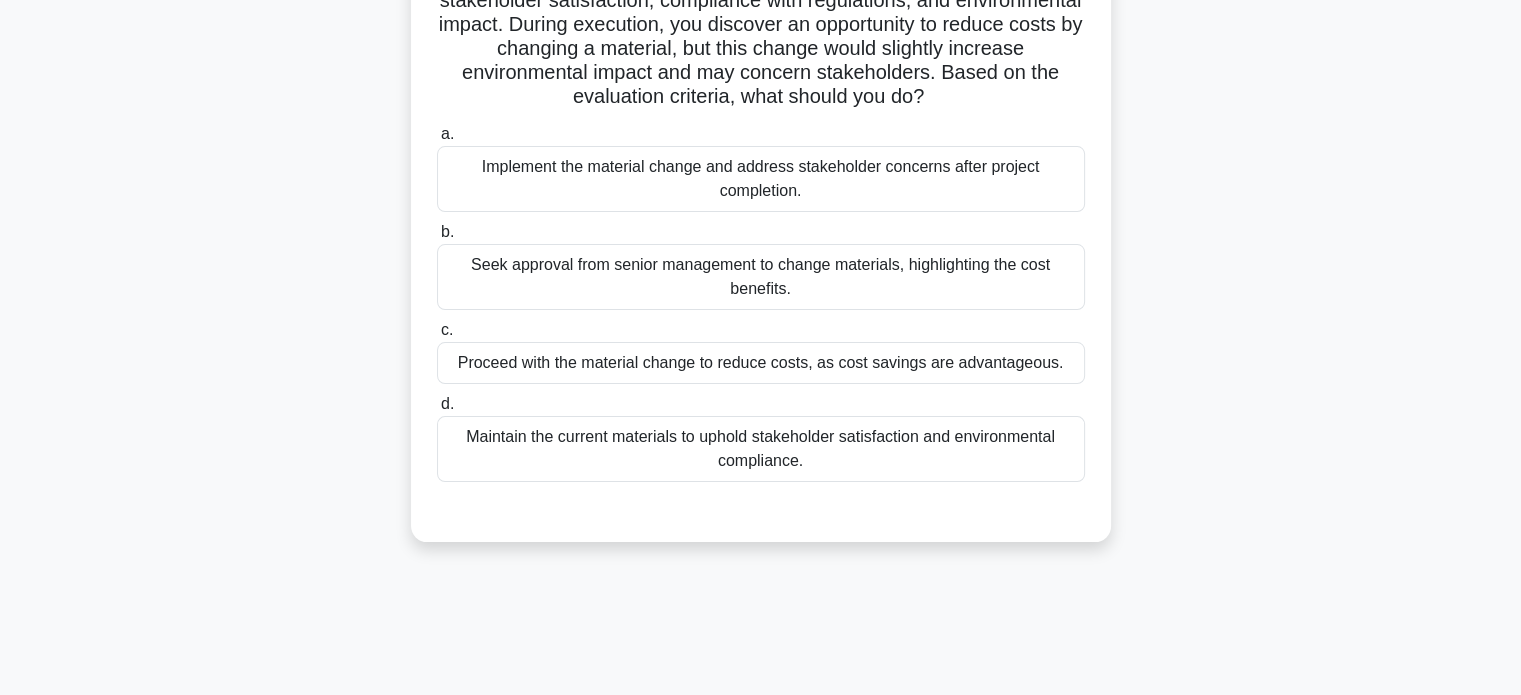 scroll, scrollTop: 0, scrollLeft: 0, axis: both 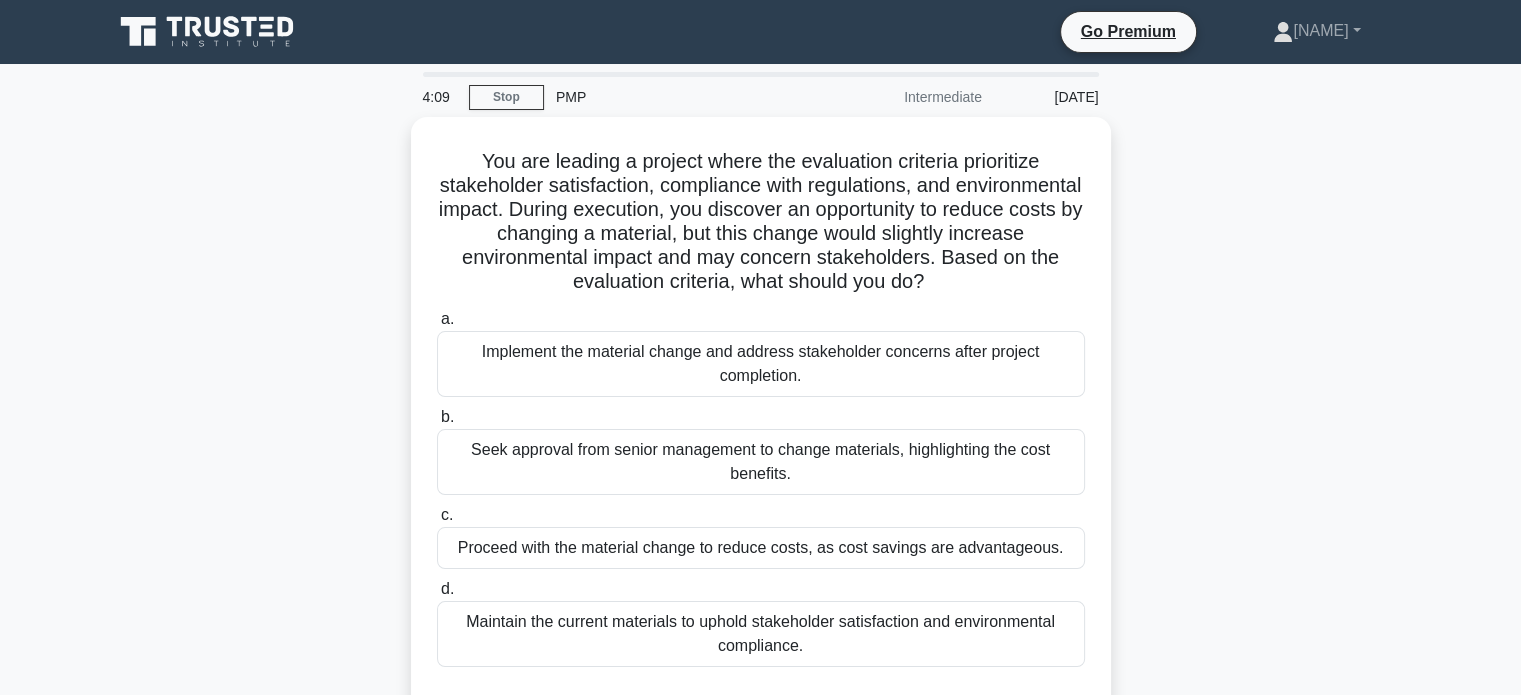 drag, startPoint x: 991, startPoint y: 275, endPoint x: 218, endPoint y: 145, distance: 783.8552 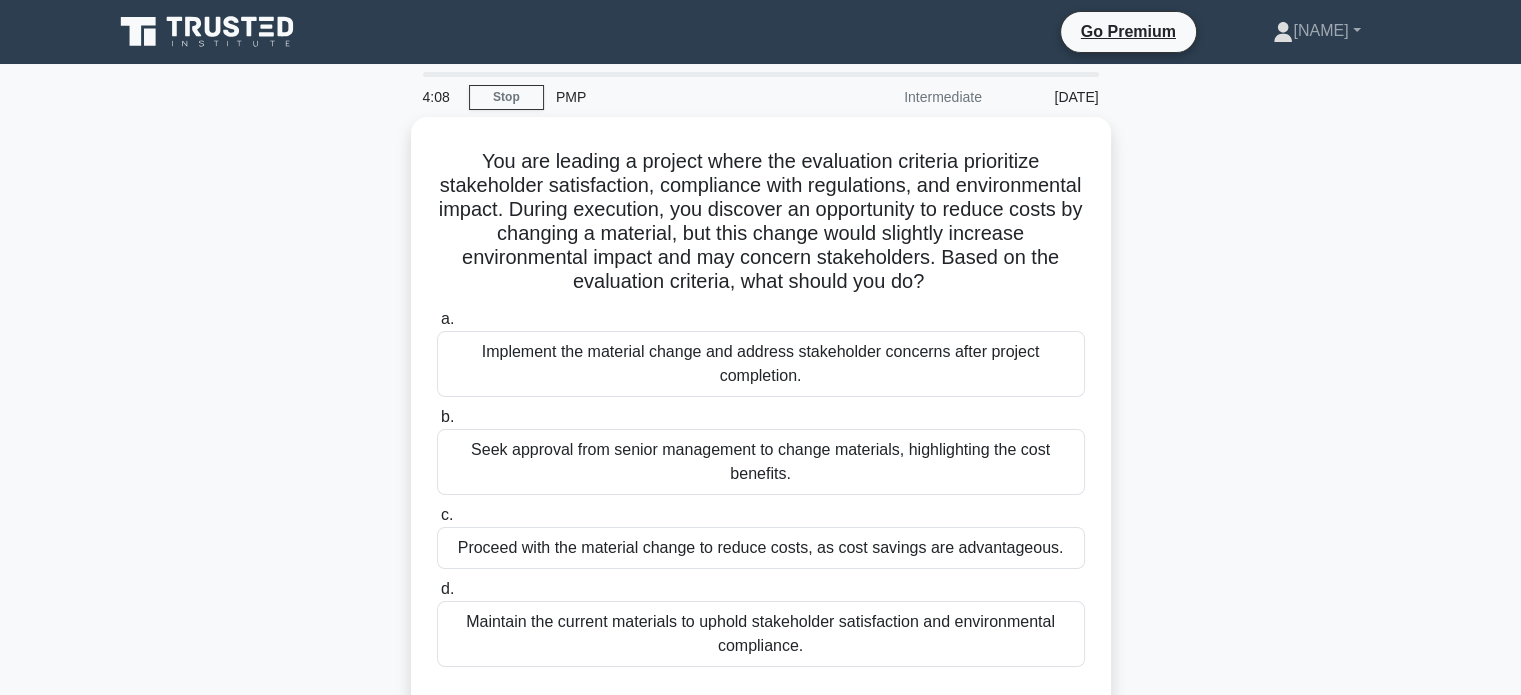 copy on "You are leading a project where the evaluation criteria prioritize stakeholder satisfaction, compliance with regulations, and environmental impact. During execution, you discover an opportunity to reduce costs by changing a material, but this change would slightly increase environmental impact and may concern stakeholders. Based on the evaluation criteria, what should you do?" 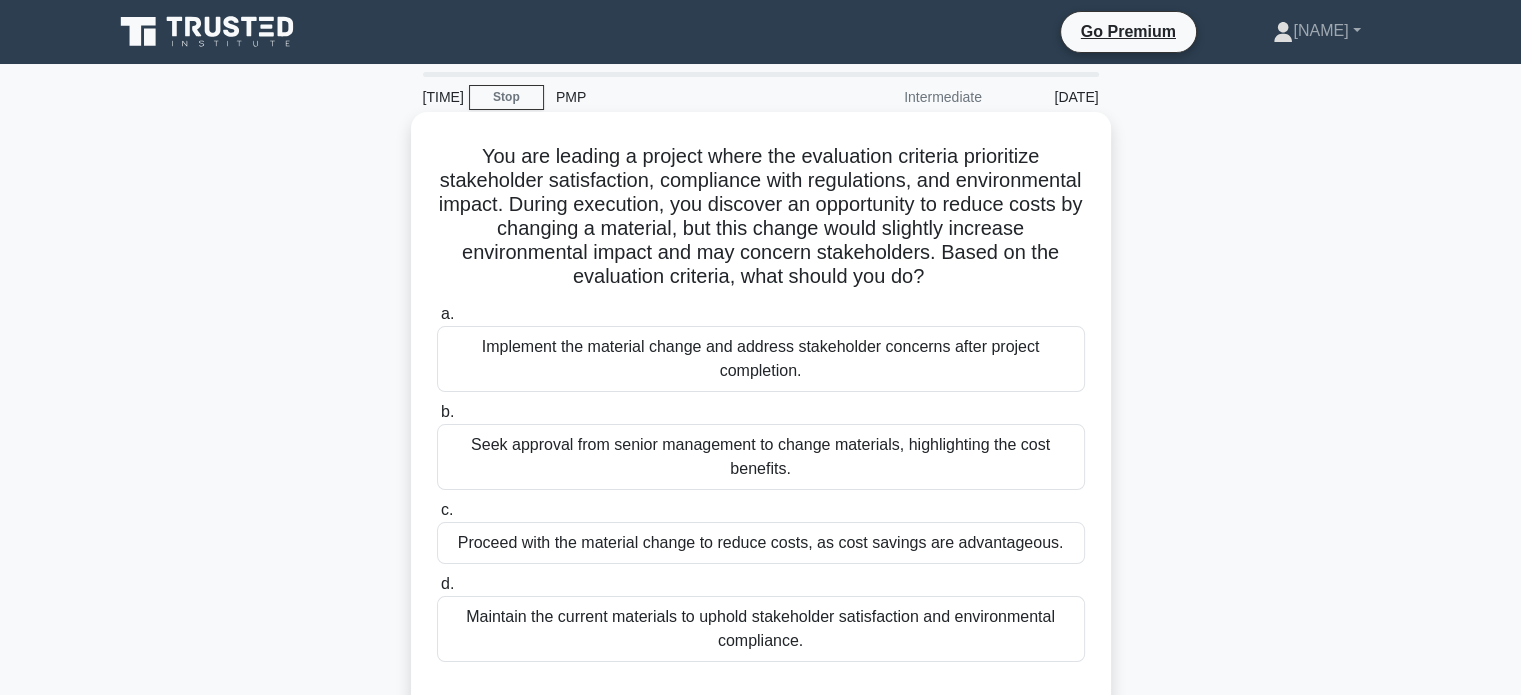 scroll, scrollTop: 100, scrollLeft: 0, axis: vertical 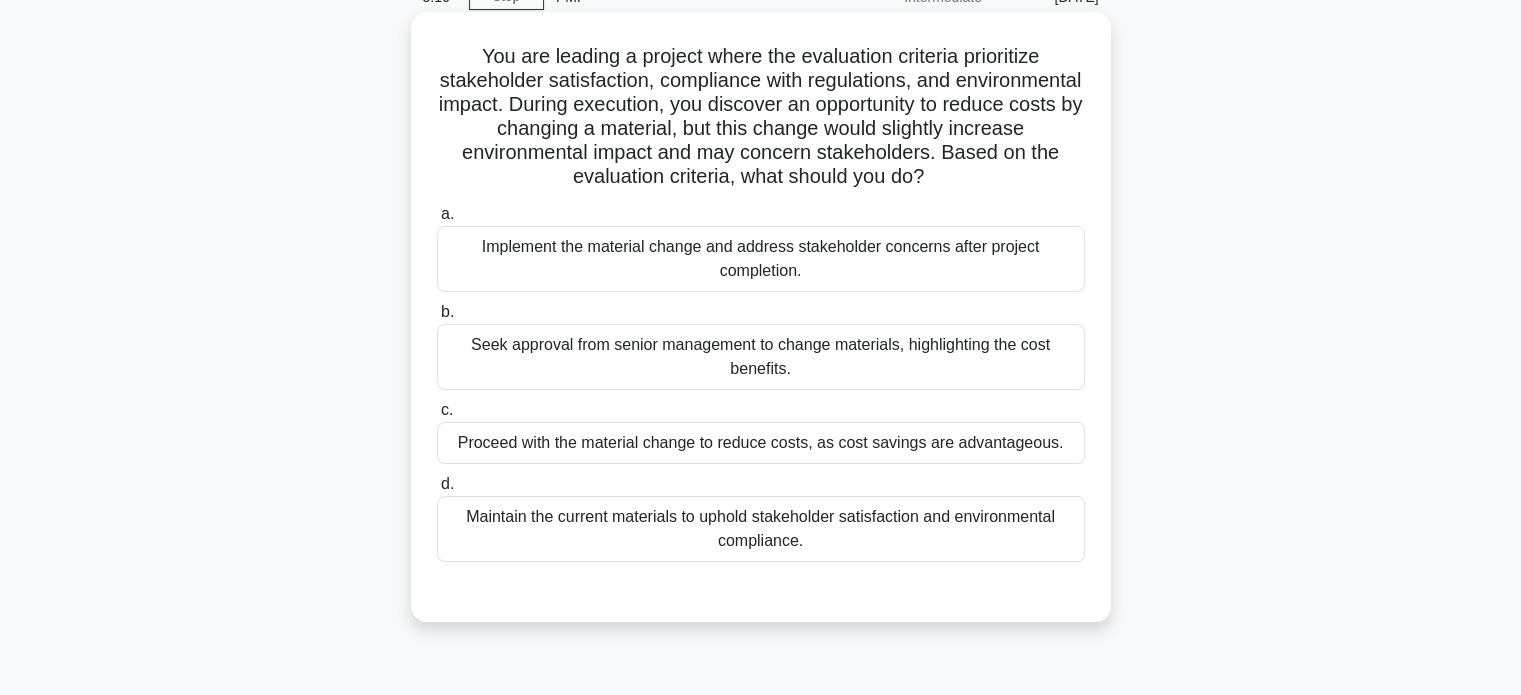 click on "Maintain the current materials to uphold stakeholder satisfaction and environmental compliance." at bounding box center [761, 529] 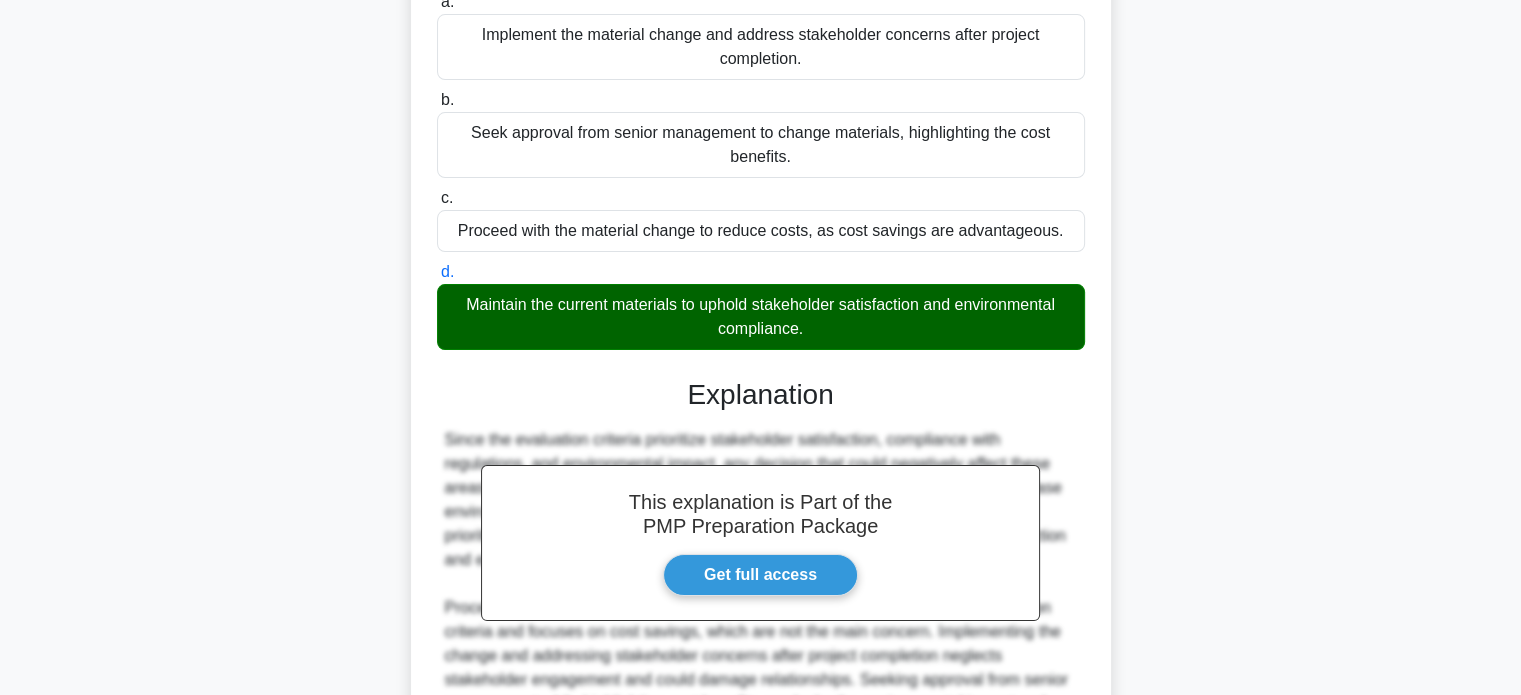 scroll, scrollTop: 536, scrollLeft: 0, axis: vertical 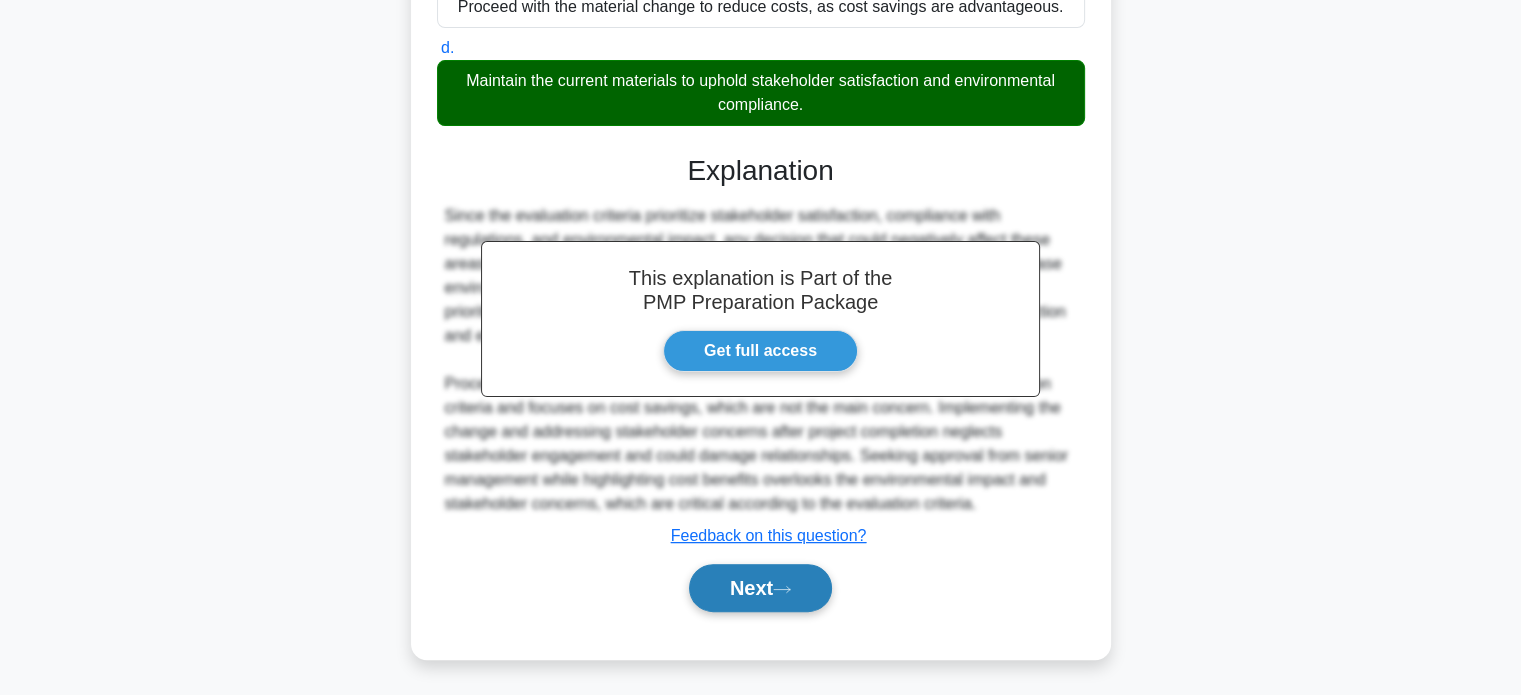 click on "Next" at bounding box center (760, 588) 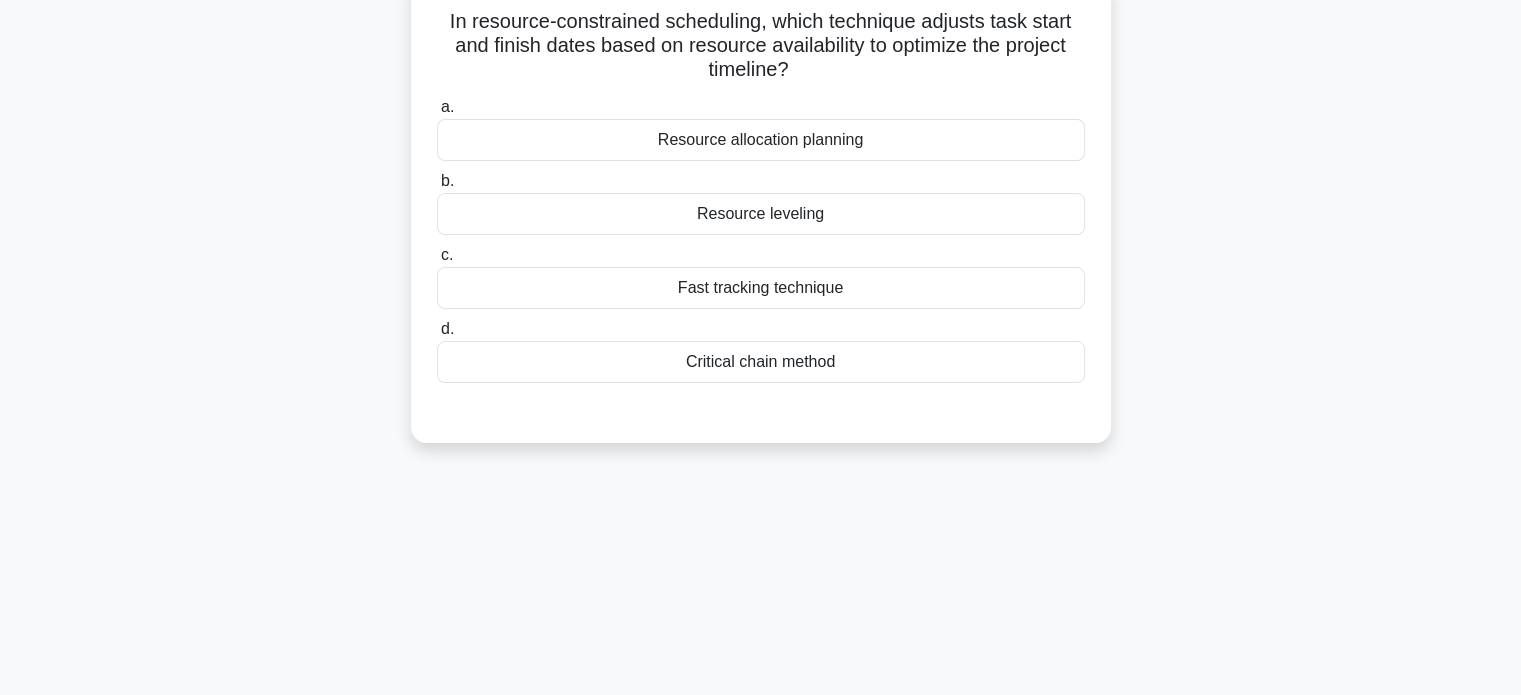 scroll, scrollTop: 0, scrollLeft: 0, axis: both 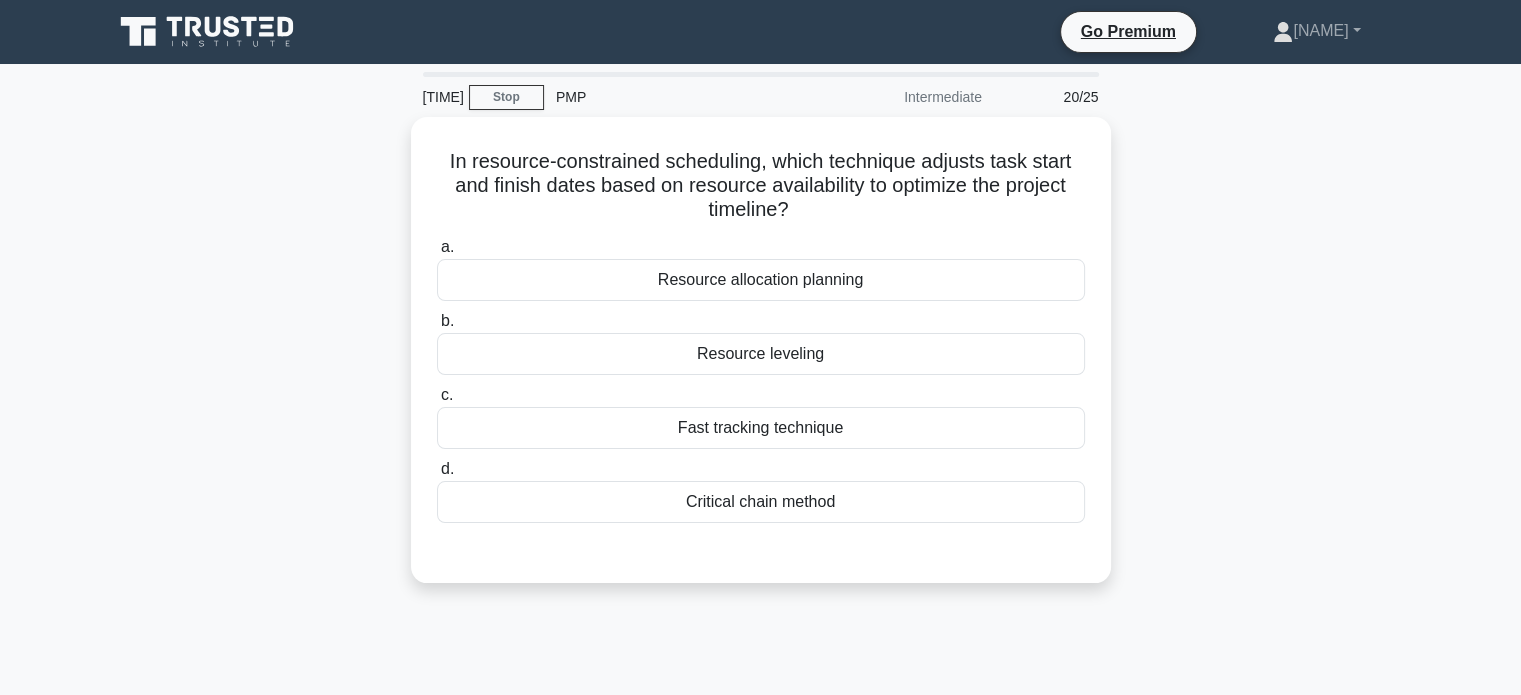 drag, startPoint x: 820, startPoint y: 201, endPoint x: 325, endPoint y: 154, distance: 497.22632 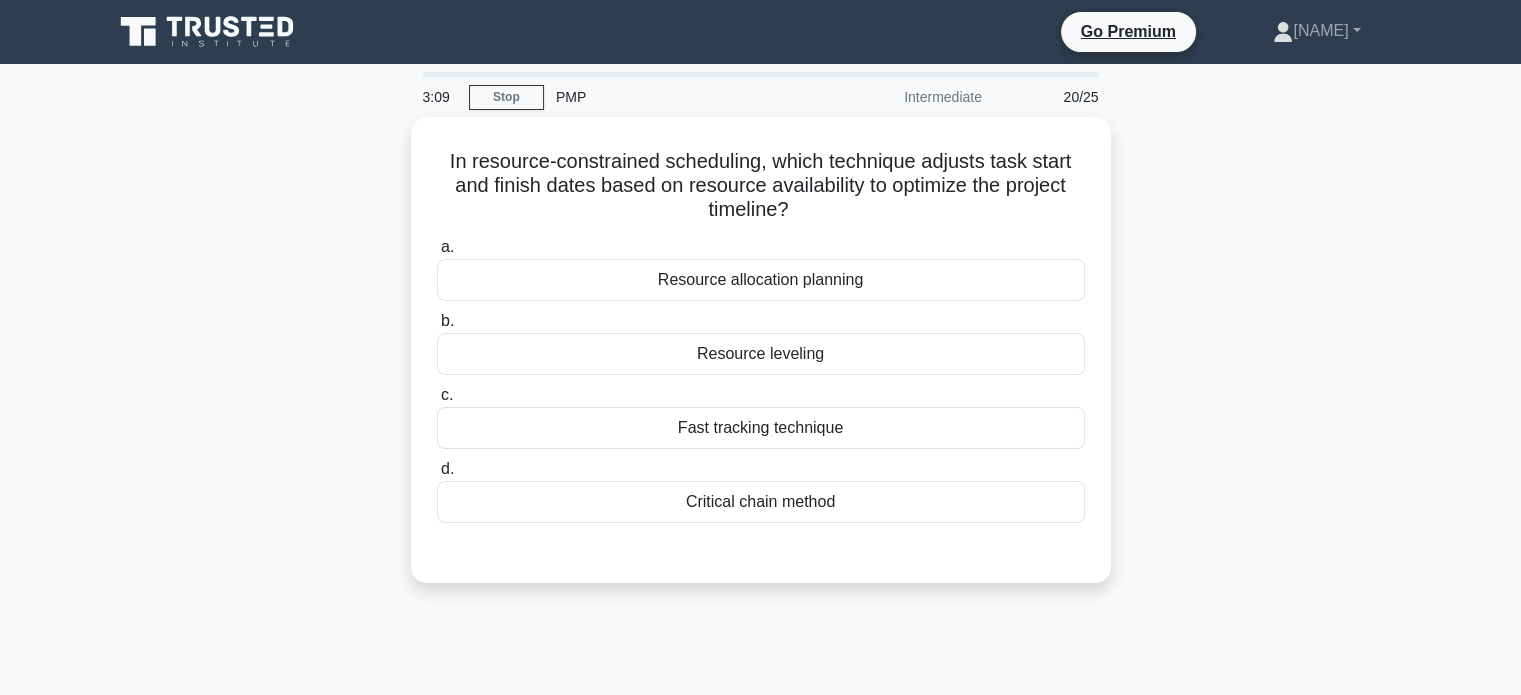 copy on "In resource-constrained scheduling, which technique adjusts task start and finish dates based on resource availability to optimize the project timeline?" 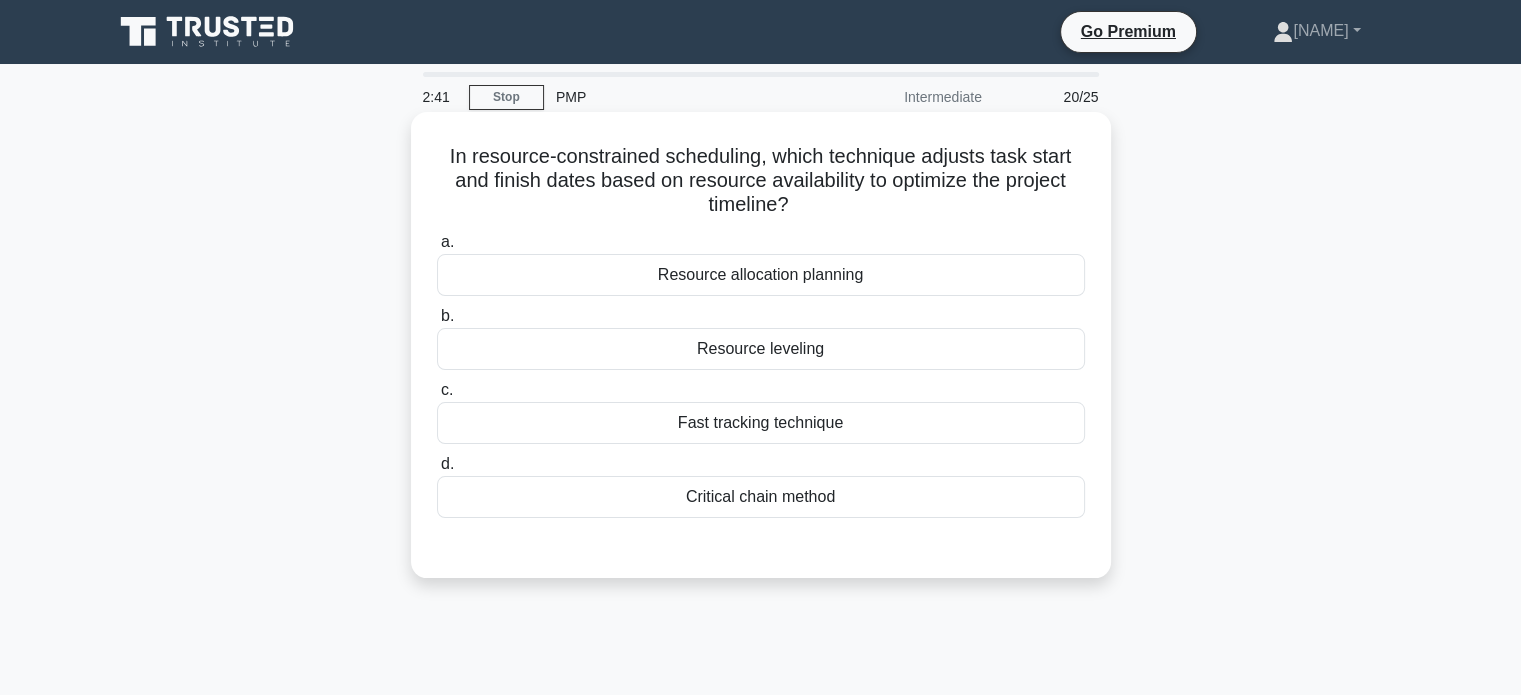 click on "Critical chain method" at bounding box center (761, 497) 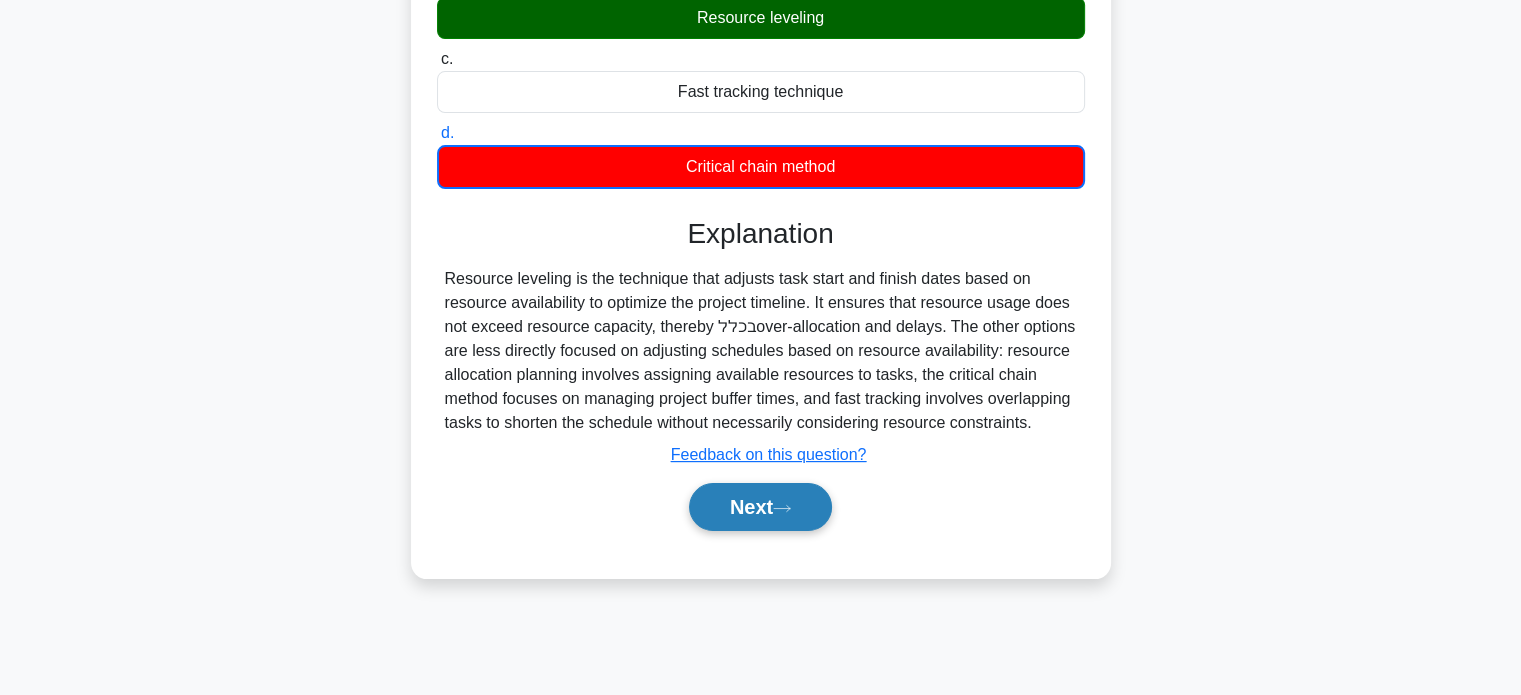 scroll, scrollTop: 385, scrollLeft: 0, axis: vertical 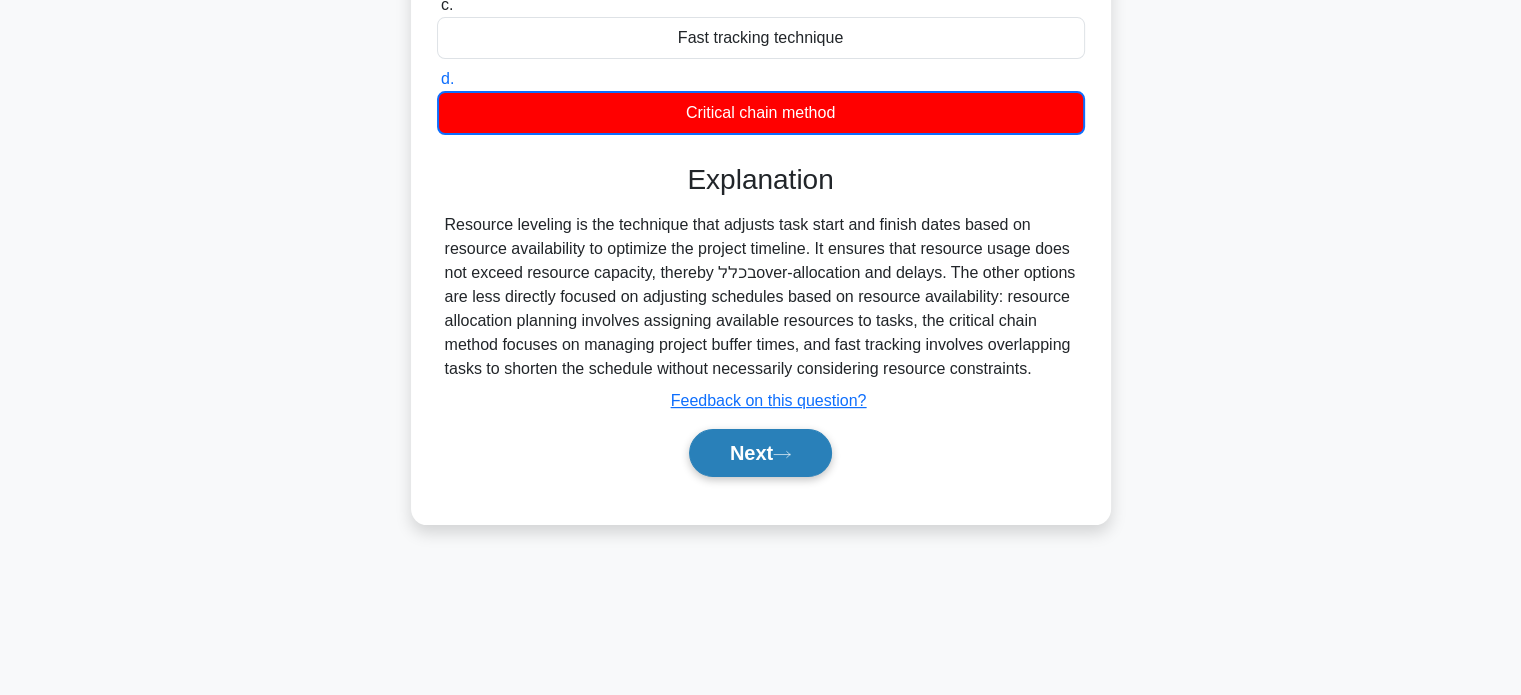 click on "Next" at bounding box center [760, 453] 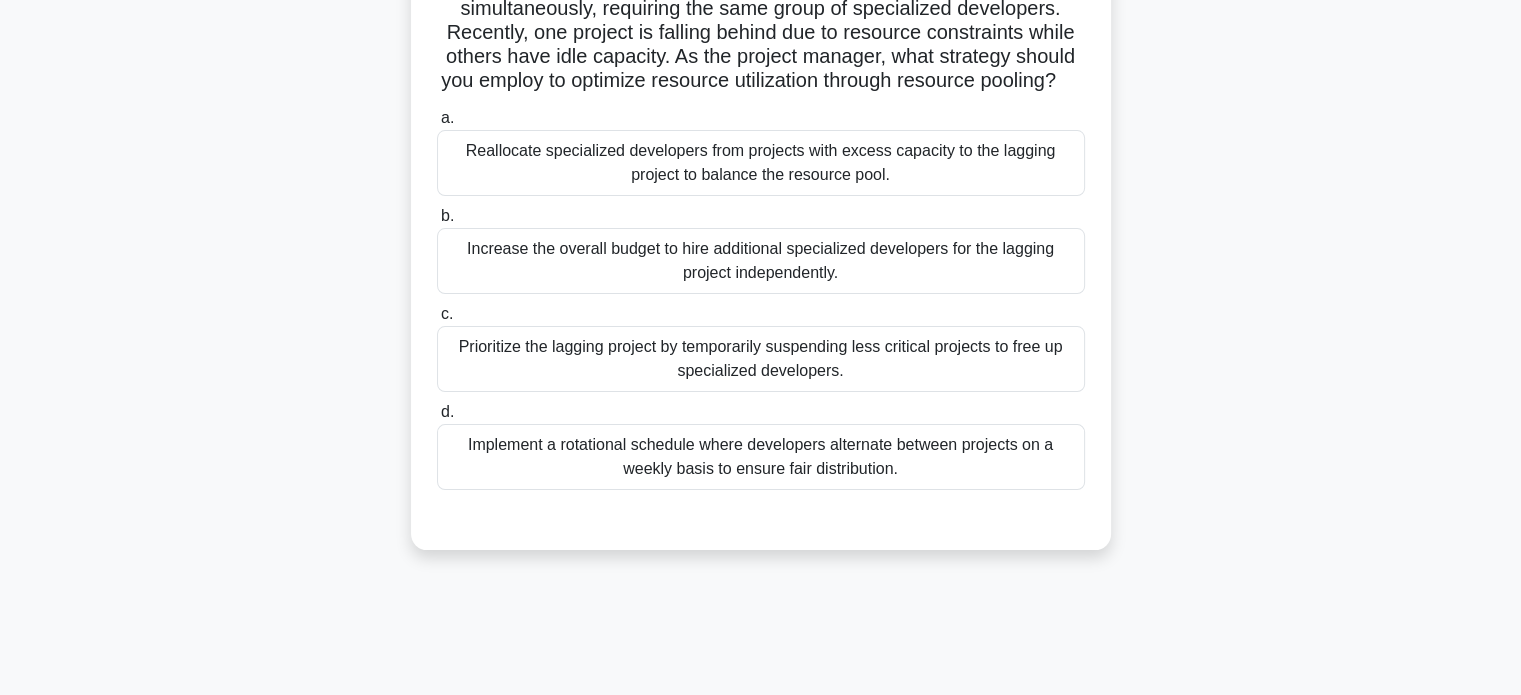 scroll, scrollTop: 0, scrollLeft: 0, axis: both 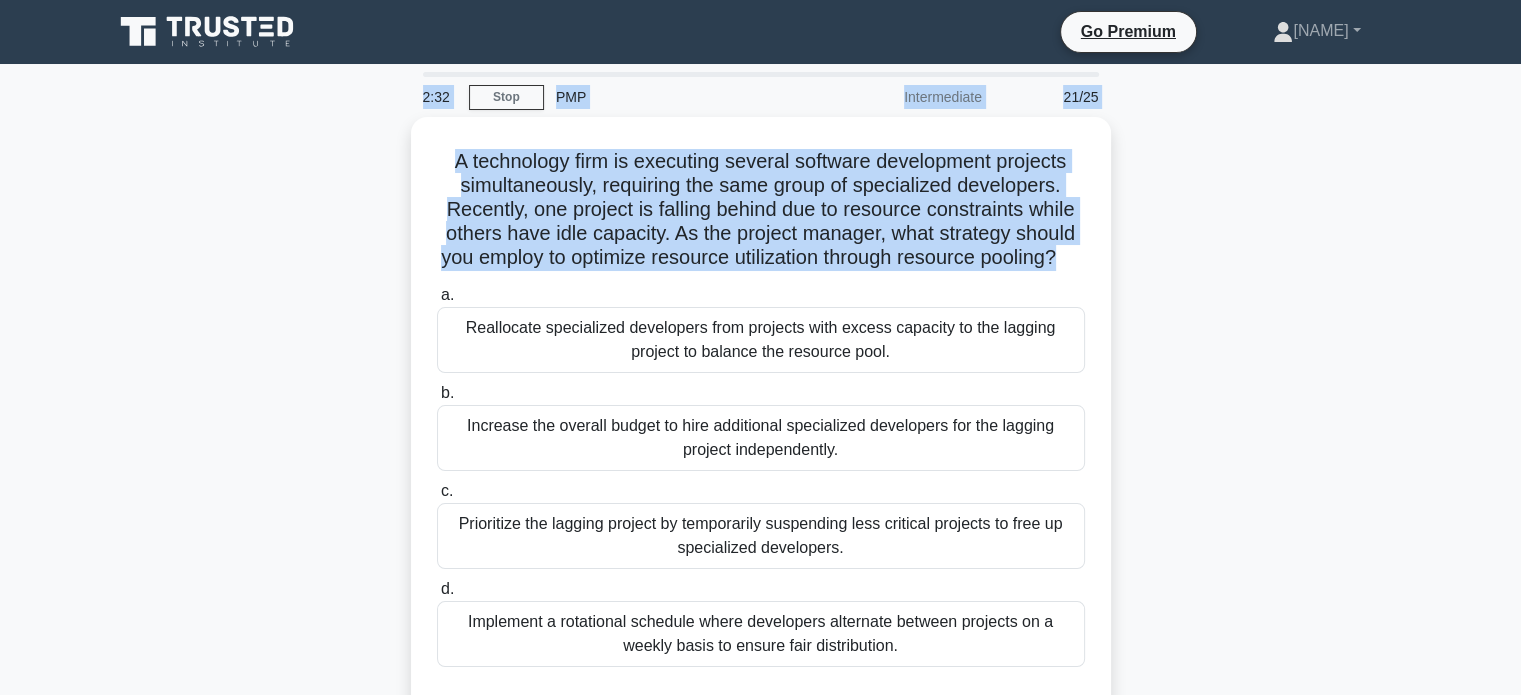 drag, startPoint x: 1082, startPoint y: 248, endPoint x: 354, endPoint y: 116, distance: 739.87024 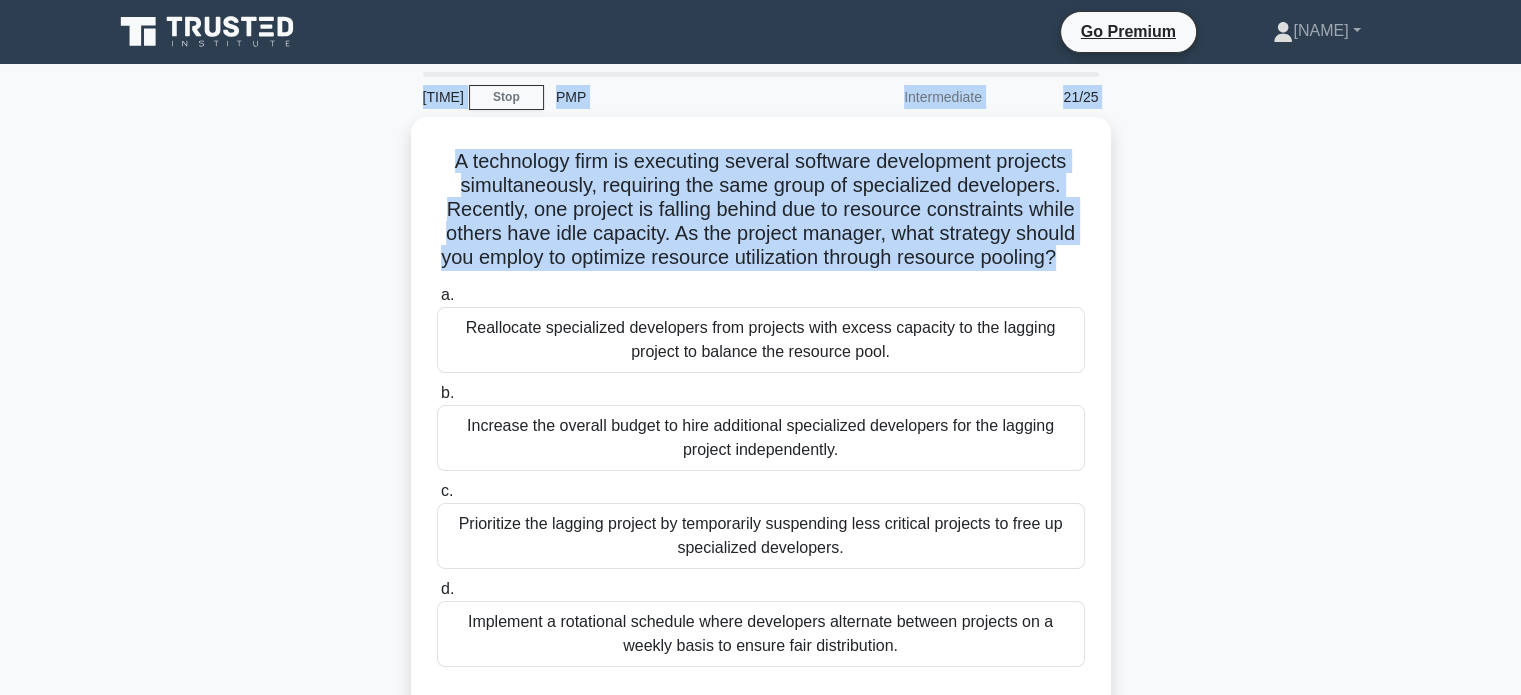 copy on "A technology firm is executing several software development projects simultaneously, requiring the same group of specialized developers. Recently, one project is falling behind due to resource constraints while others have idle capacity. As the project manager, what strategy should you employ to optimize resource utilization through resource pooling?" 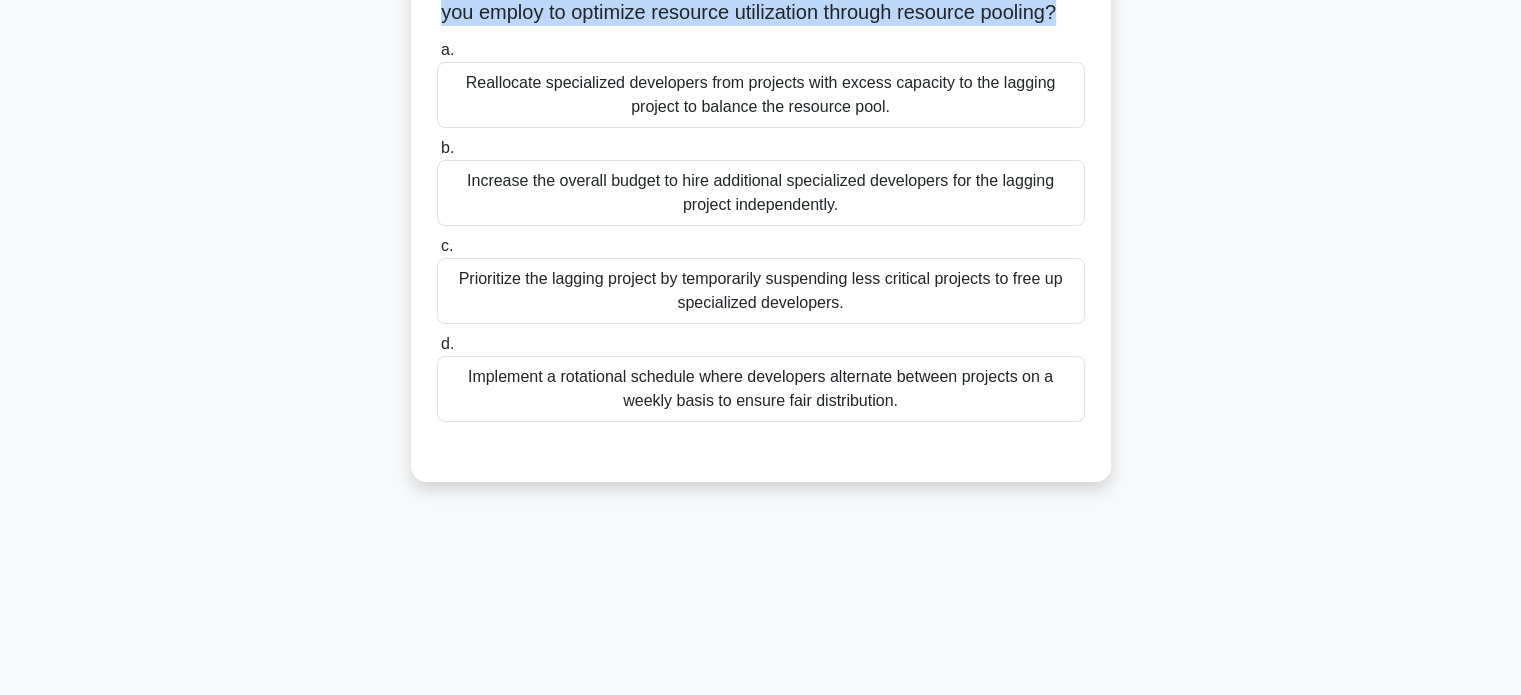 scroll, scrollTop: 300, scrollLeft: 0, axis: vertical 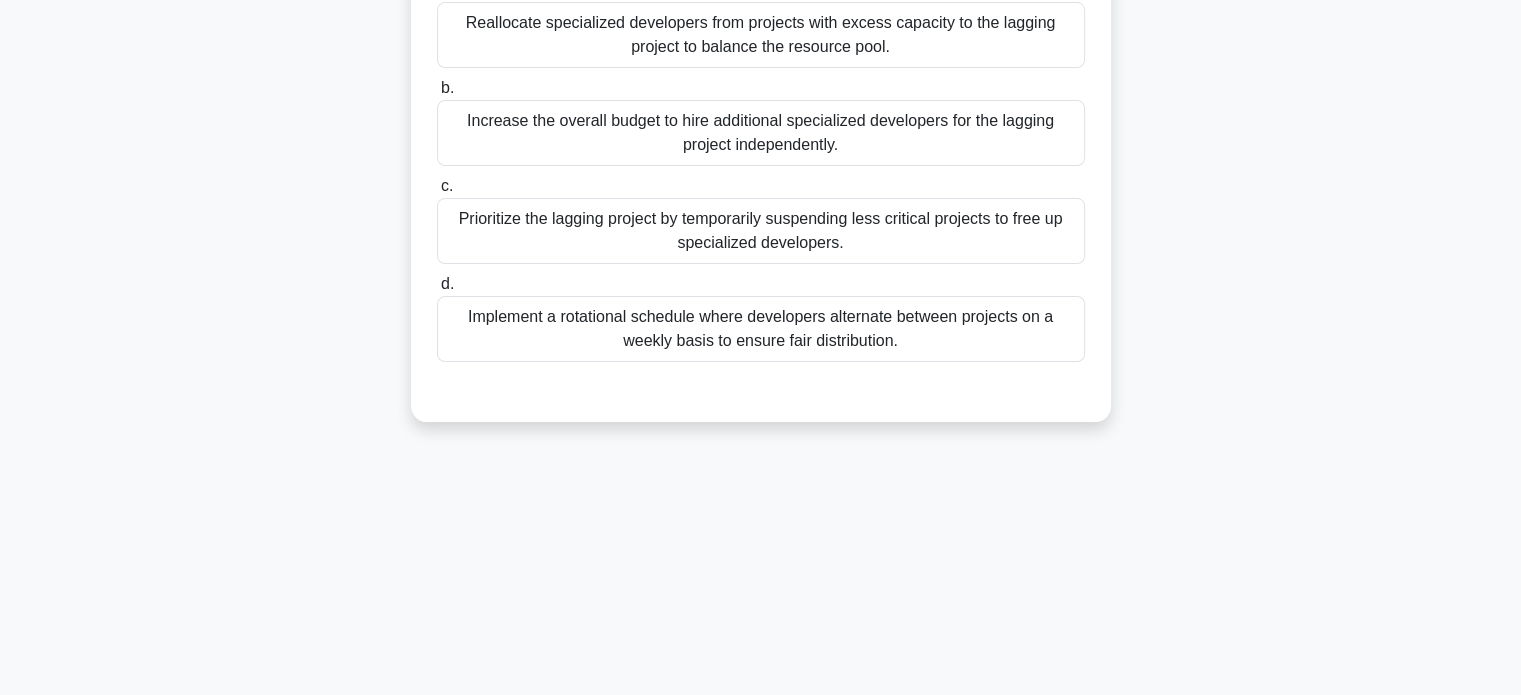 click on "Implement a rotational schedule where developers alternate between projects on a weekly basis to ensure fair distribution." at bounding box center [761, 329] 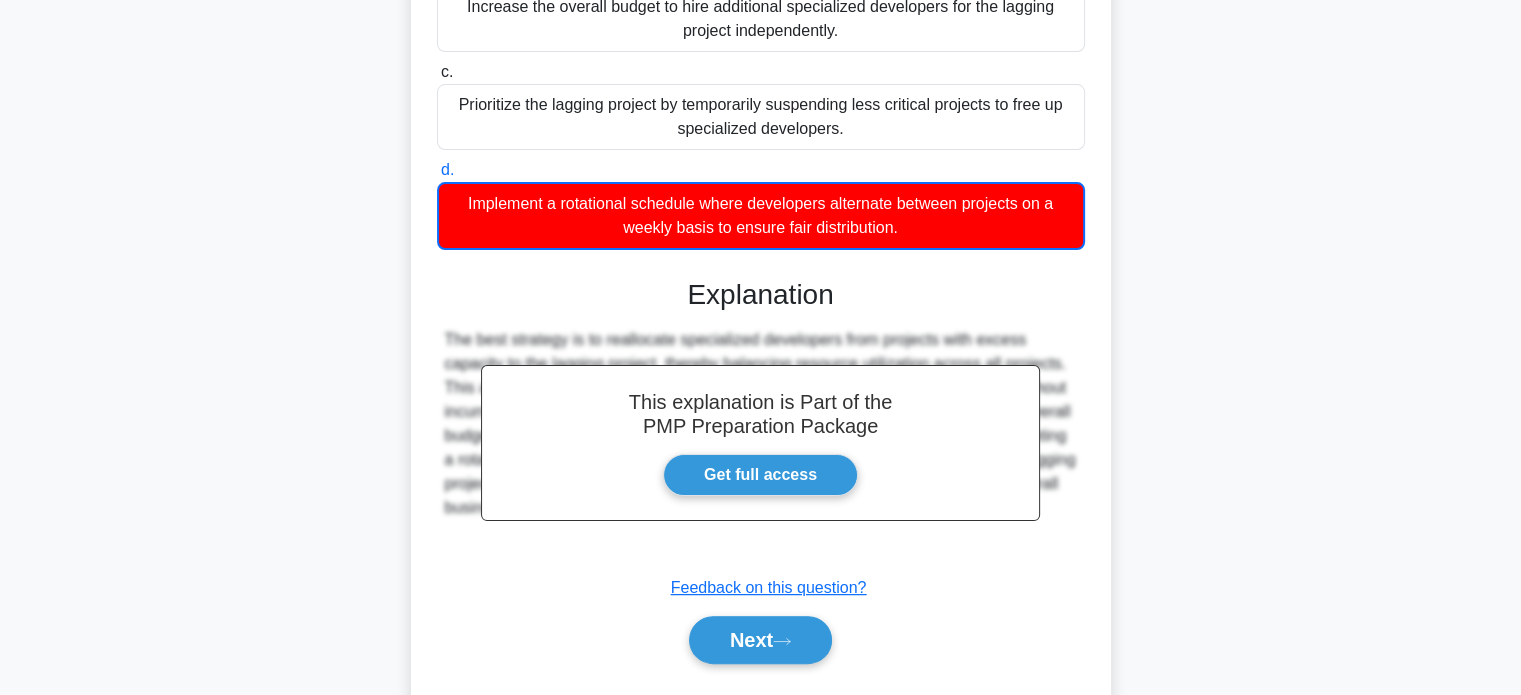 scroll, scrollTop: 490, scrollLeft: 0, axis: vertical 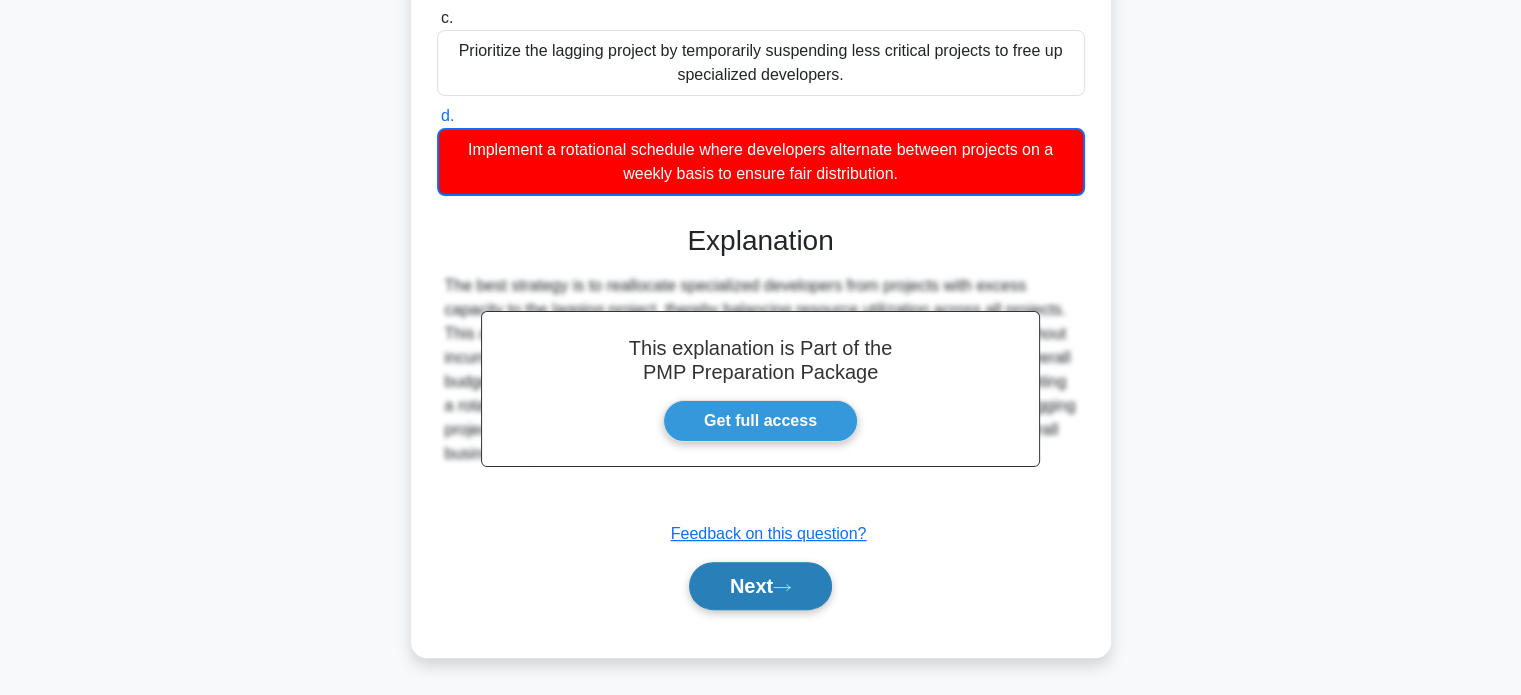 click on "Next" at bounding box center (760, 586) 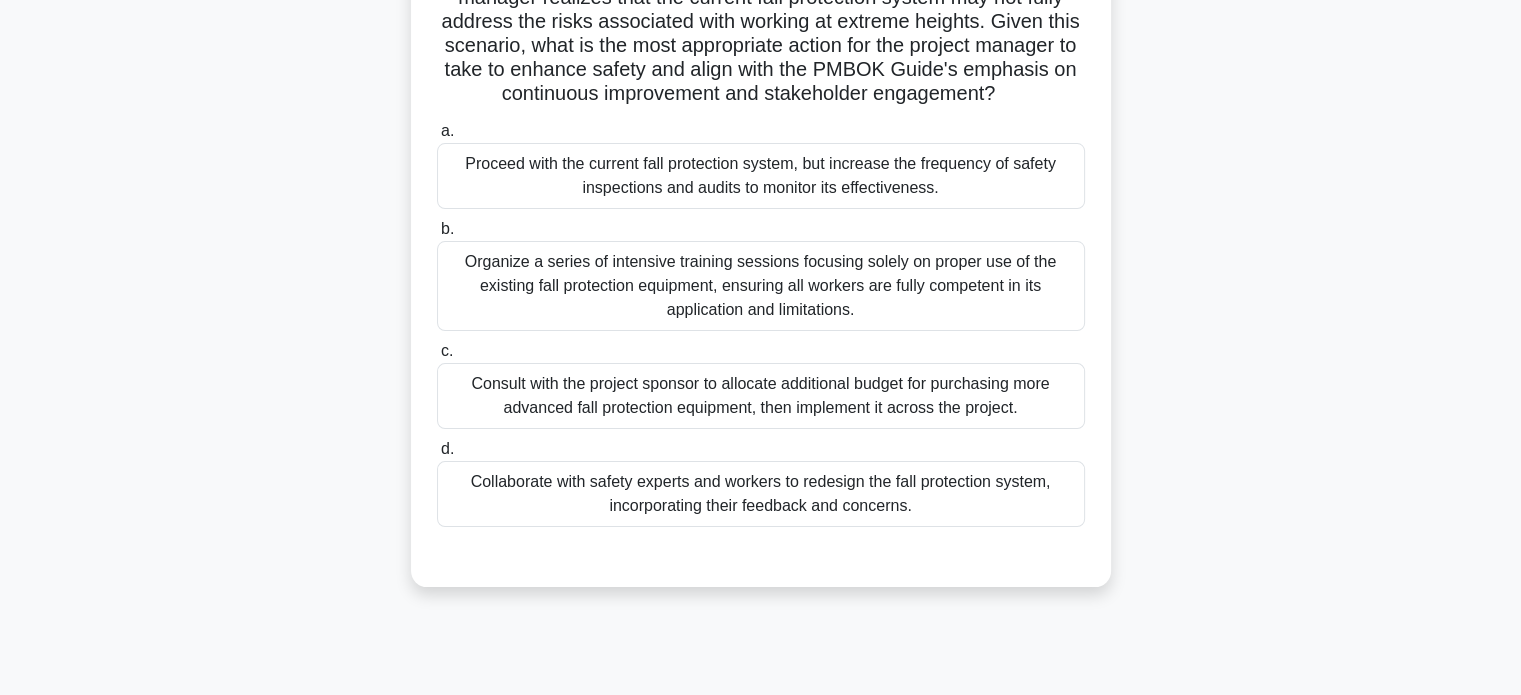 scroll, scrollTop: 0, scrollLeft: 0, axis: both 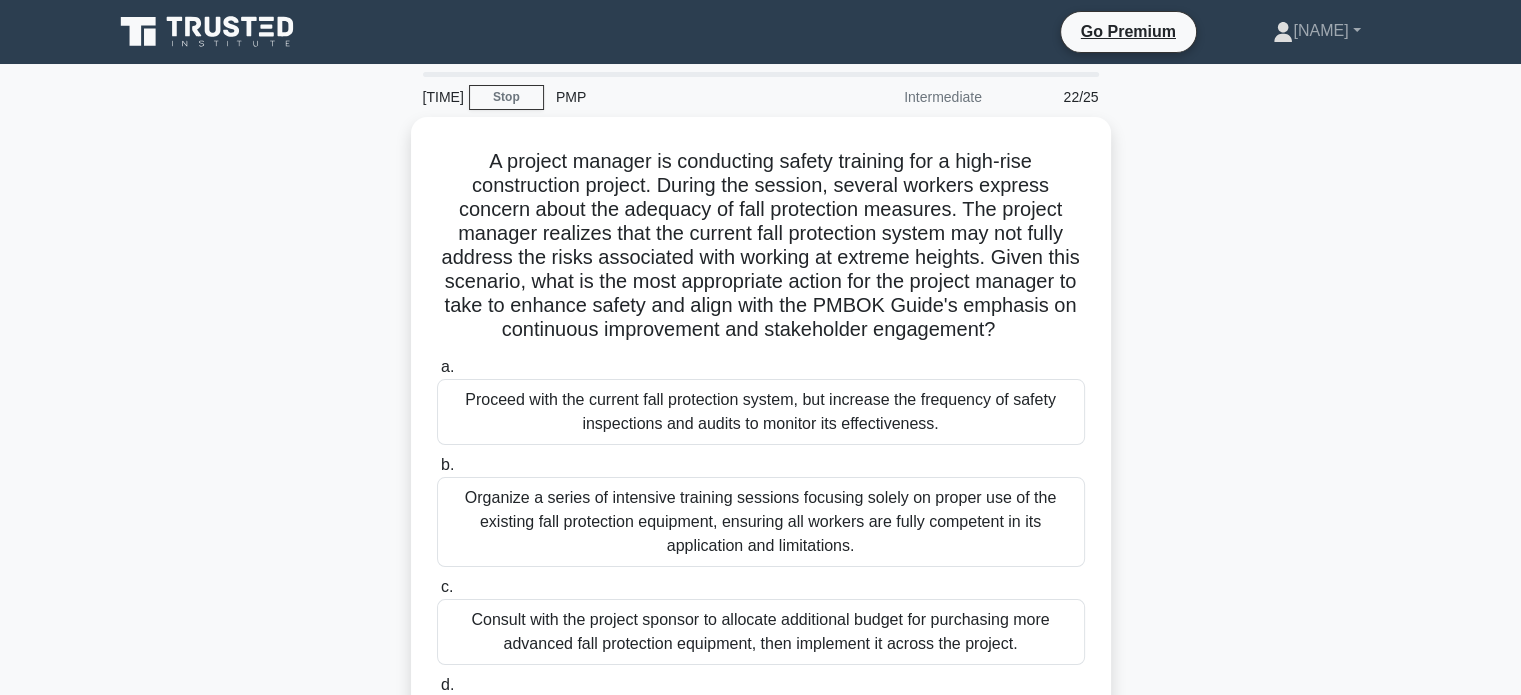 drag, startPoint x: 1028, startPoint y: 318, endPoint x: 292, endPoint y: 150, distance: 754.9305 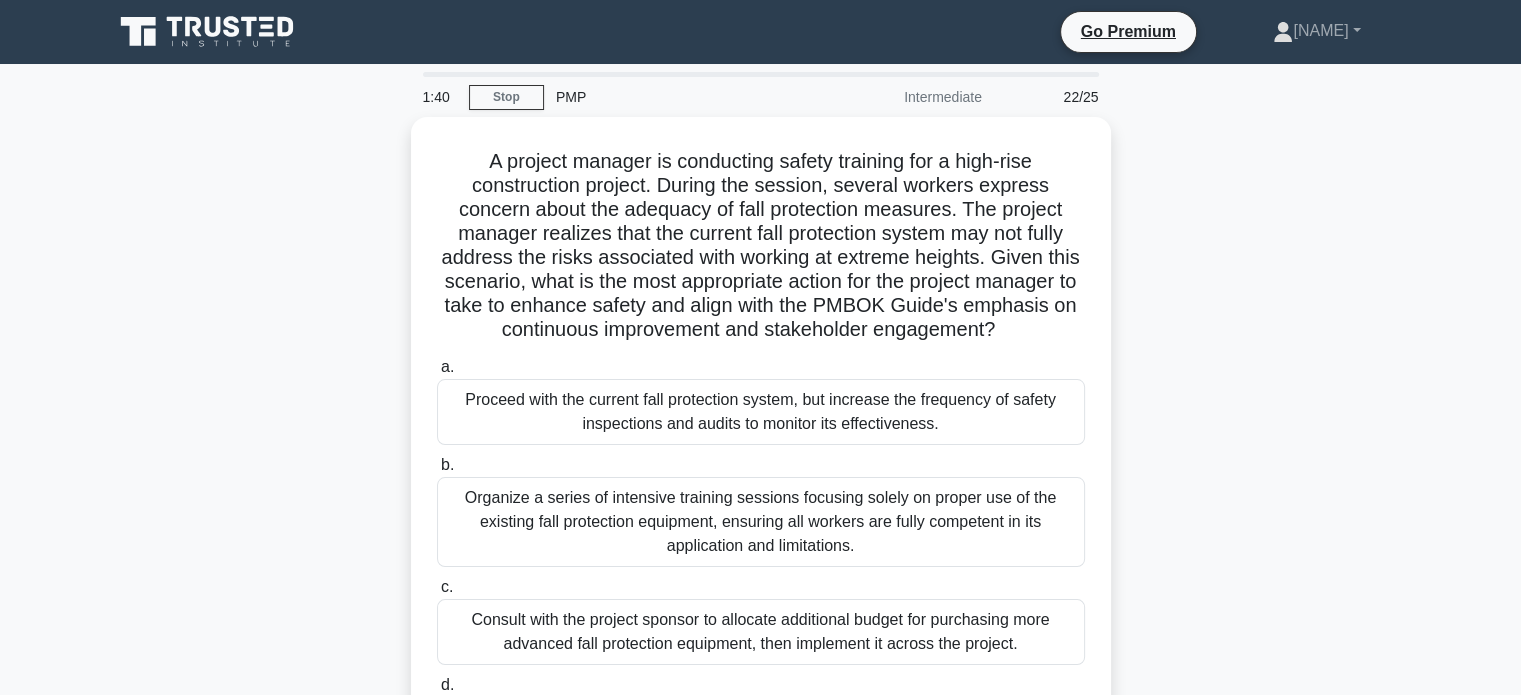 copy on "A project manager is conducting safety training for a high-rise construction project. During the session, several workers express concern about the adequacy of fall protection measures. The project manager realizes that the current fall protection system may not fully address the risks associated with working at extreme heights. Given this scenario, what is the most appropriate action for the project manager to take to enhance safety and align with the PMBOK Guide's emphasis on continuous improvement and stakeholder engagement?" 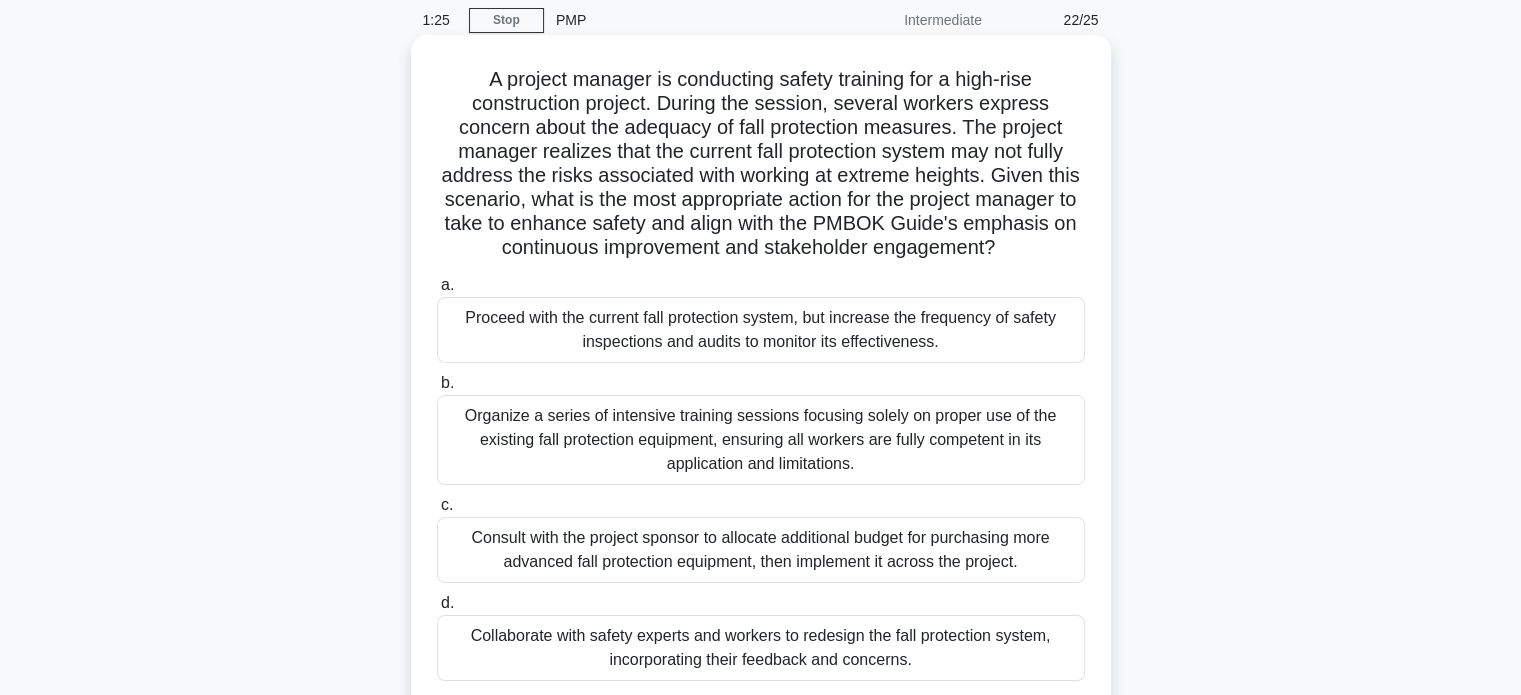 scroll, scrollTop: 200, scrollLeft: 0, axis: vertical 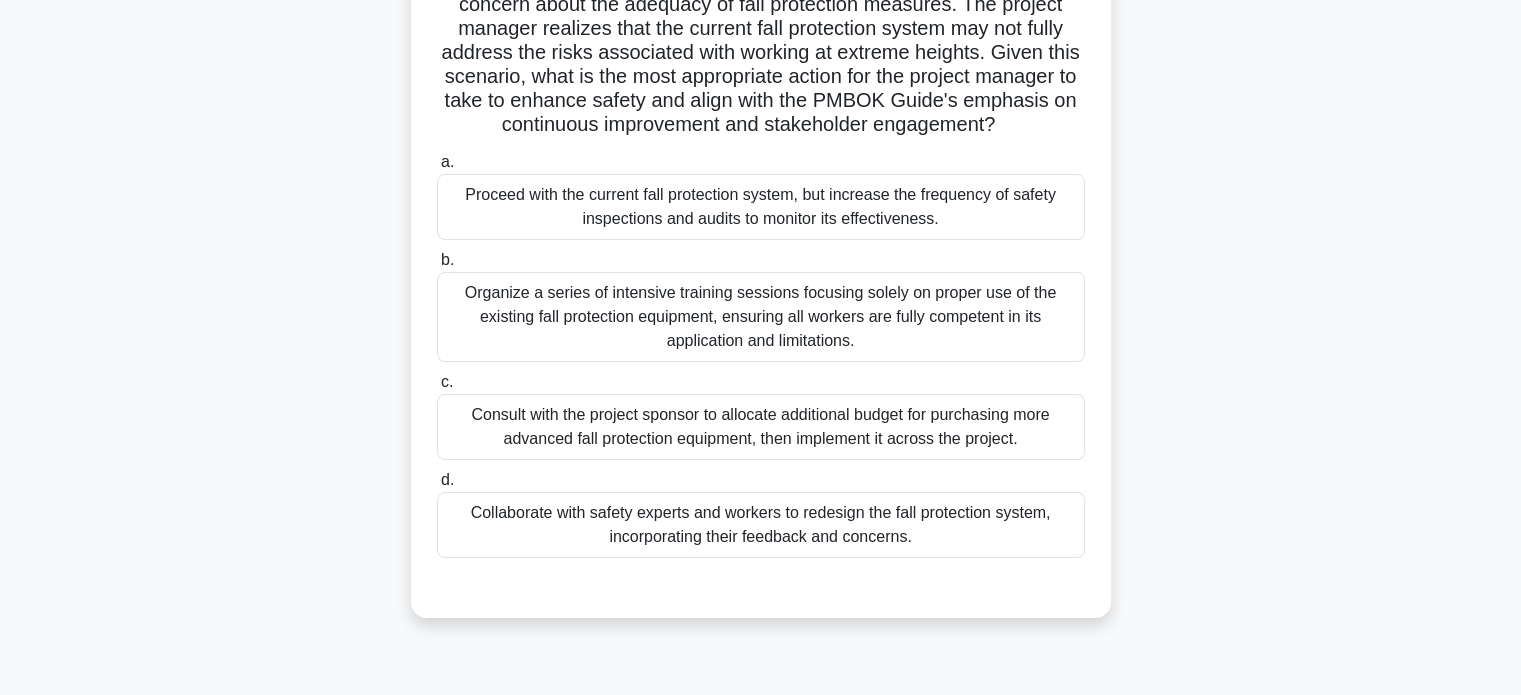 click on "Consult with the project sponsor to allocate additional budget for purchasing more advanced fall protection equipment, then implement it across the project." at bounding box center (761, 427) 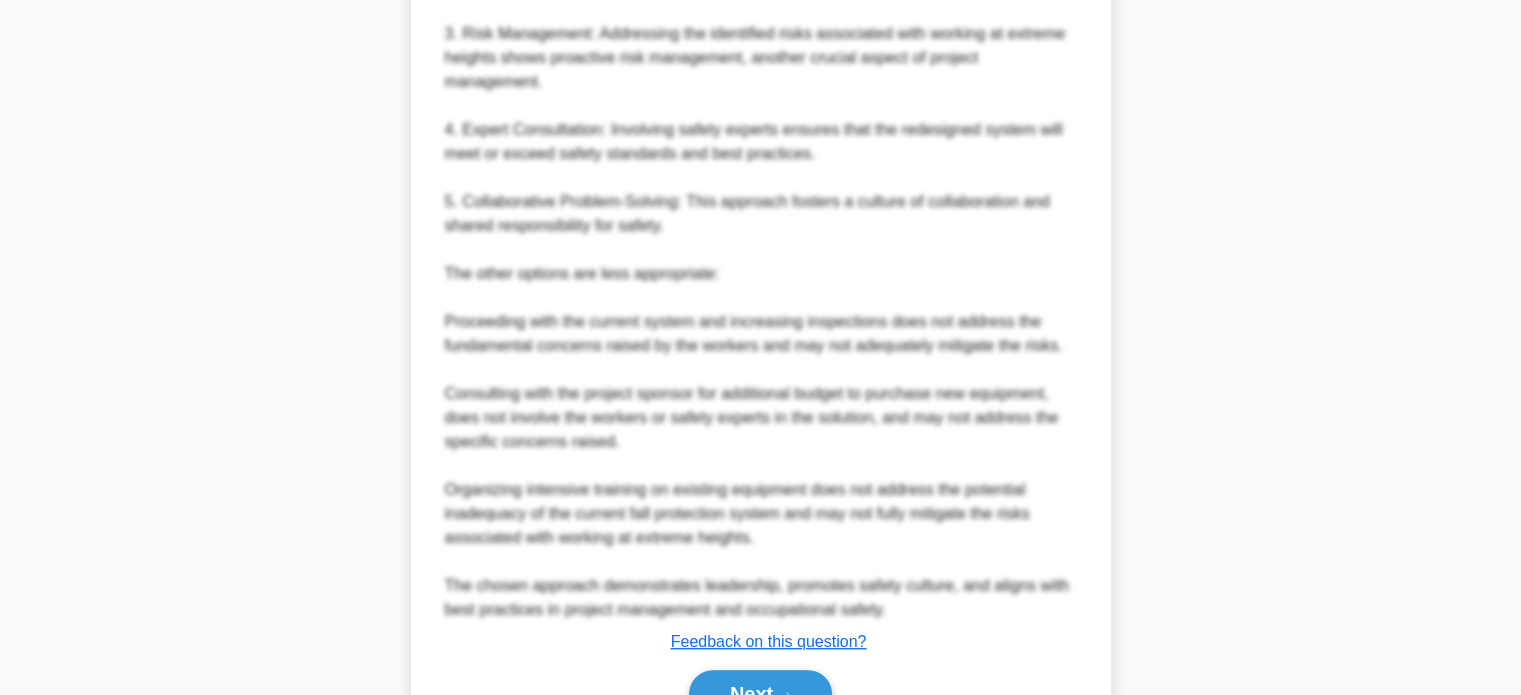scroll, scrollTop: 1234, scrollLeft: 0, axis: vertical 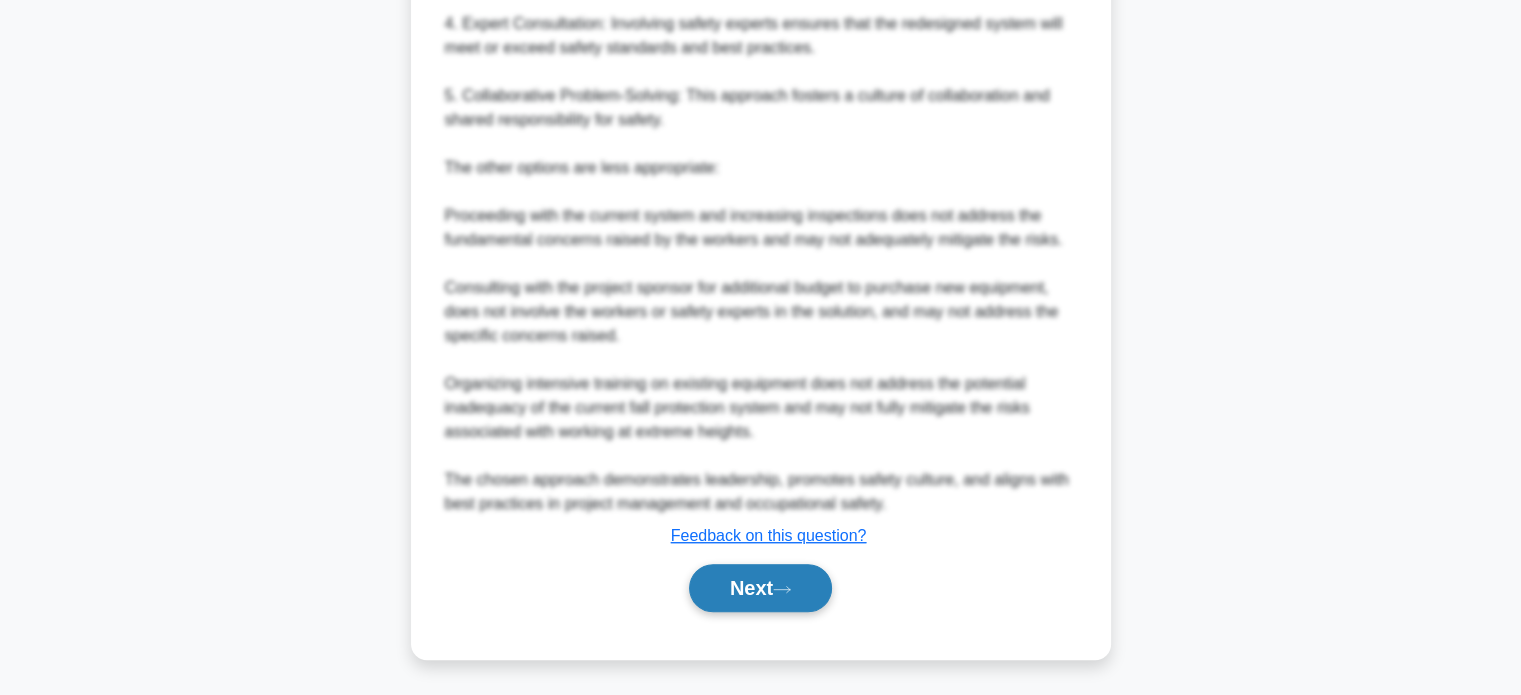 click on "Next" at bounding box center (760, 588) 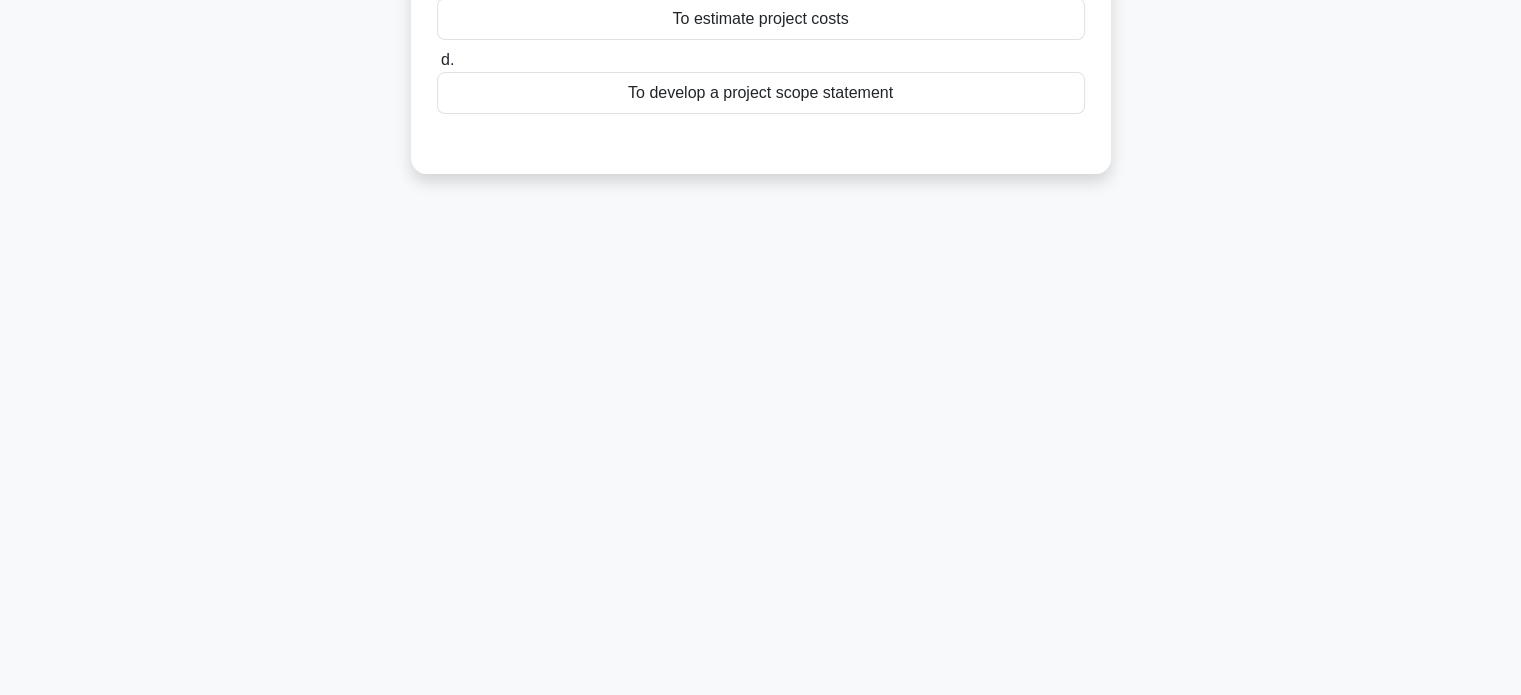 scroll, scrollTop: 0, scrollLeft: 0, axis: both 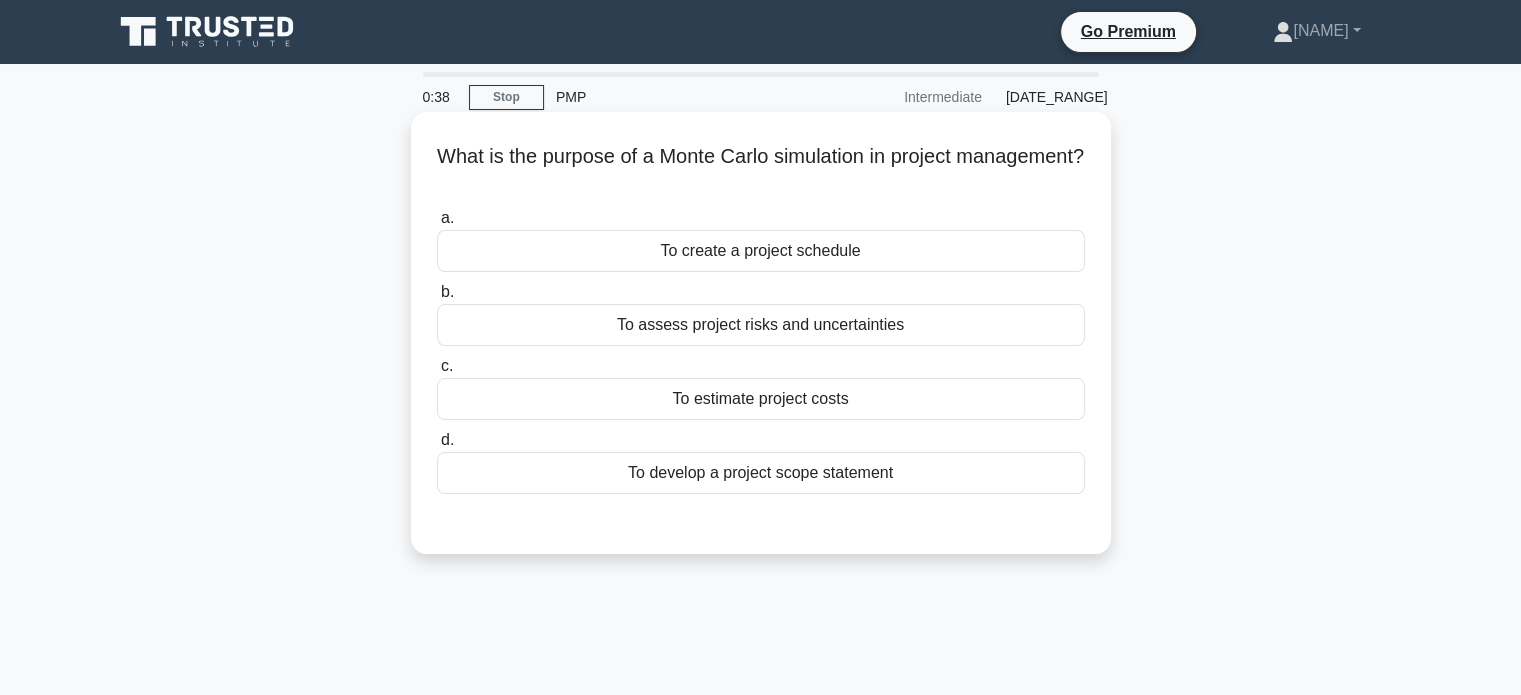 click on "To assess project risks and uncertainties" at bounding box center [761, 325] 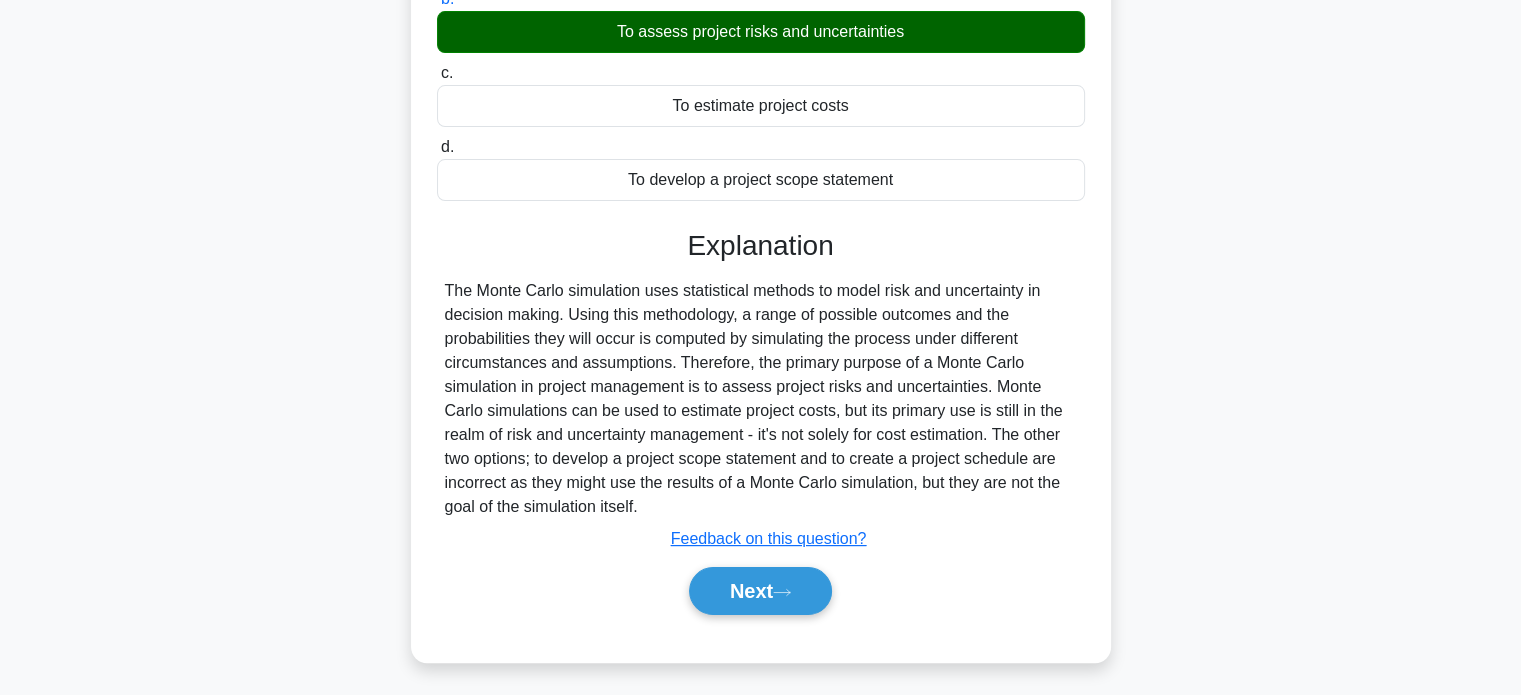 scroll, scrollTop: 385, scrollLeft: 0, axis: vertical 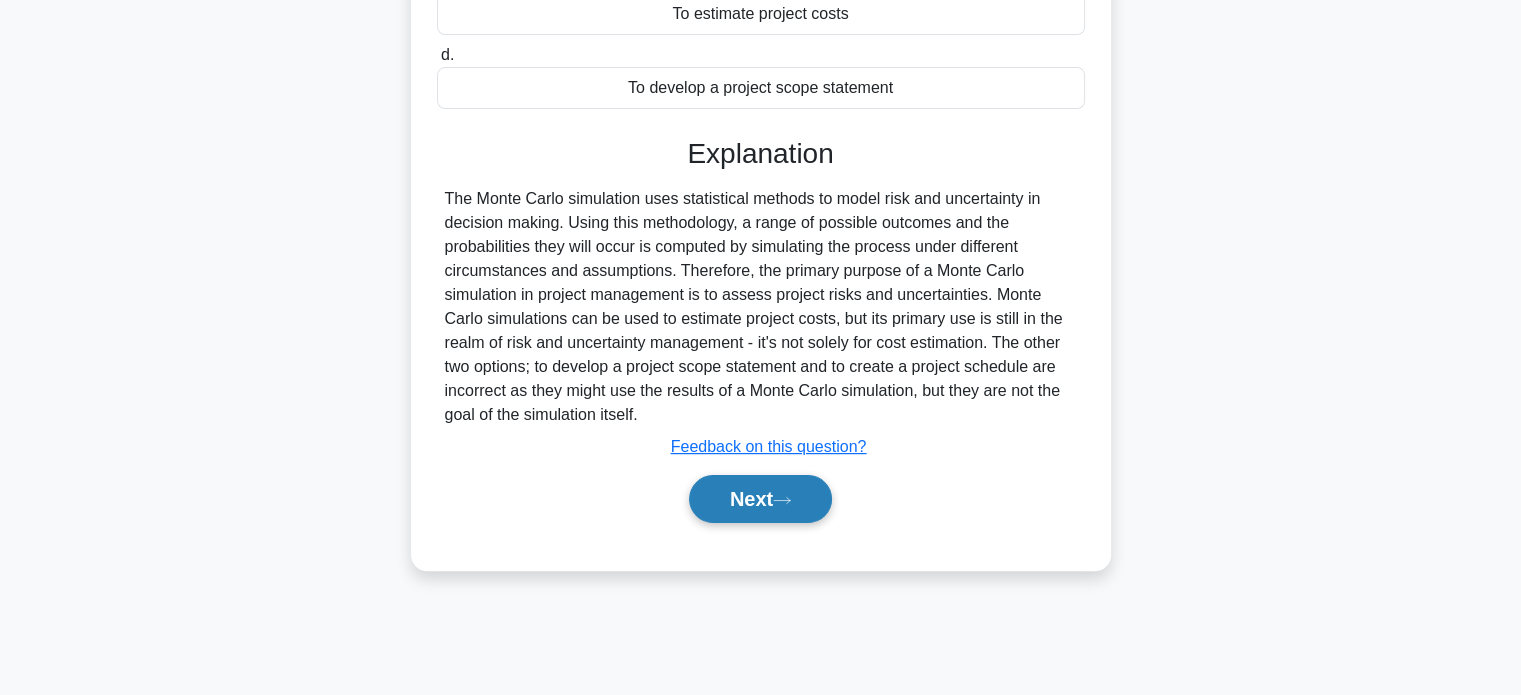 click on "Next" at bounding box center (760, 499) 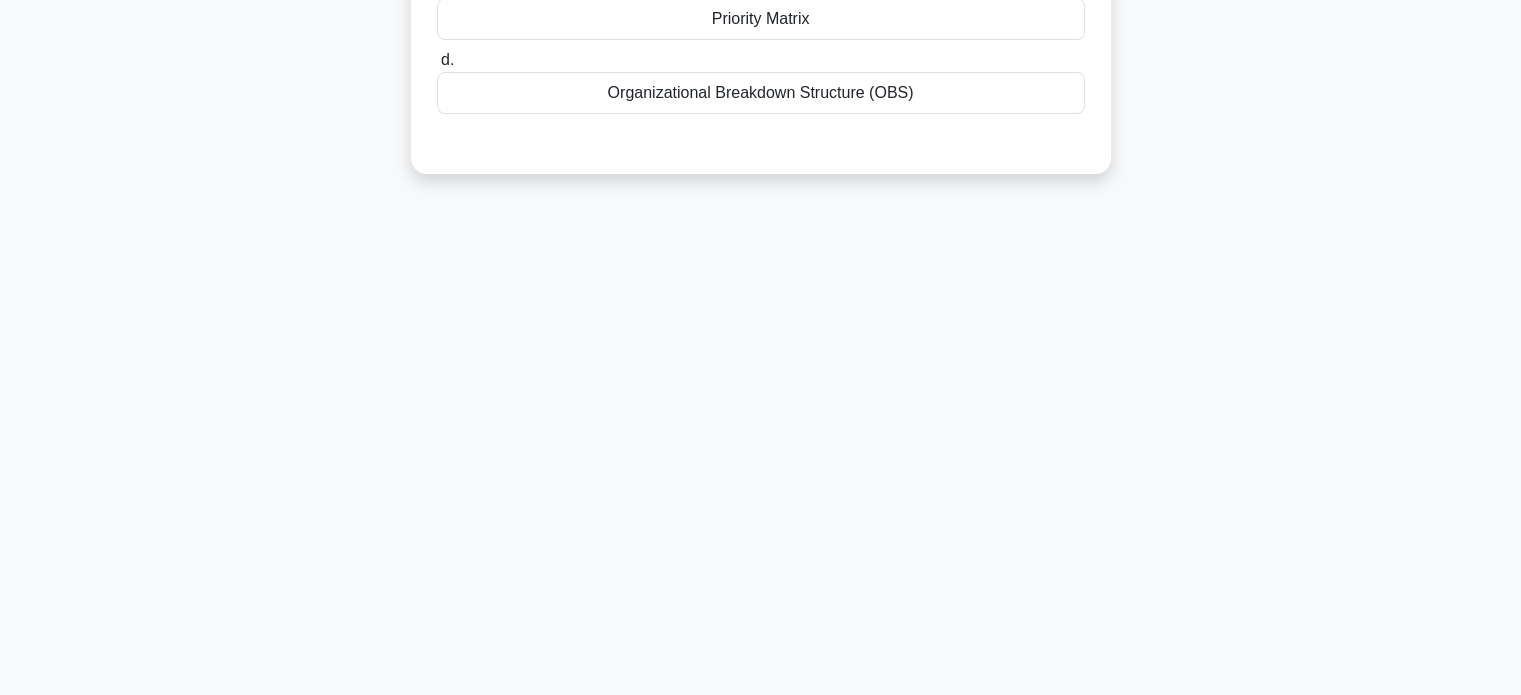 scroll, scrollTop: 0, scrollLeft: 0, axis: both 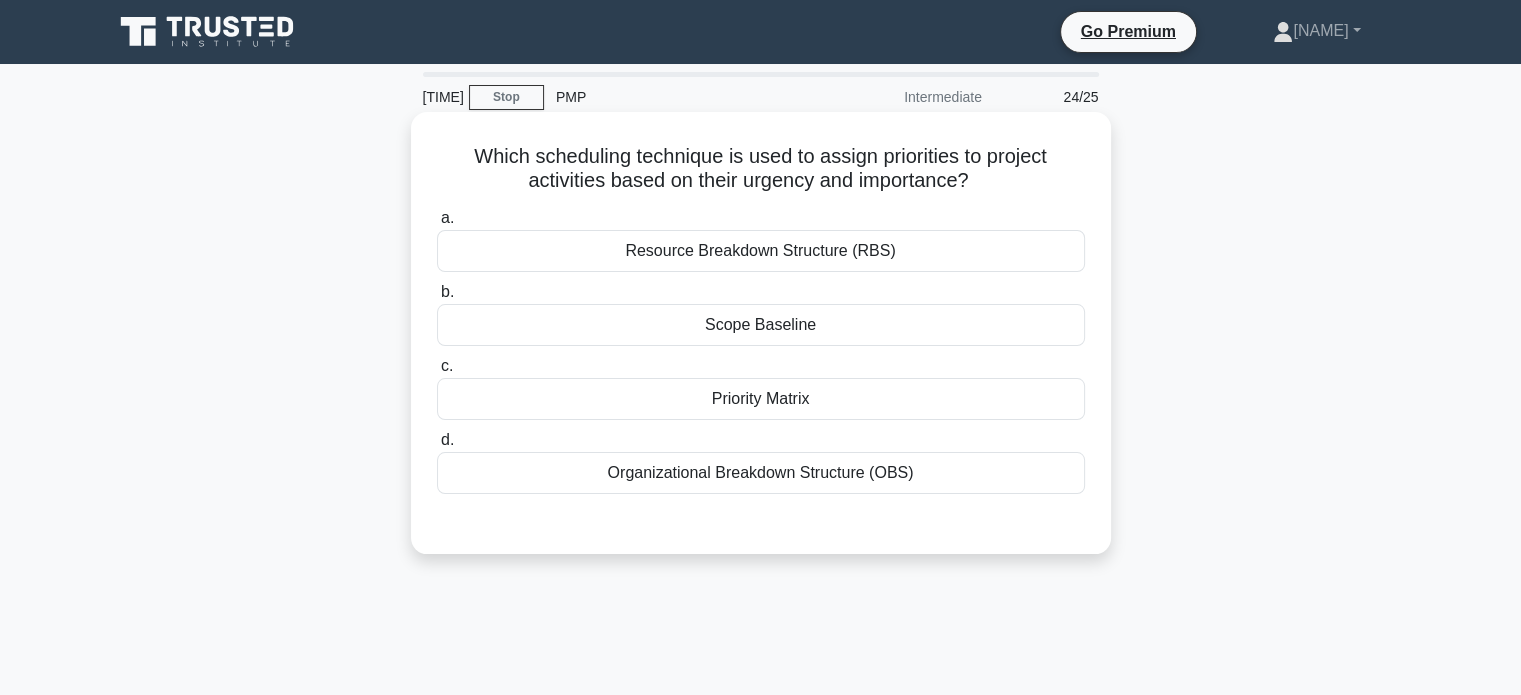 click on "Resource Breakdown Structure (RBS)" at bounding box center [761, 251] 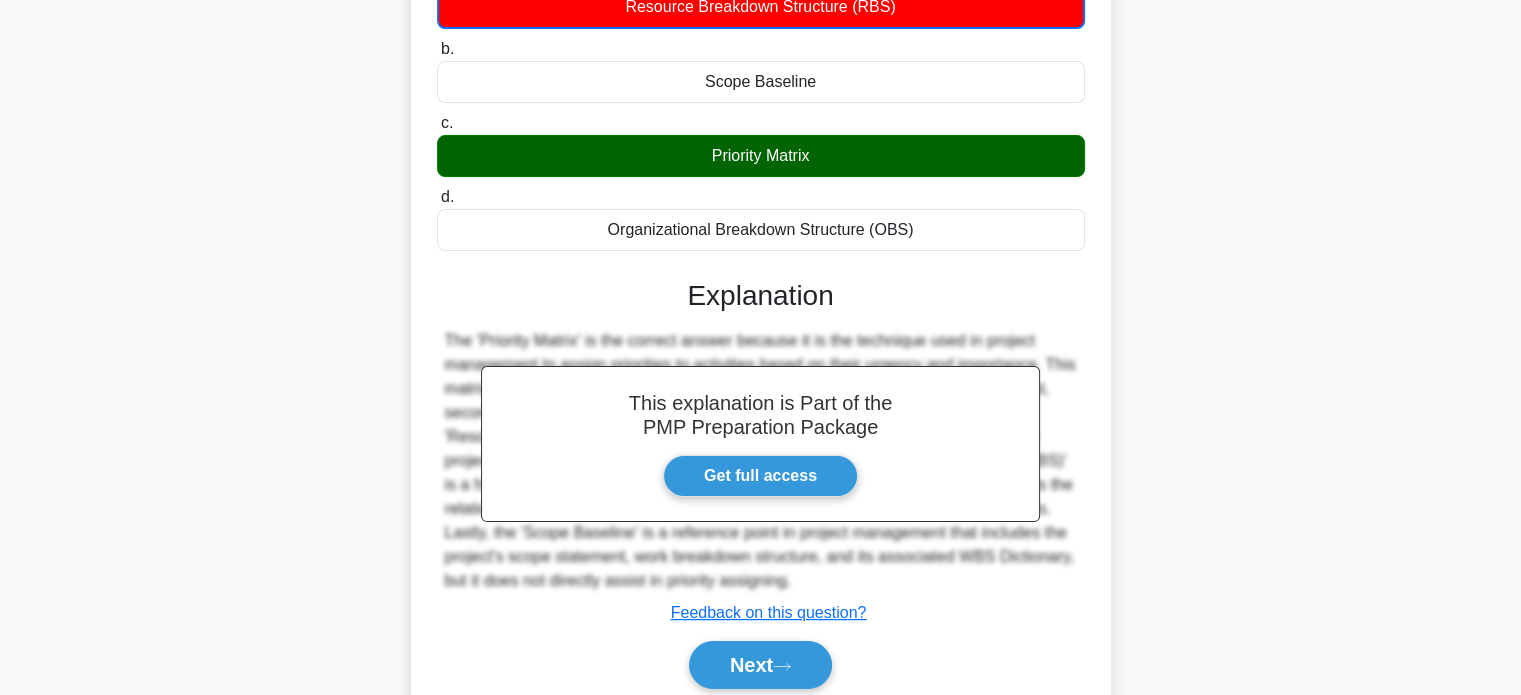 scroll, scrollTop: 385, scrollLeft: 0, axis: vertical 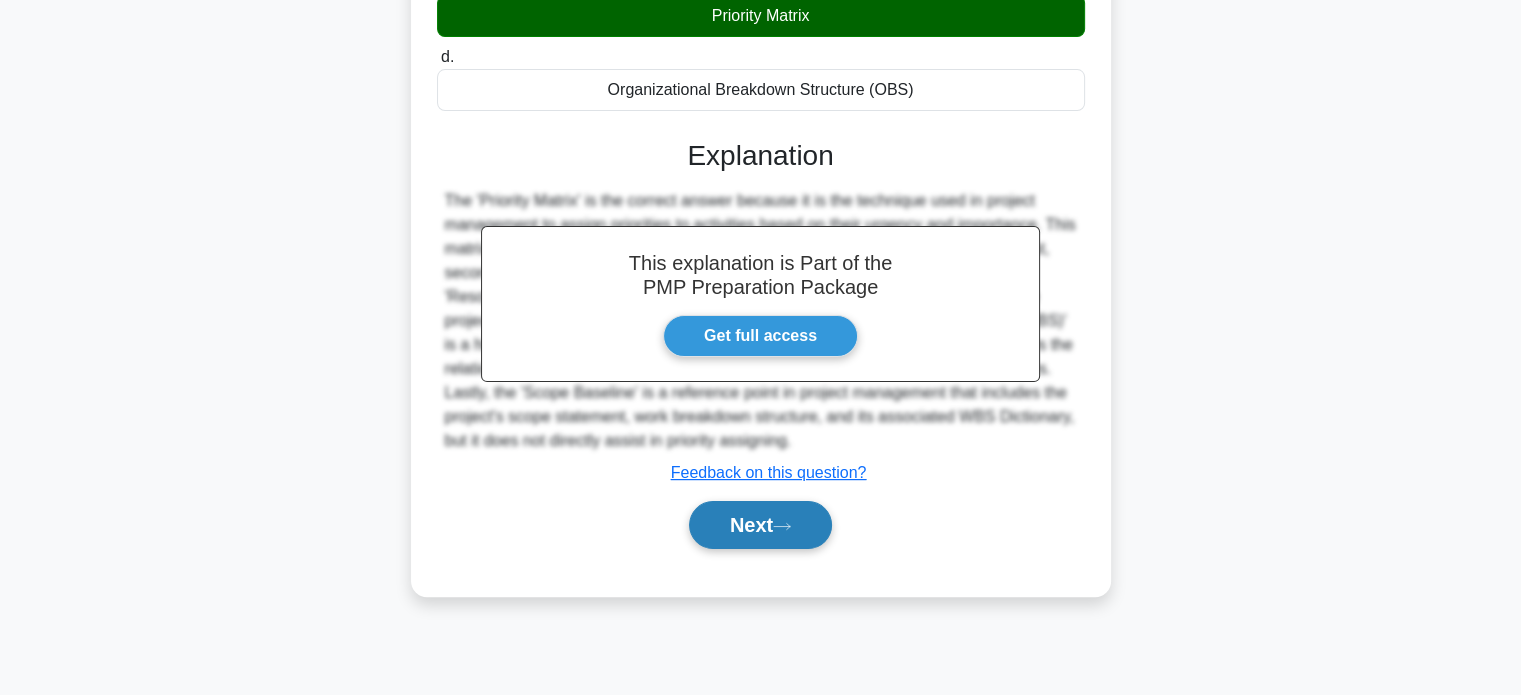 click on "Next" at bounding box center (760, 525) 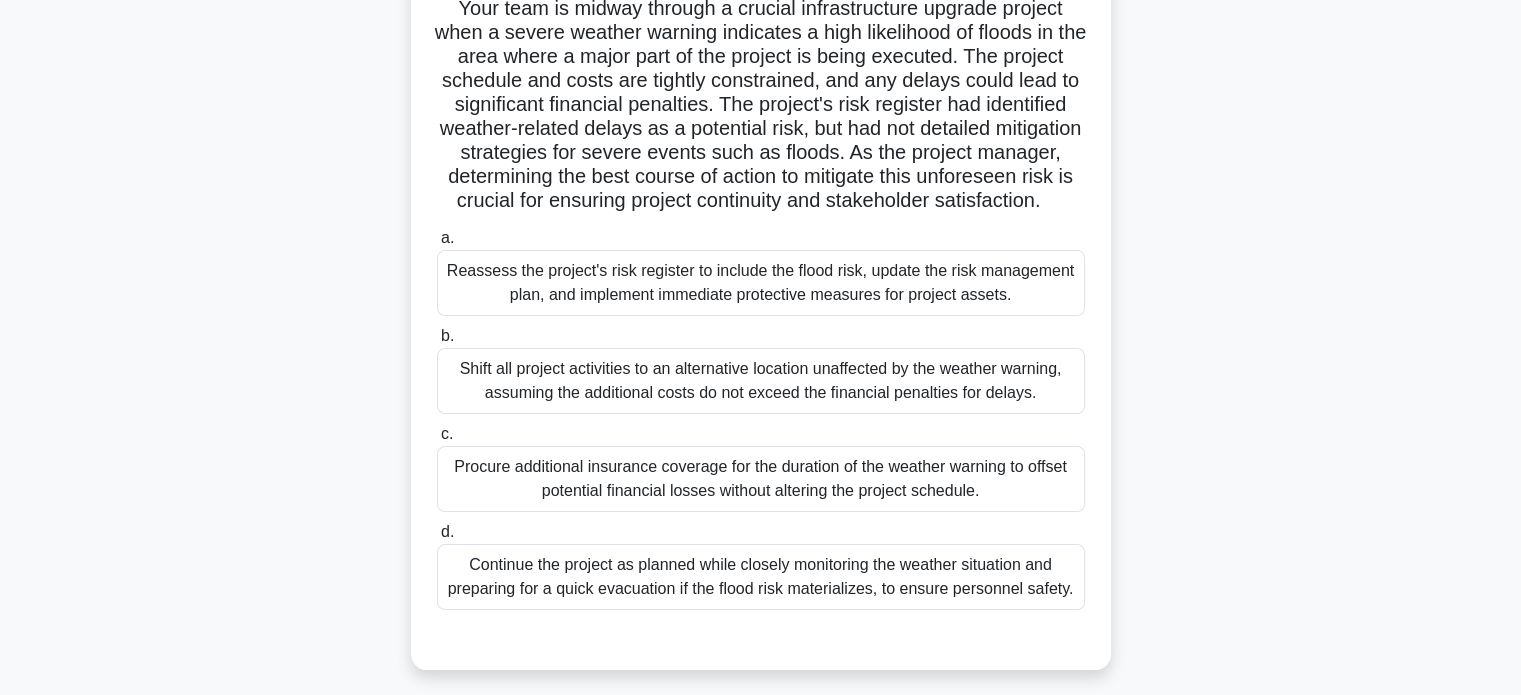 scroll, scrollTop: 300, scrollLeft: 0, axis: vertical 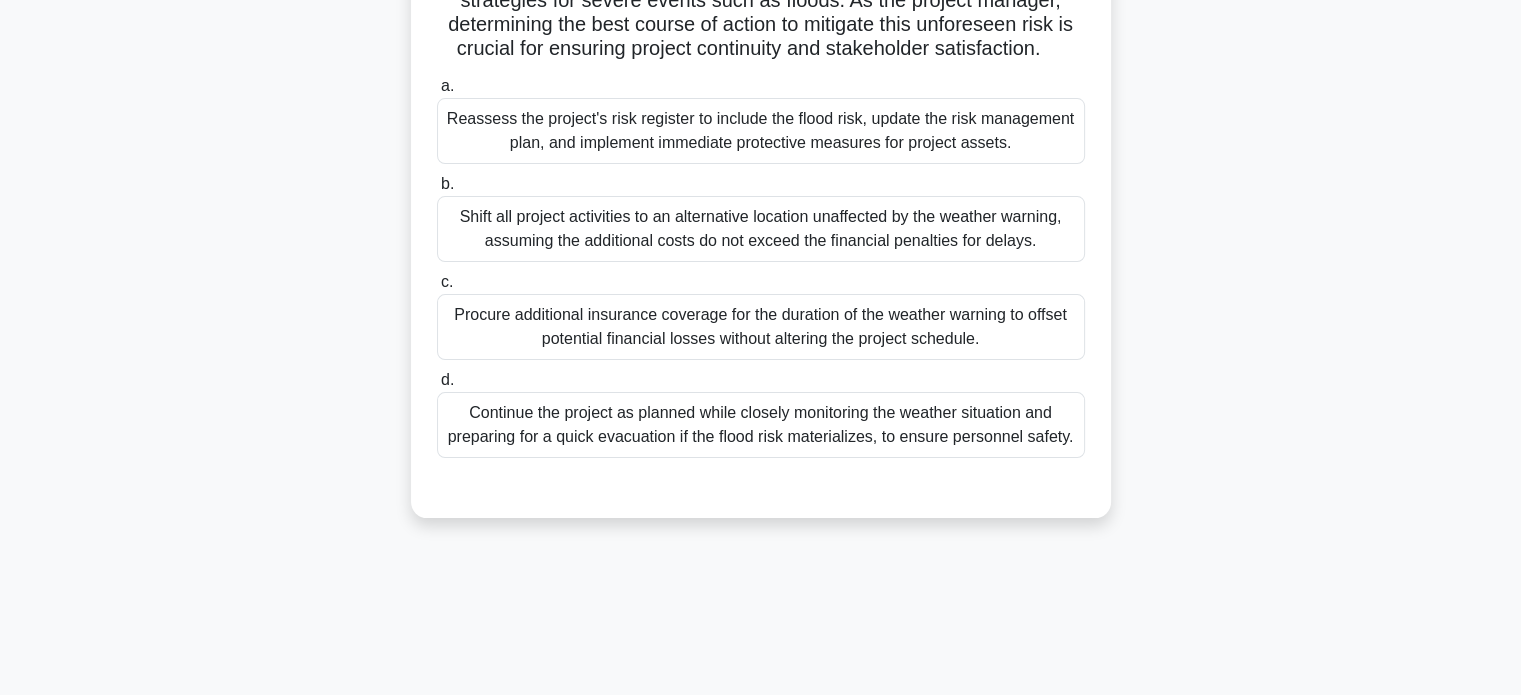 click on "Reassess the project's risk register to include the flood risk, update the risk management plan, and implement immediate protective measures for project assets." at bounding box center (761, 131) 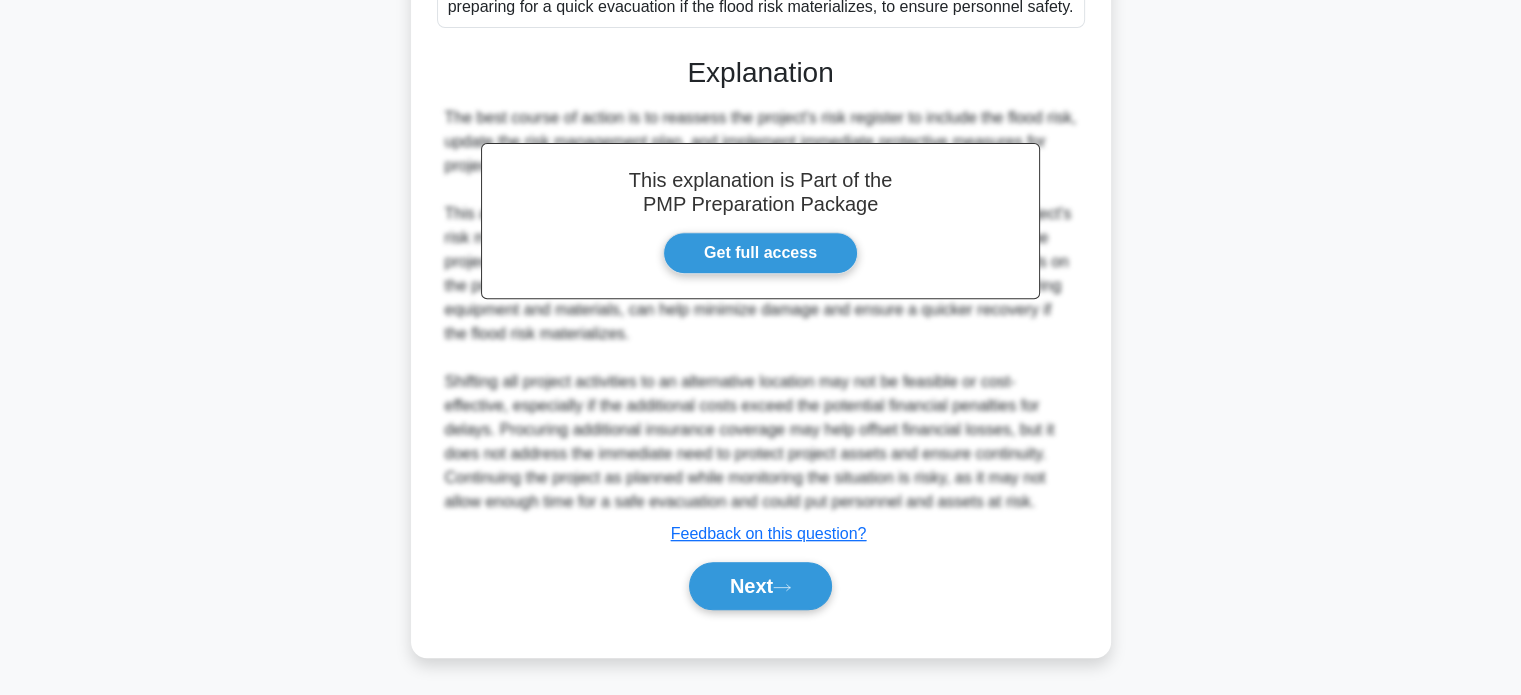 scroll, scrollTop: 752, scrollLeft: 0, axis: vertical 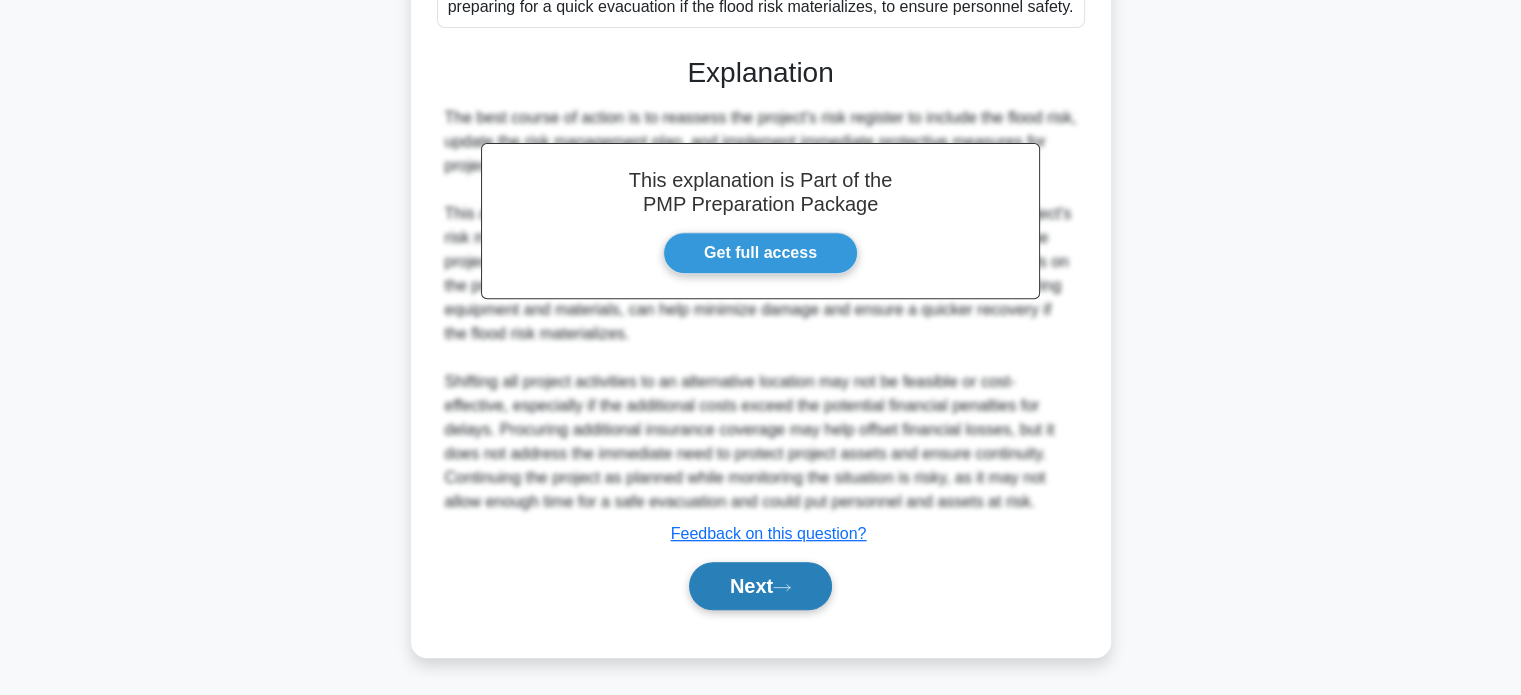 click on "Next" at bounding box center (760, 586) 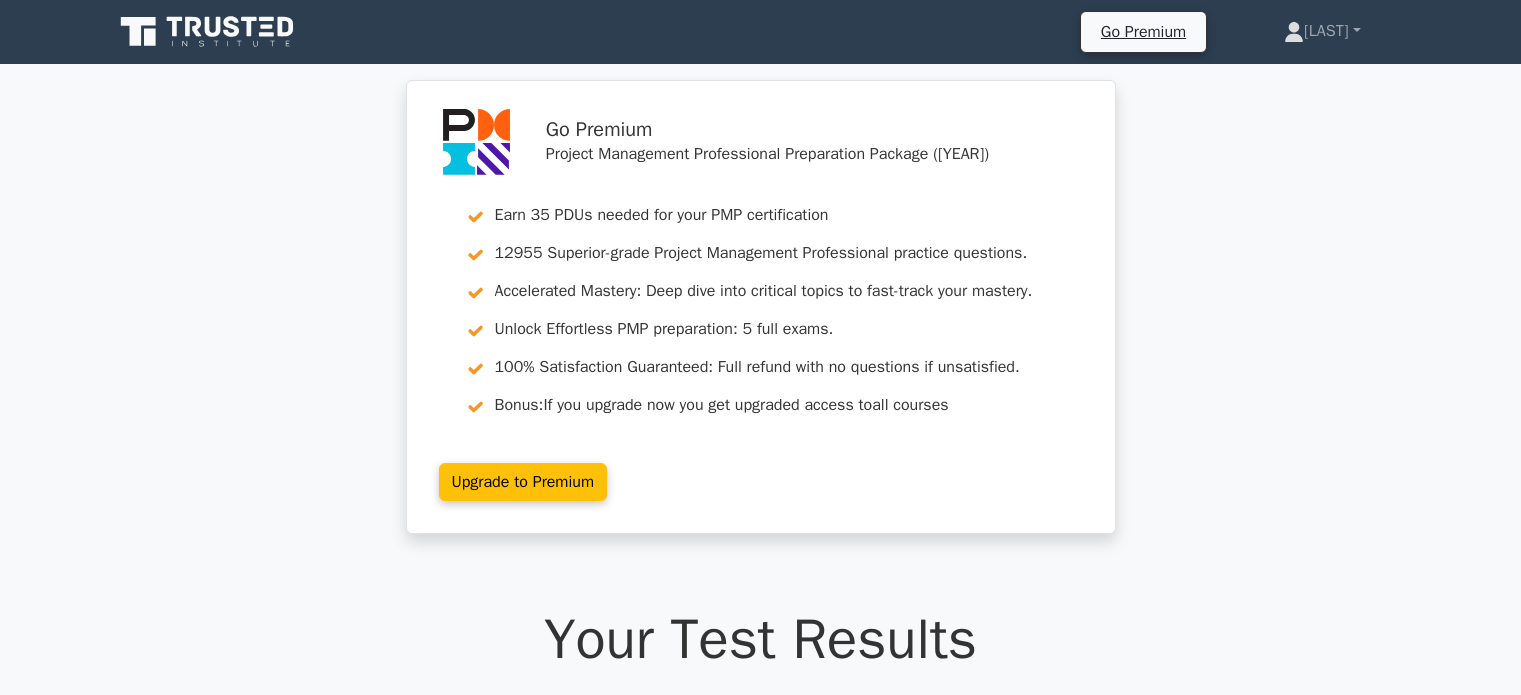 scroll, scrollTop: 0, scrollLeft: 0, axis: both 